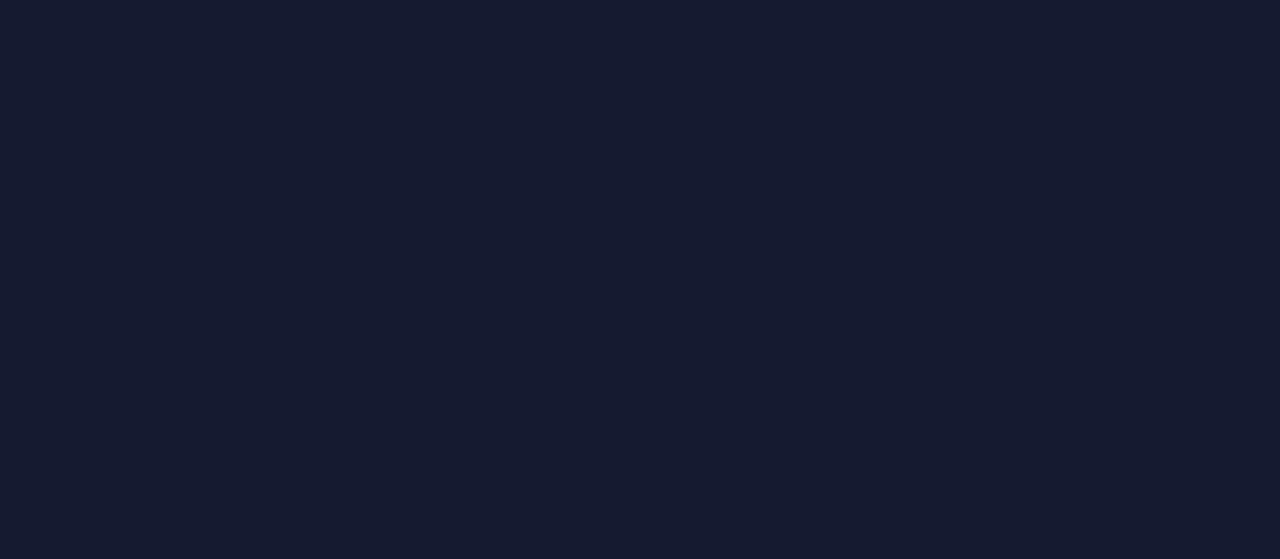 scroll, scrollTop: 0, scrollLeft: 0, axis: both 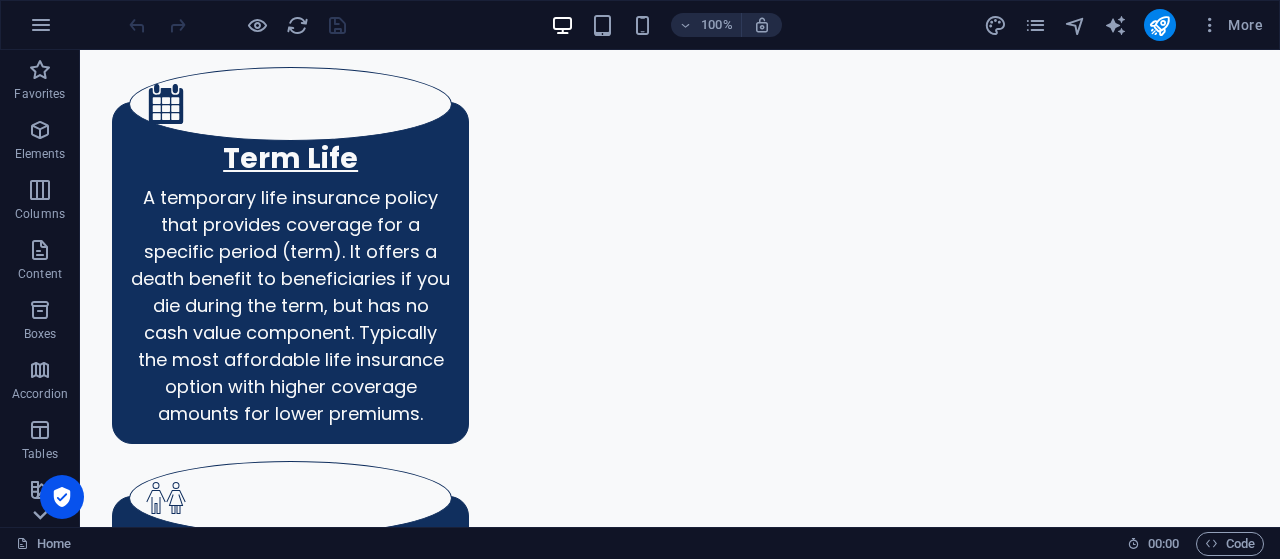 click 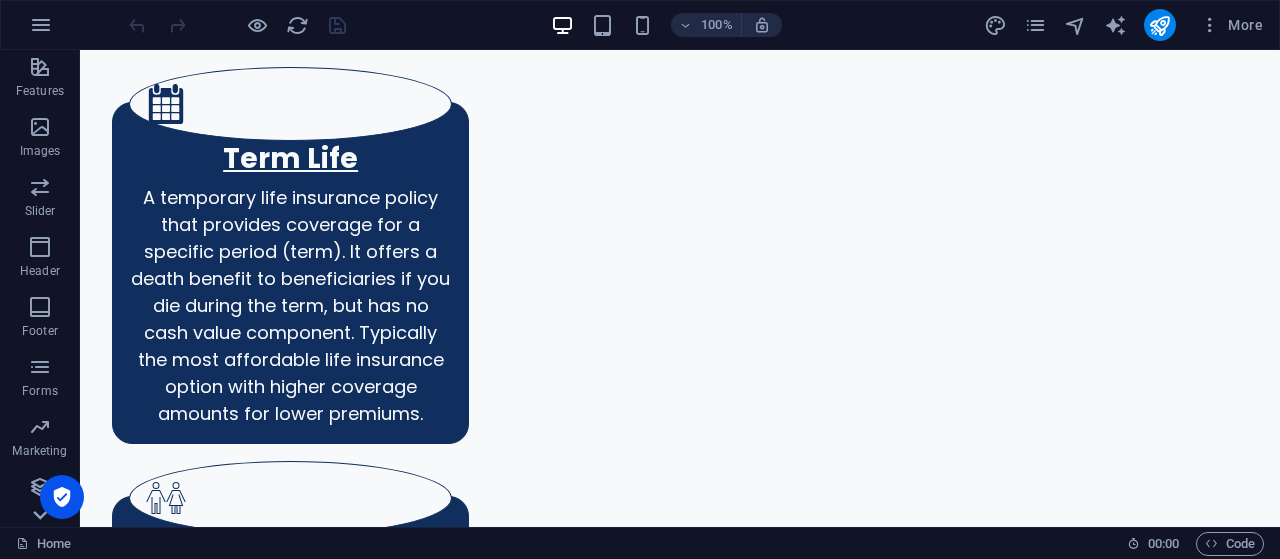 scroll, scrollTop: 423, scrollLeft: 0, axis: vertical 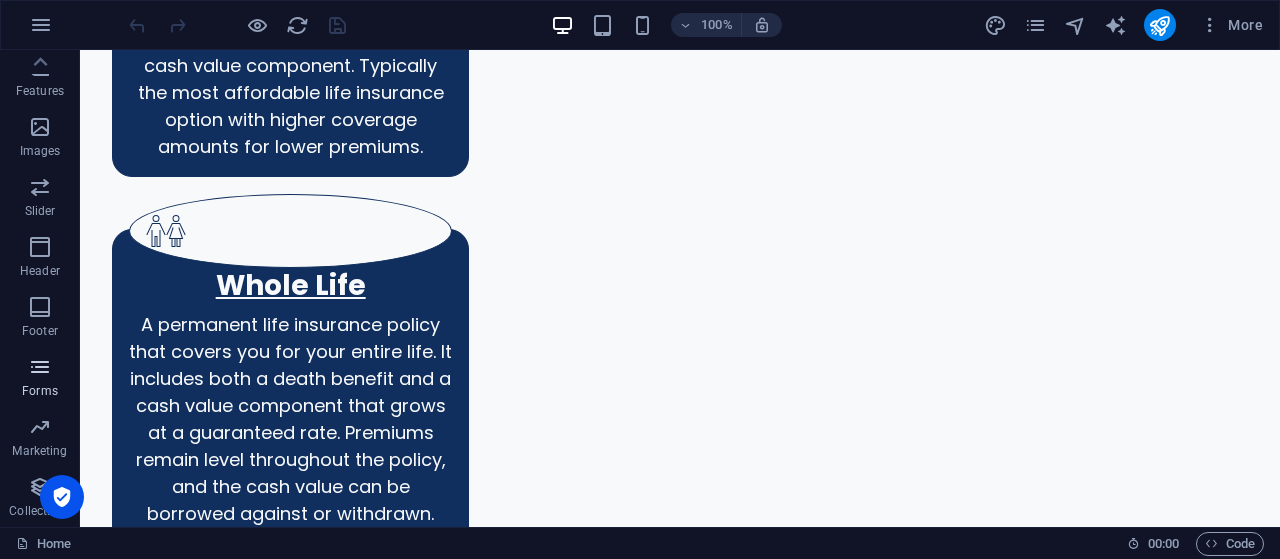 click at bounding box center (40, 367) 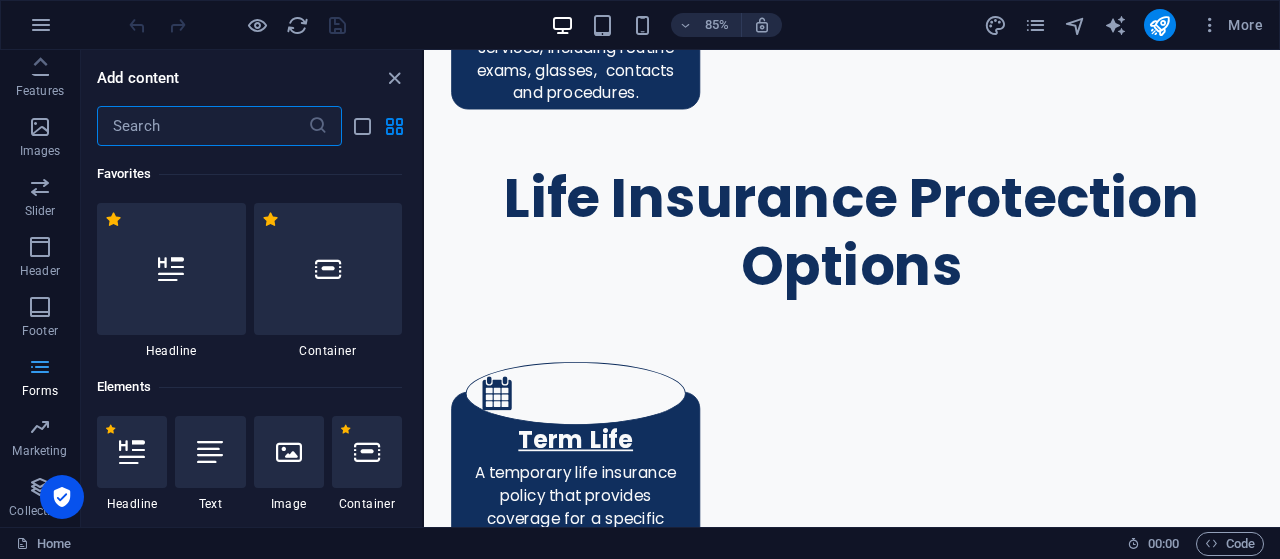 scroll, scrollTop: 14400, scrollLeft: 0, axis: vertical 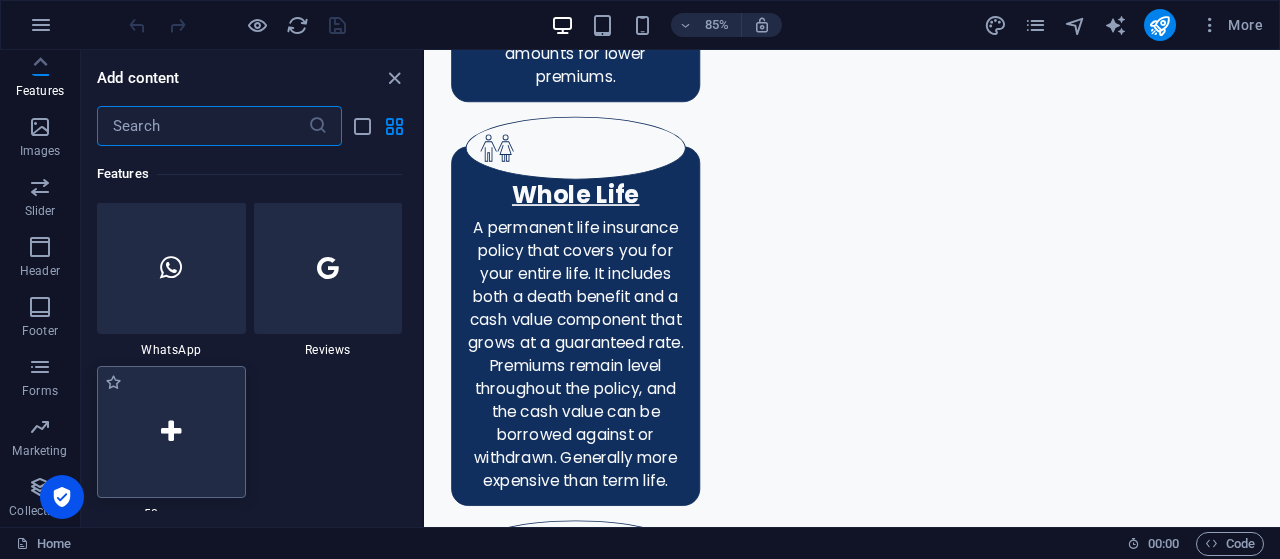 click at bounding box center [171, 432] 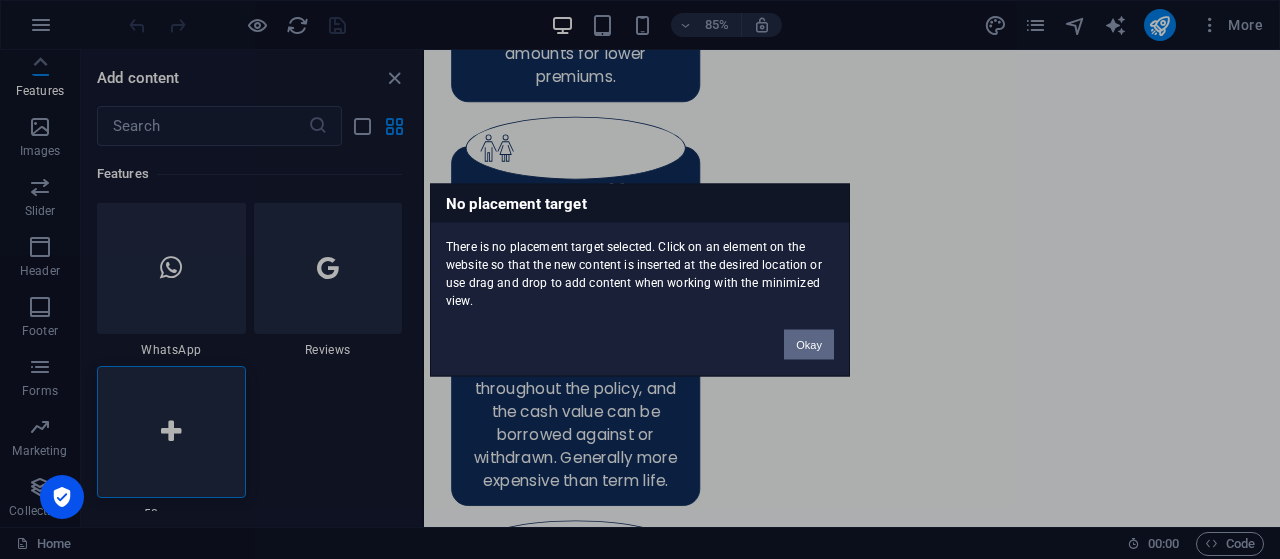 click on "Okay" at bounding box center (809, 344) 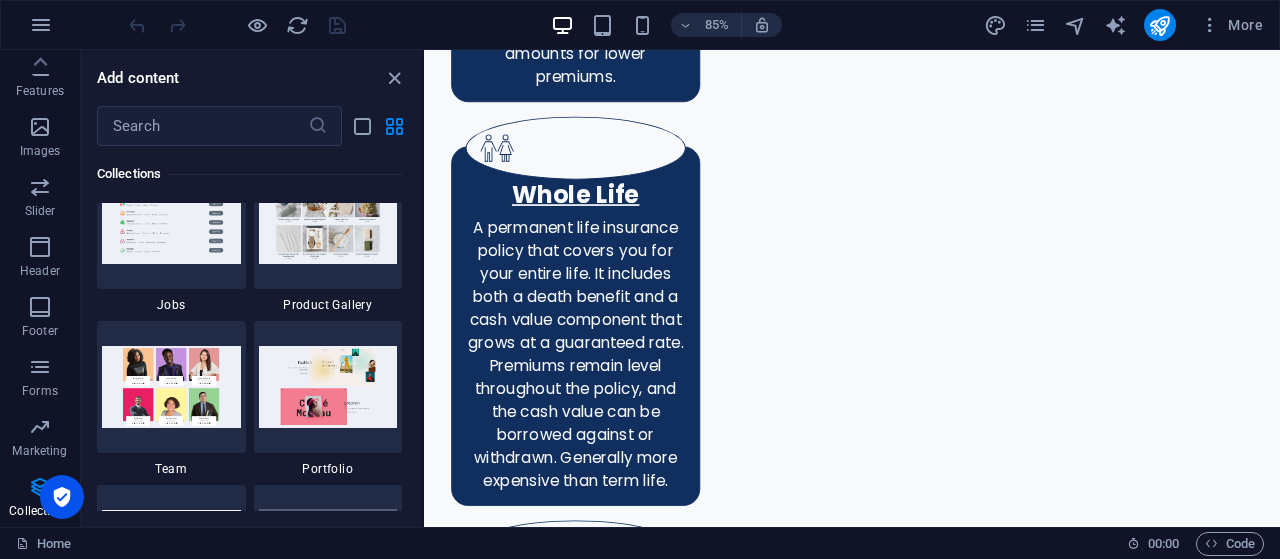 scroll, scrollTop: 18133, scrollLeft: 0, axis: vertical 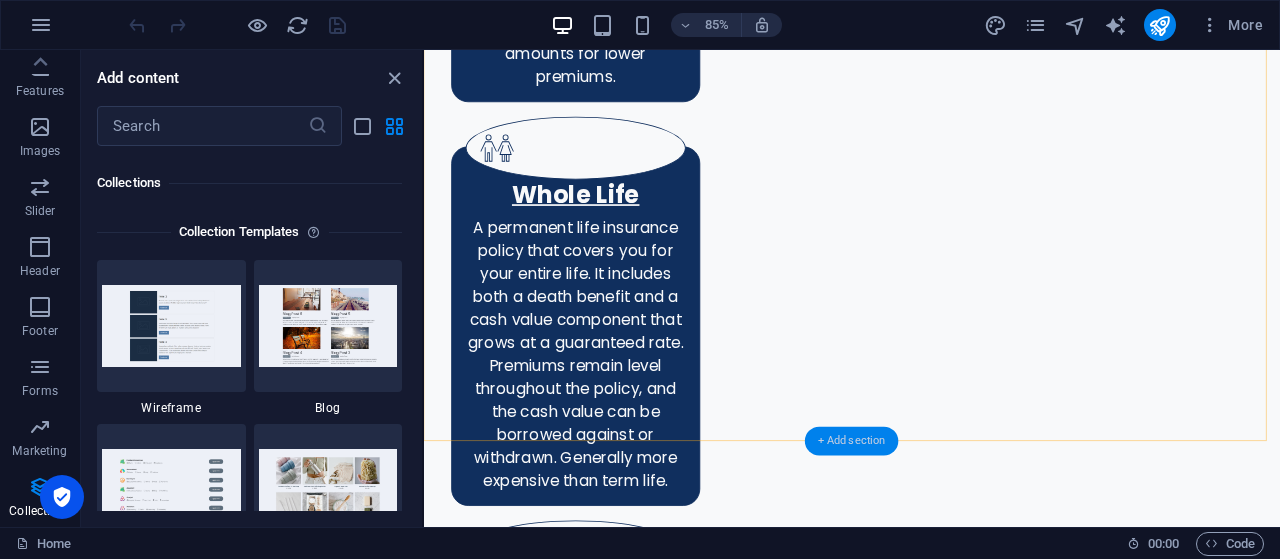 click on "+ Add section" at bounding box center (852, 440) 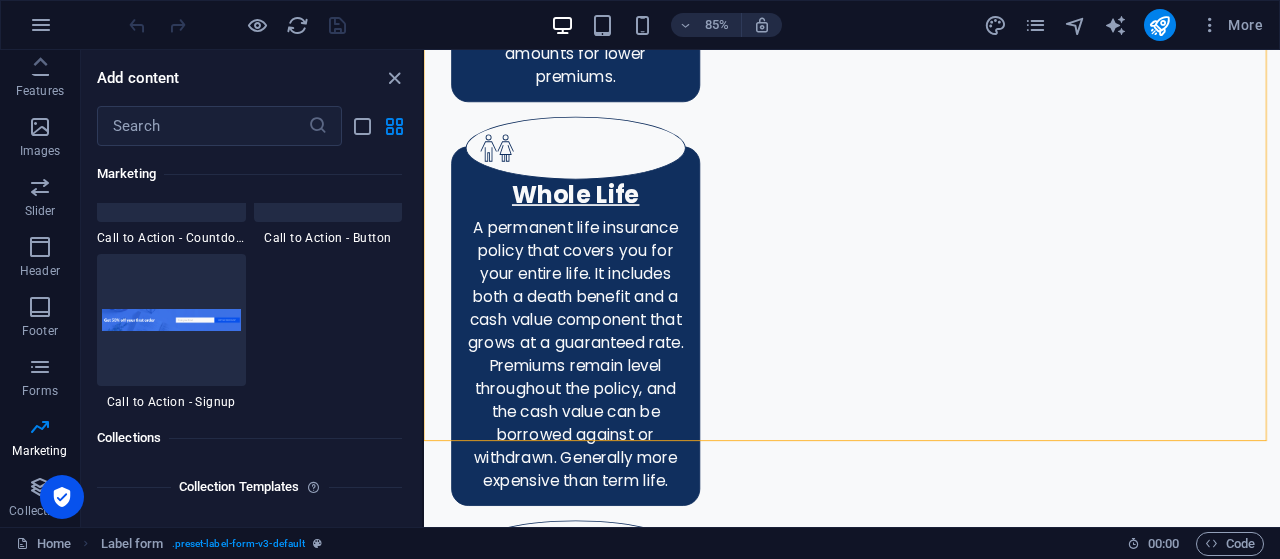 scroll, scrollTop: 17899, scrollLeft: 0, axis: vertical 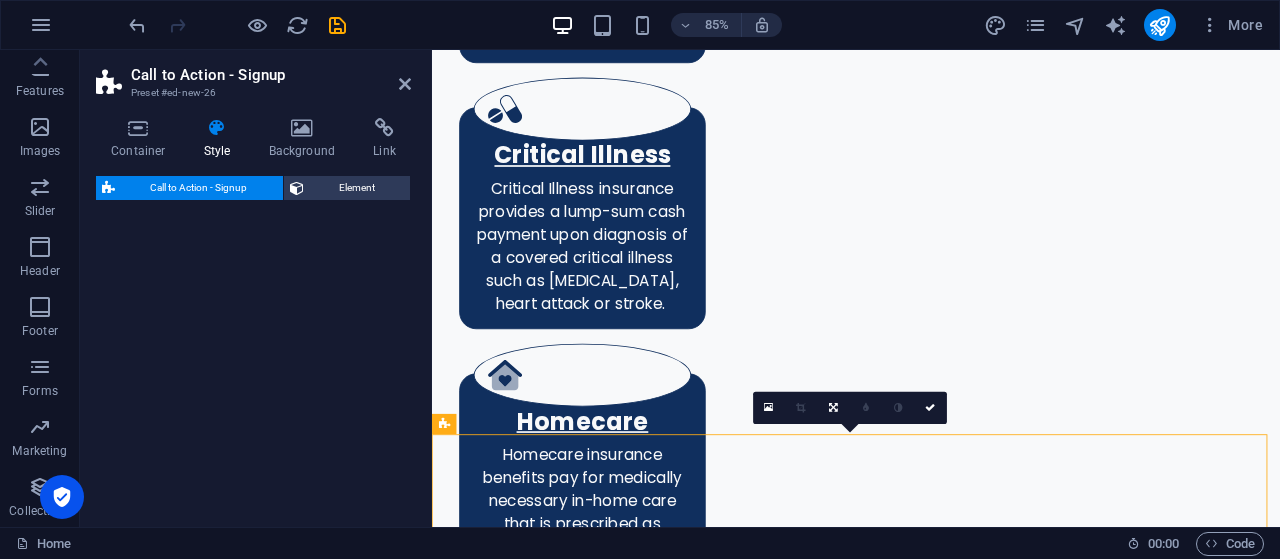 select on "rem" 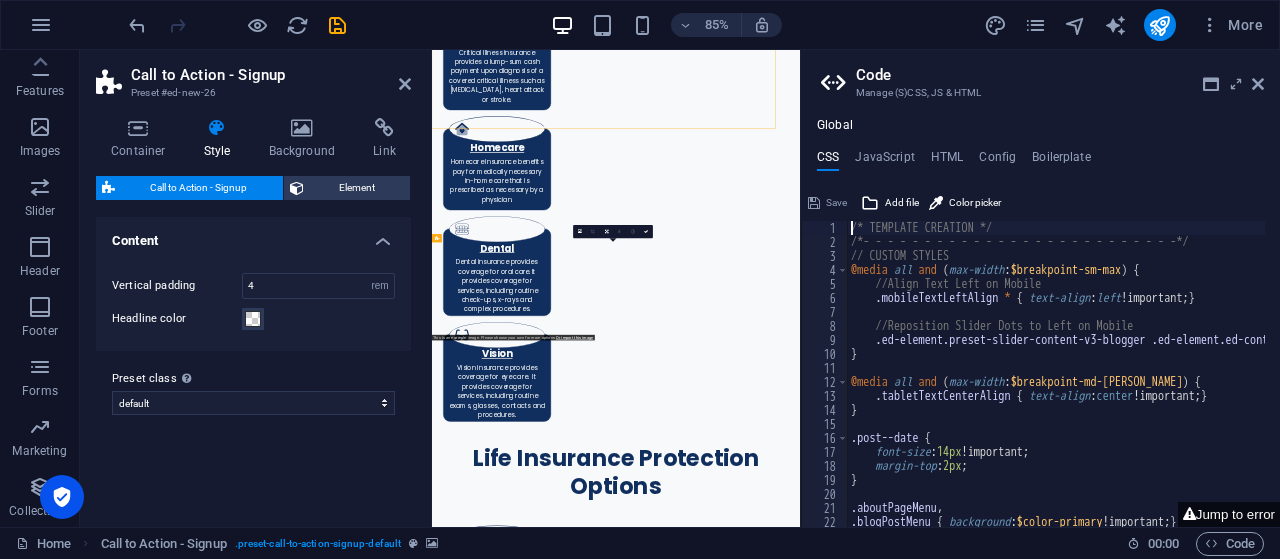 scroll, scrollTop: 5840, scrollLeft: 0, axis: vertical 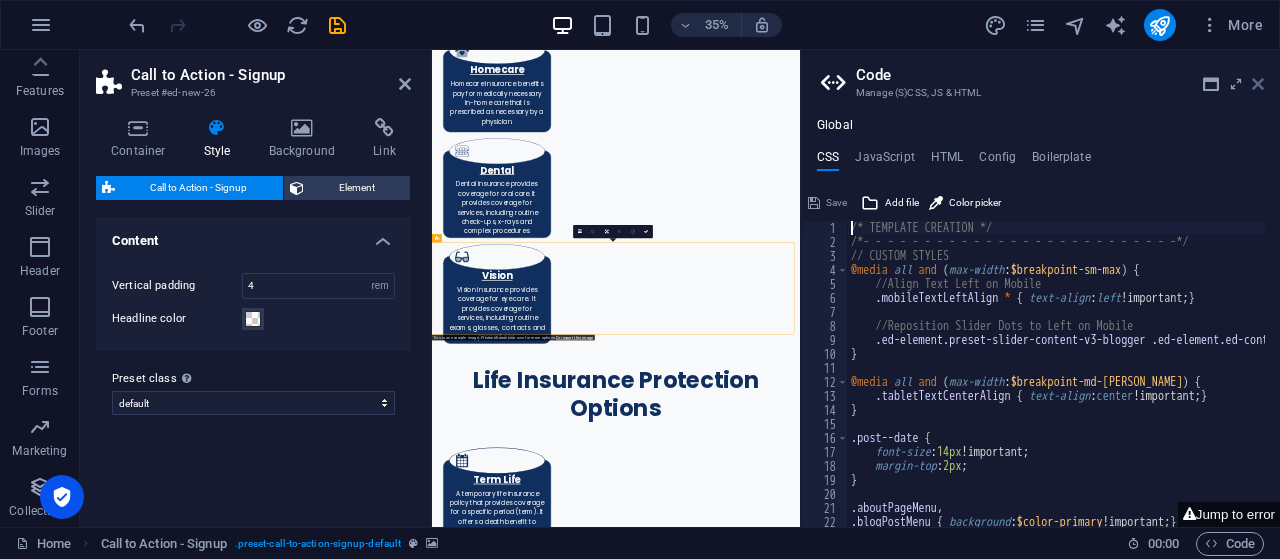 click at bounding box center (1258, 84) 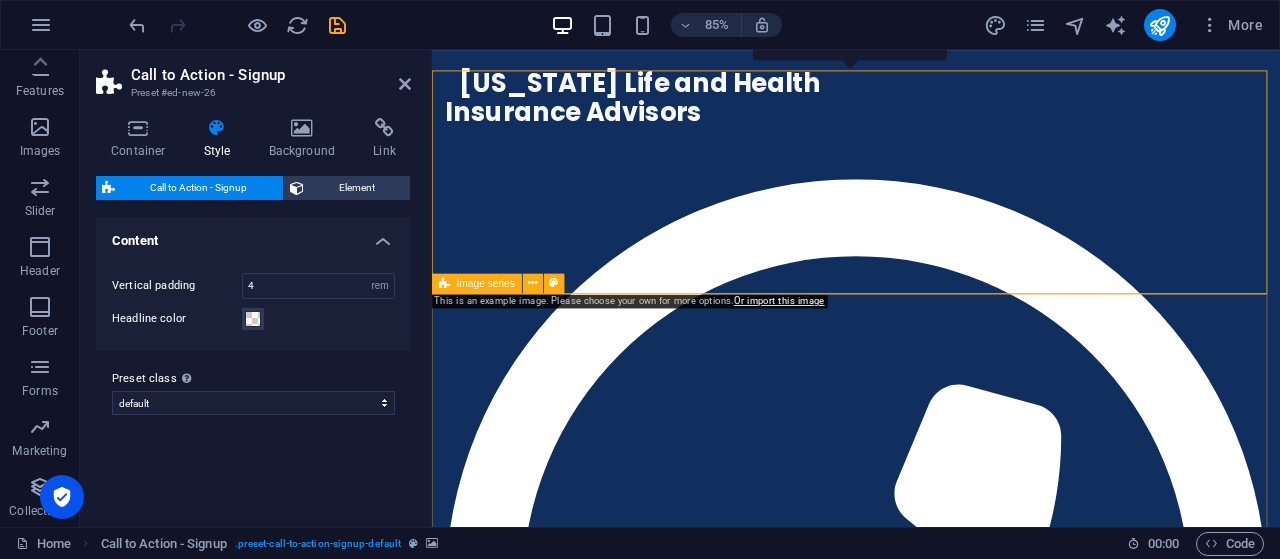 scroll, scrollTop: 5520, scrollLeft: 0, axis: vertical 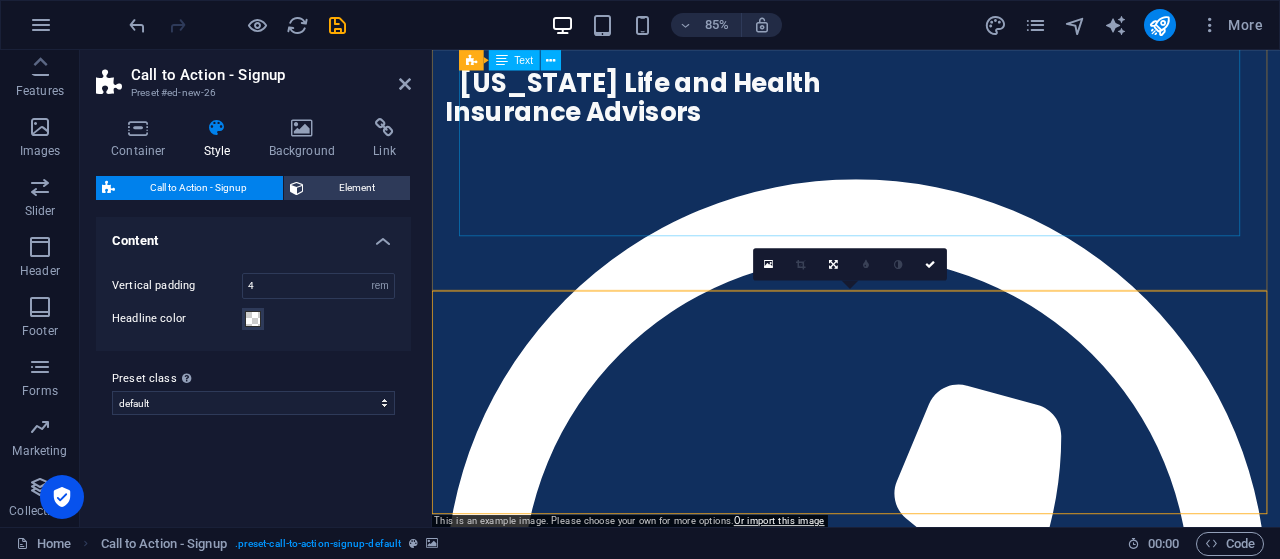 click on "Why Choose Us? We take the insurance needs of our clients seriously.  With over 10 years of healthcare and insurance industry experience, We've dedicated our careers to protecting what matters most to families.  As licensed Life & Health Insurance Brokers with multi-lingual backgrounds, we bring a unique perspective to understanding diverse client needs.  Protecting your loved ones isn't just our jobs - it's our responsibility.   Using our extensive knowledge and industry expertise, we connect clients with the right insurance partners for their unique situations.  Whether you're retiring, growing your family, insuring children, or other life circumstances, we're here to help you find the perfect coverage.   Insurance isn't just about premiums and policies-it's about safeguarding your family's future and legacy.  We would be honored to be your trusted partner in this journey.  We offer flexible consultation options, including  We look forward to our first conversation.  Phone: (281) 770 - 6642" at bounding box center (931, 4982) 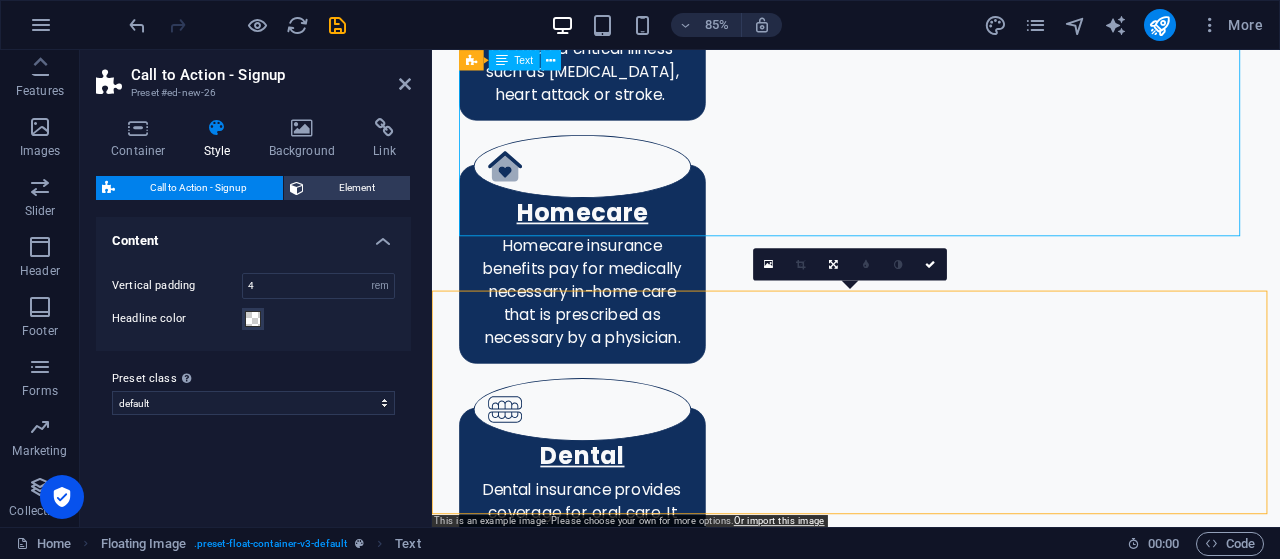 scroll, scrollTop: 4685, scrollLeft: 0, axis: vertical 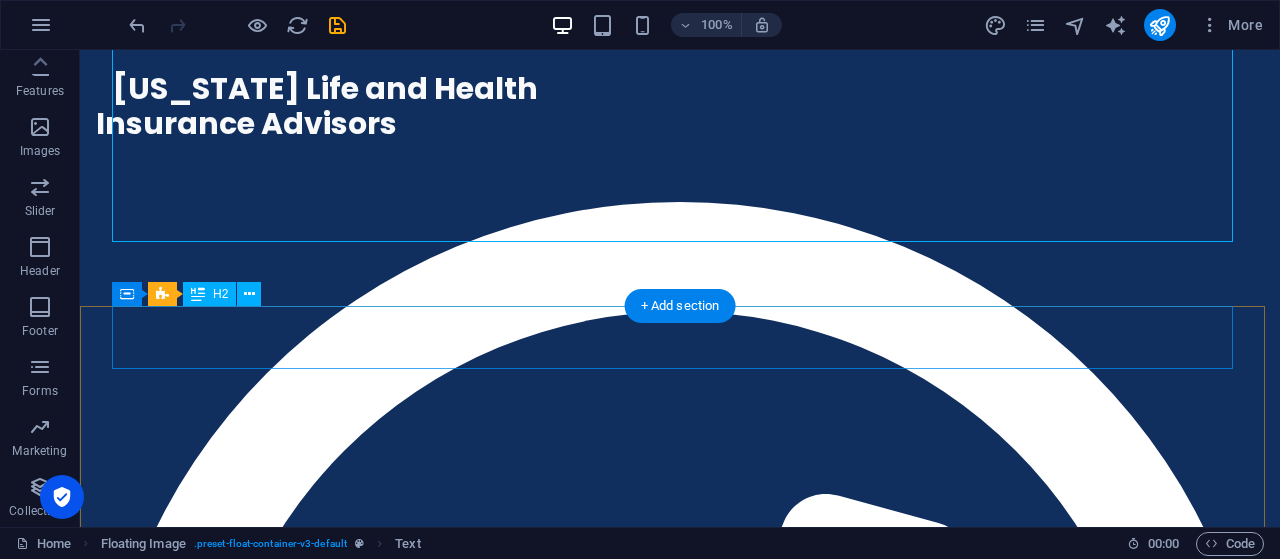 click on "Get  50%  off your first order" at bounding box center (680, 5201) 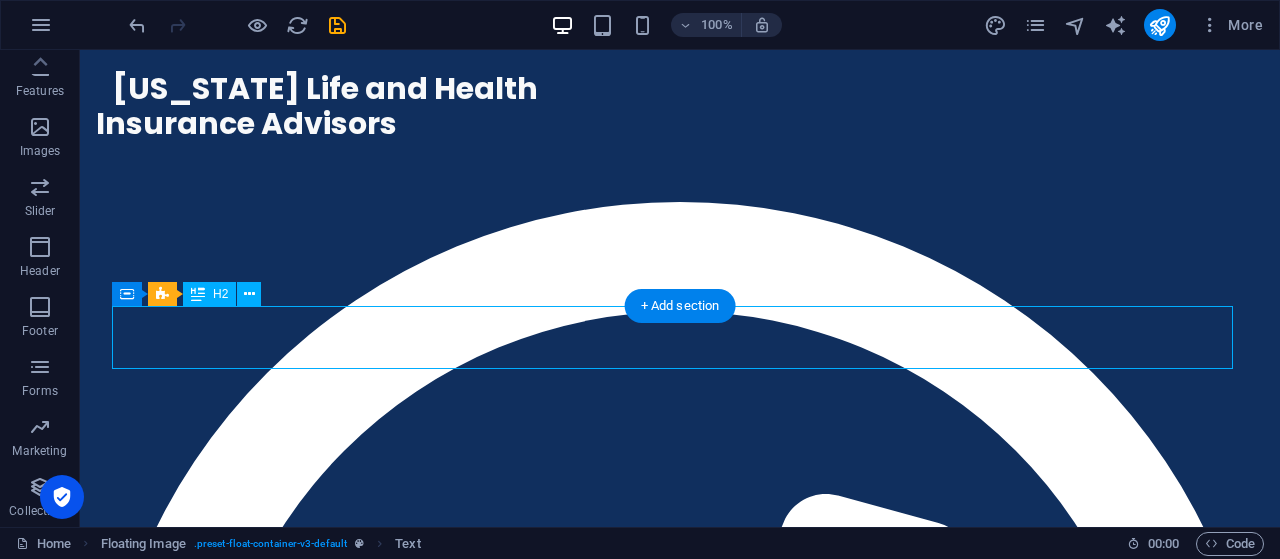 click on "Get  50%  off your first order" at bounding box center (680, 5201) 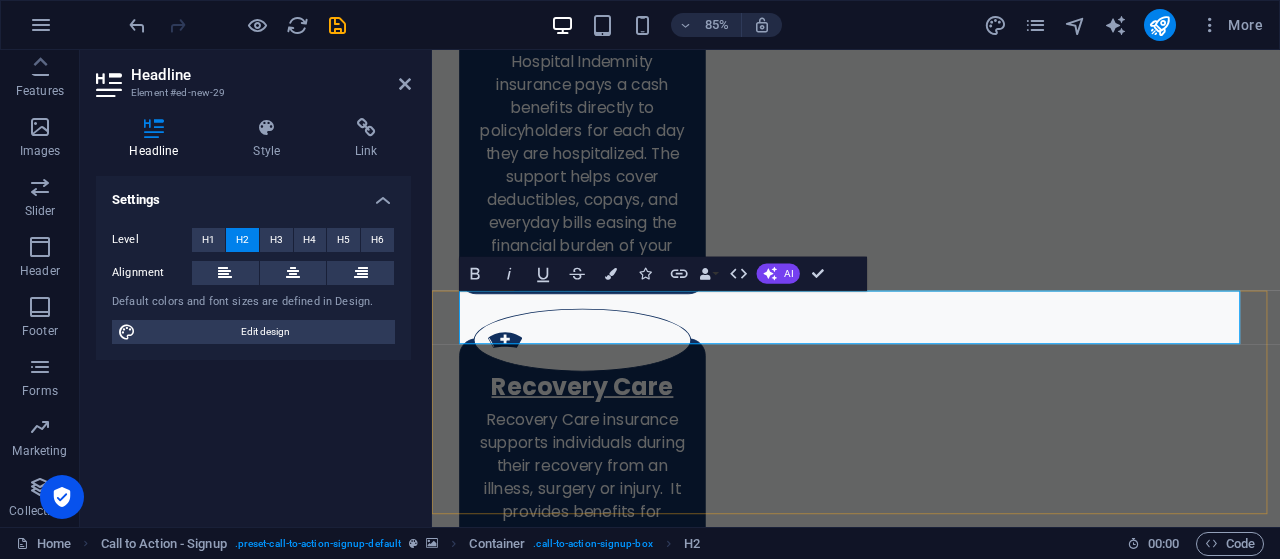 scroll, scrollTop: 5520, scrollLeft: 0, axis: vertical 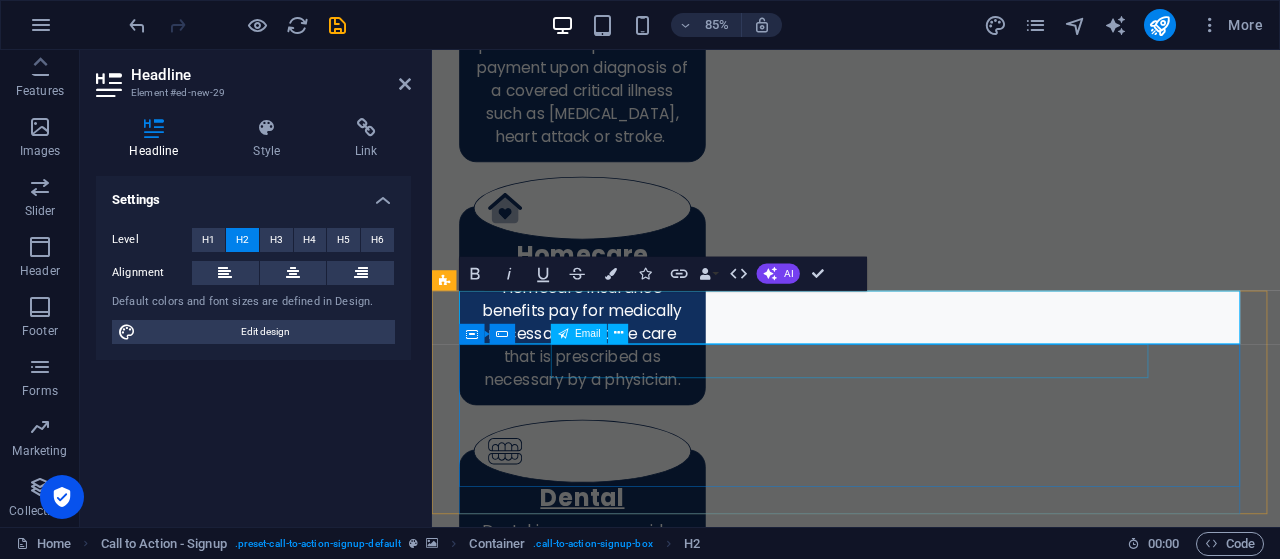 type 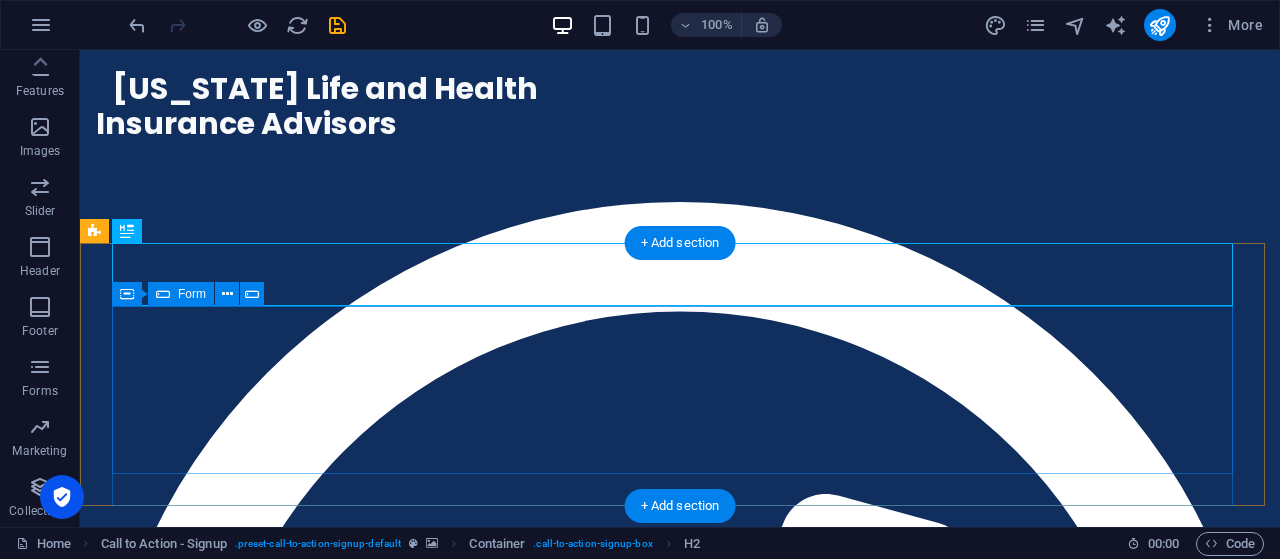 scroll, scrollTop: 4658, scrollLeft: 0, axis: vertical 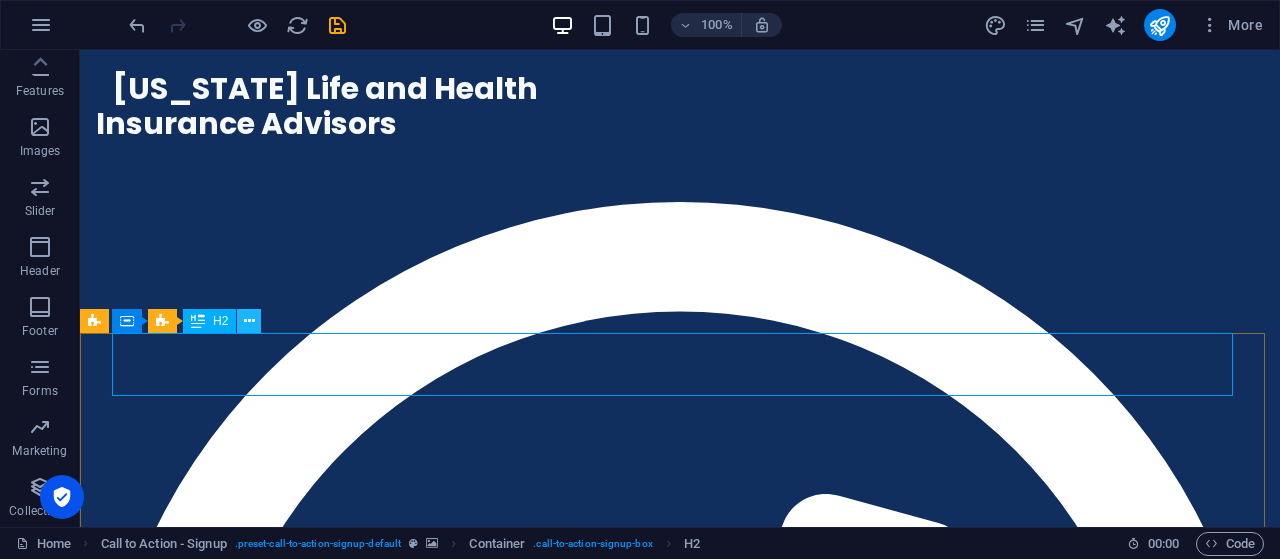 click at bounding box center (249, 321) 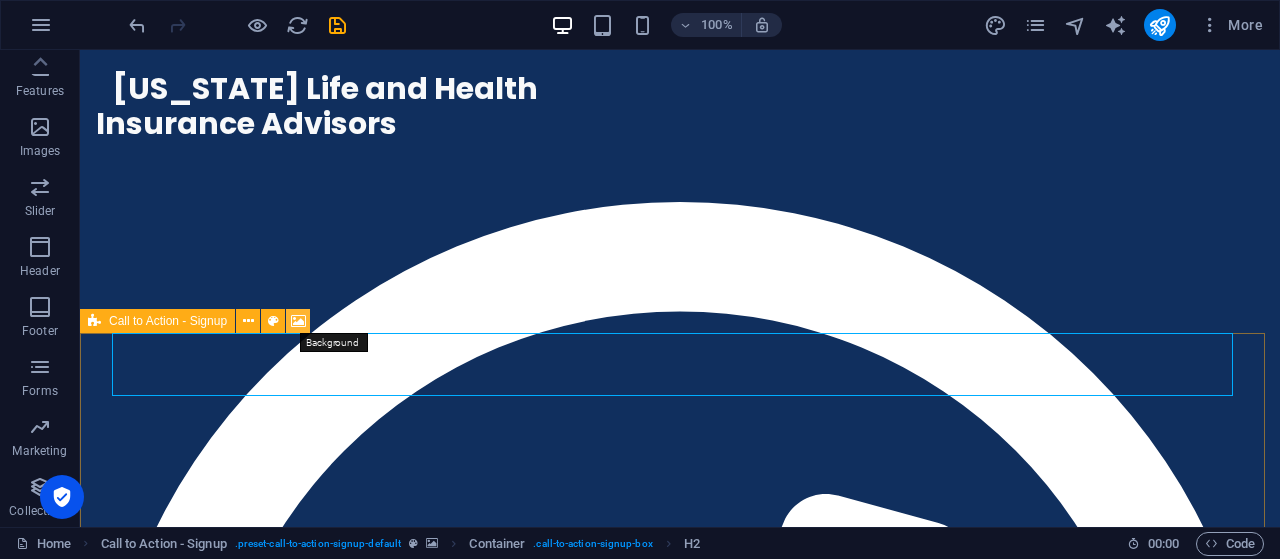 click at bounding box center (298, 321) 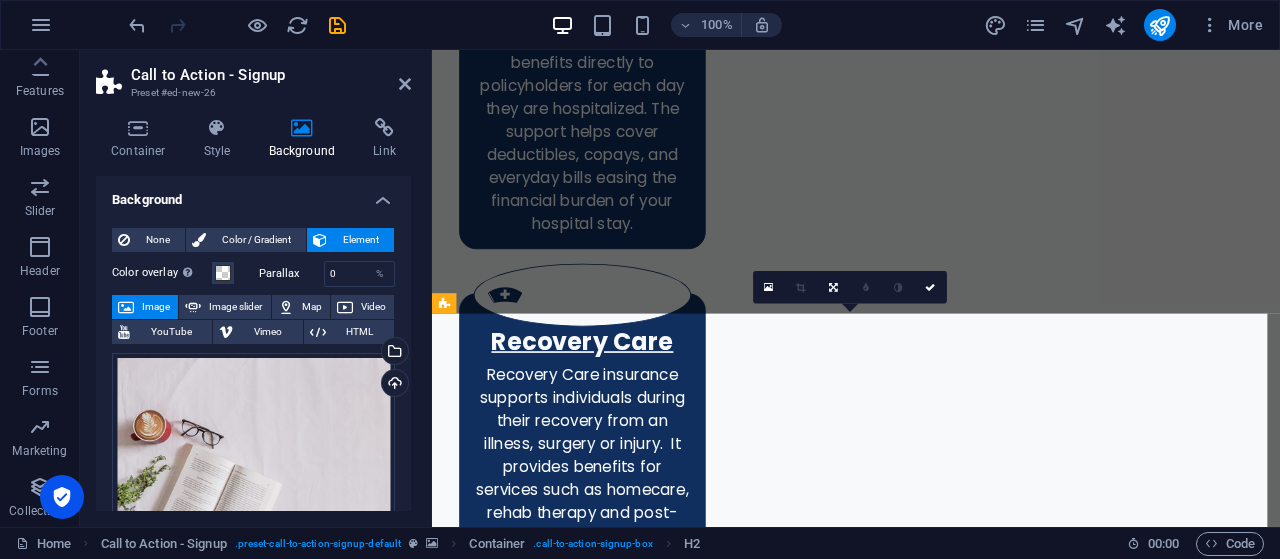scroll, scrollTop: 5493, scrollLeft: 0, axis: vertical 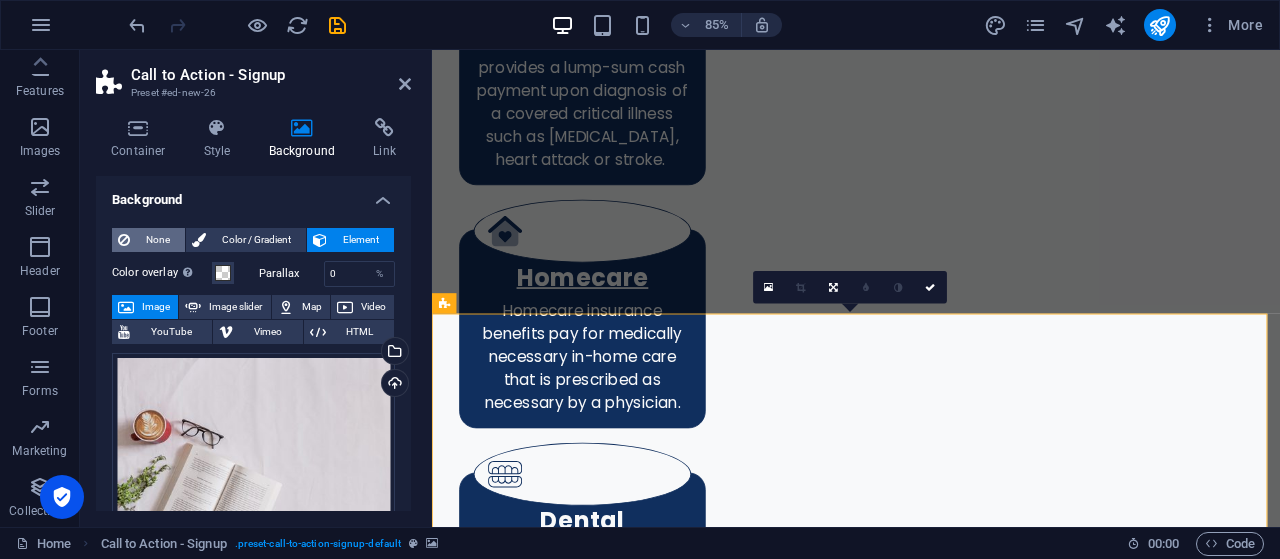 click on "None" at bounding box center (148, 240) 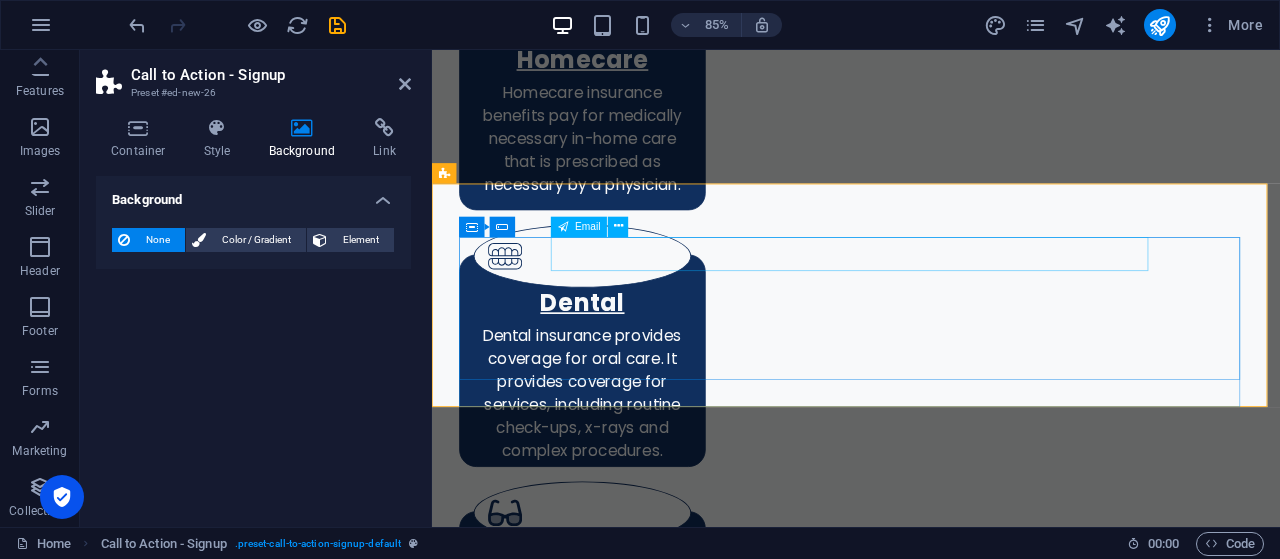 scroll, scrollTop: 5759, scrollLeft: 0, axis: vertical 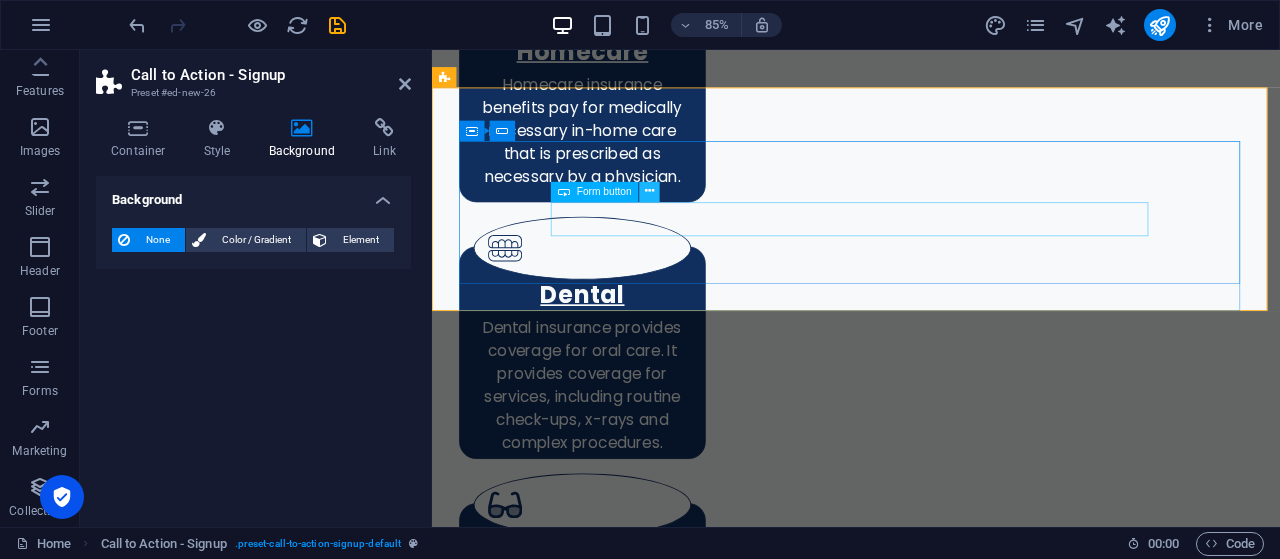 click at bounding box center [649, 192] 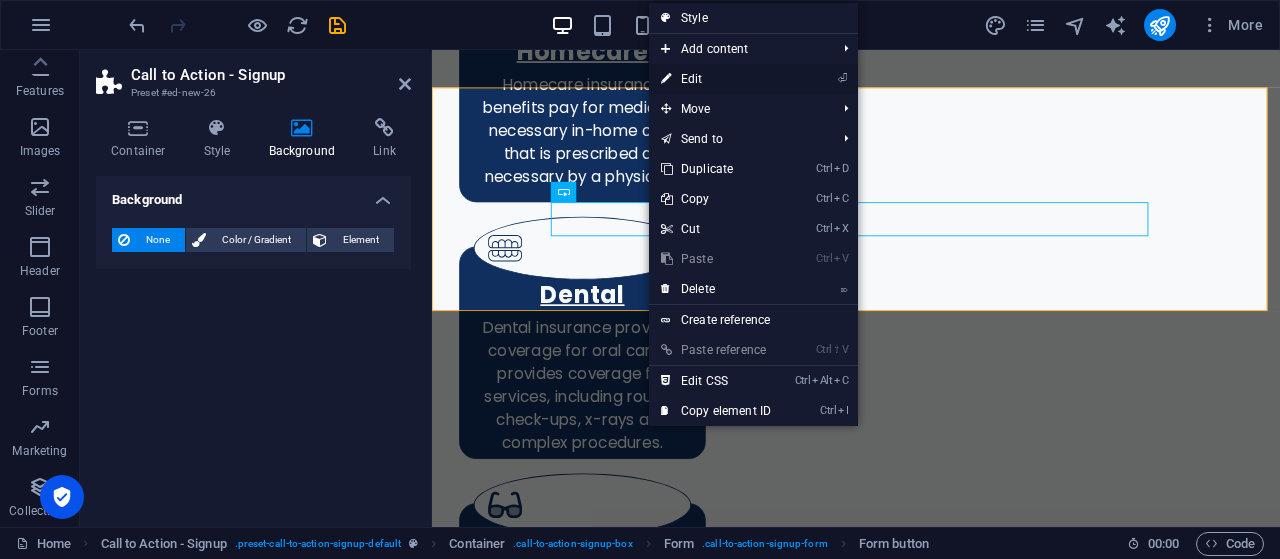 click on "⏎  Edit" at bounding box center (716, 79) 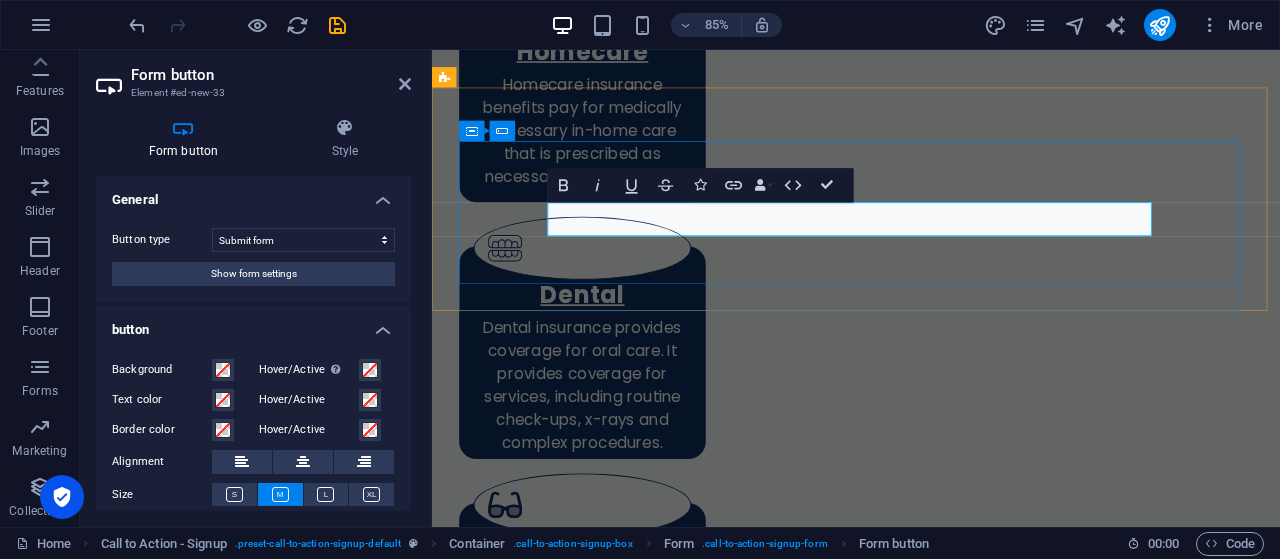 click on "Get my discount" at bounding box center [744, 6625] 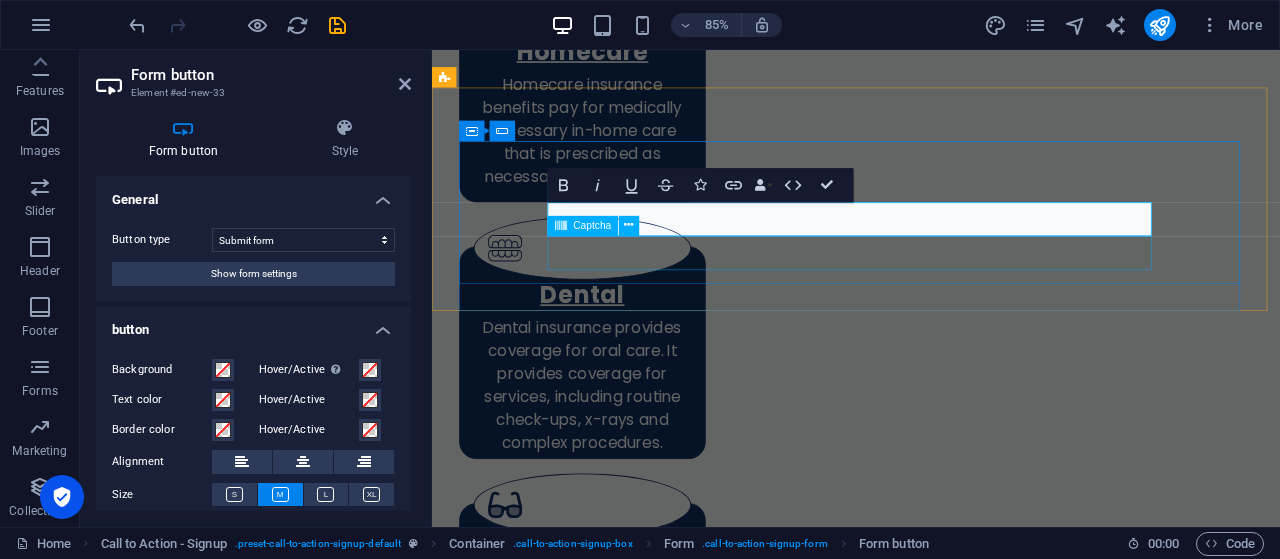 type on "Get my discount" 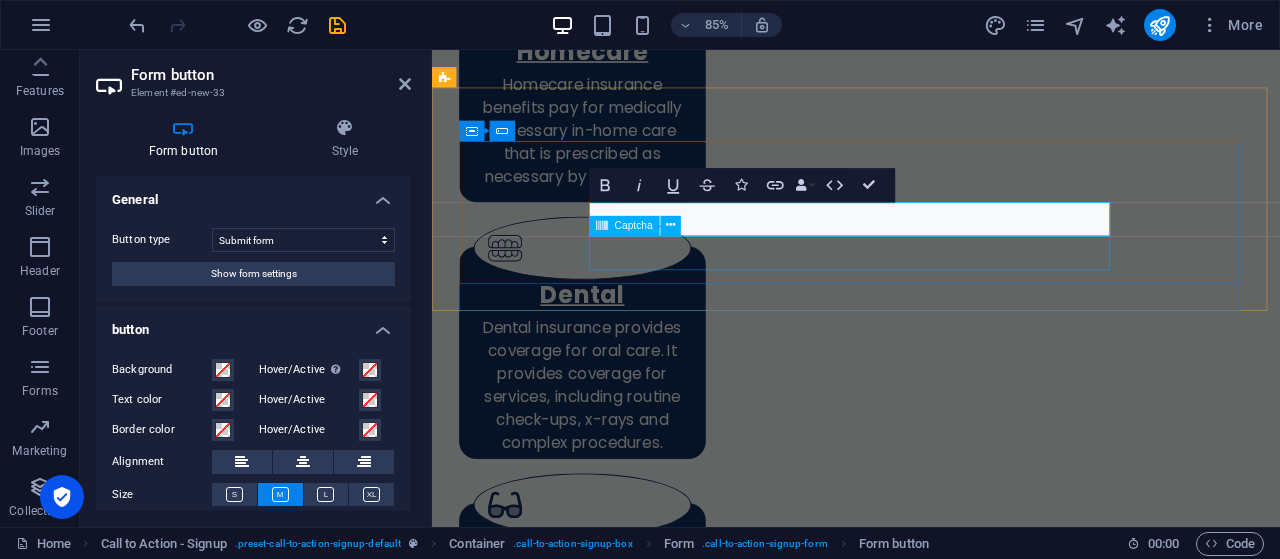 click on "Sign" at bounding box center (695, 6625) 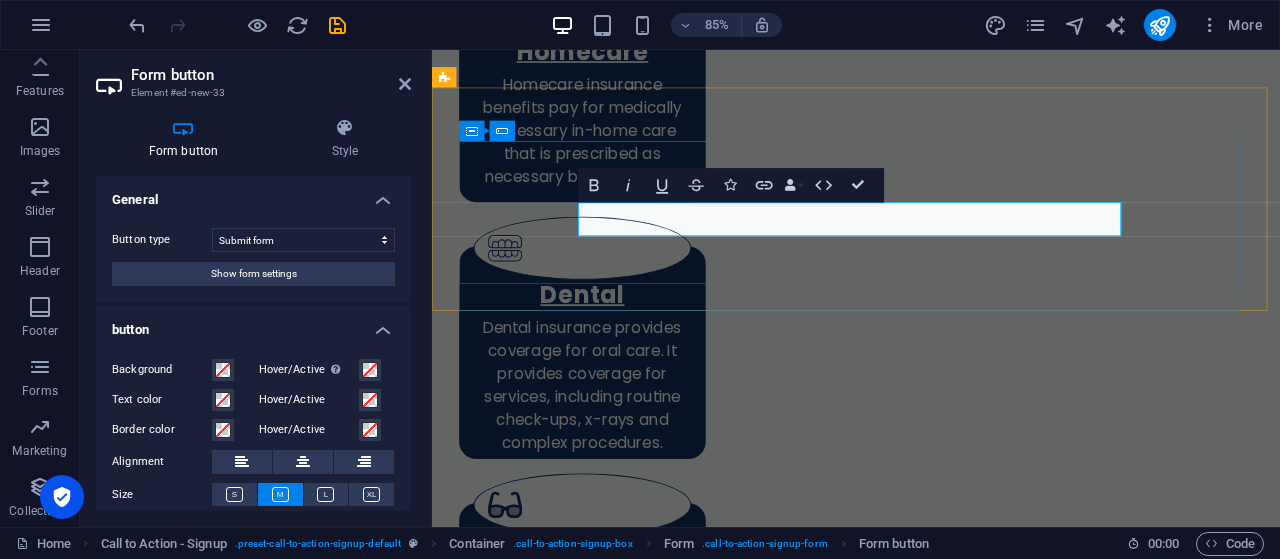 drag, startPoint x: 695, startPoint y: 245, endPoint x: 615, endPoint y: 253, distance: 80.399 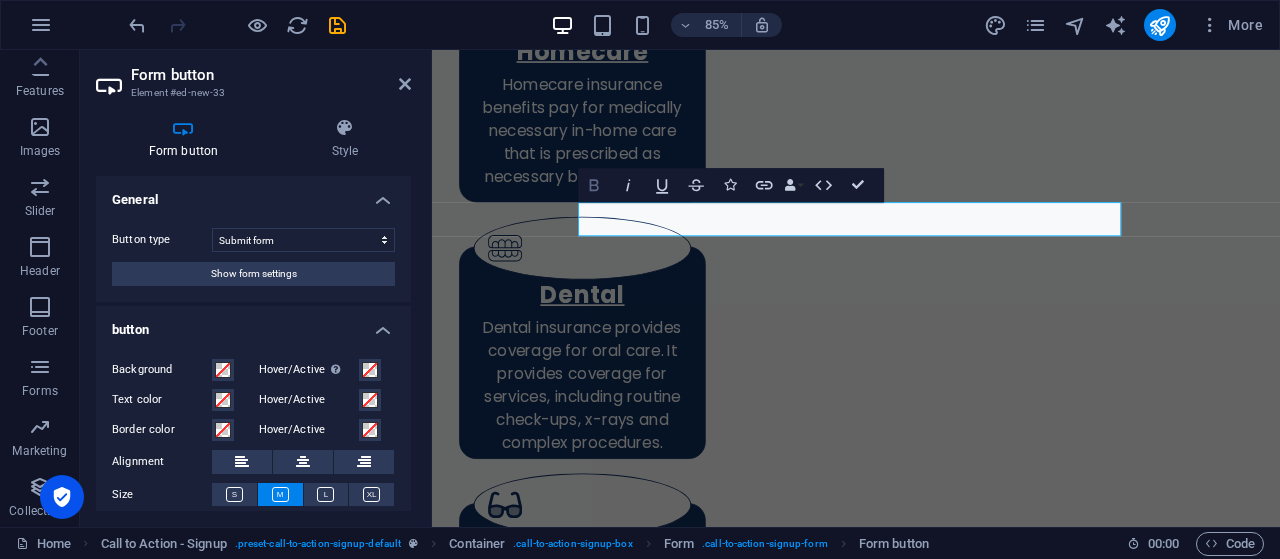 click 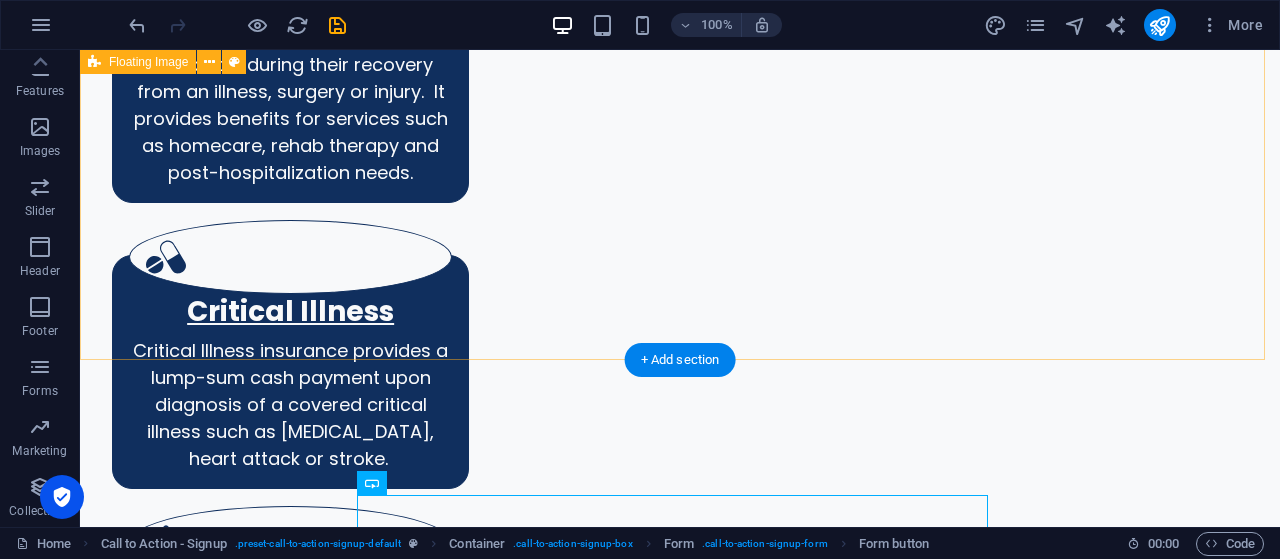 scroll, scrollTop: 4897, scrollLeft: 0, axis: vertical 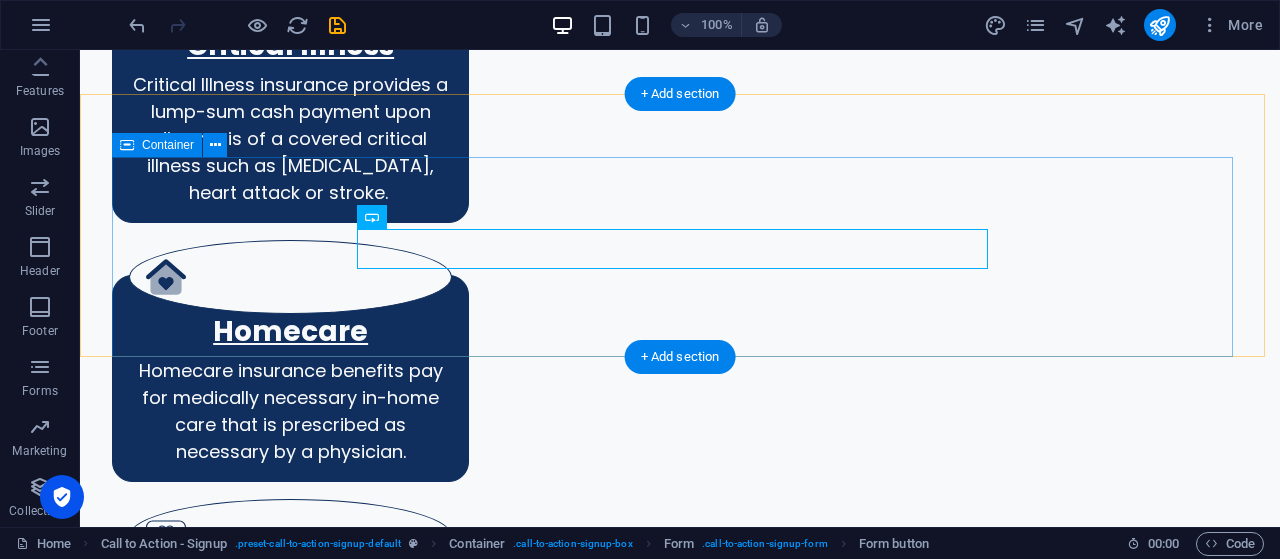 click on "Sign Up Unreadable? Regenerate" at bounding box center (680, 6060) 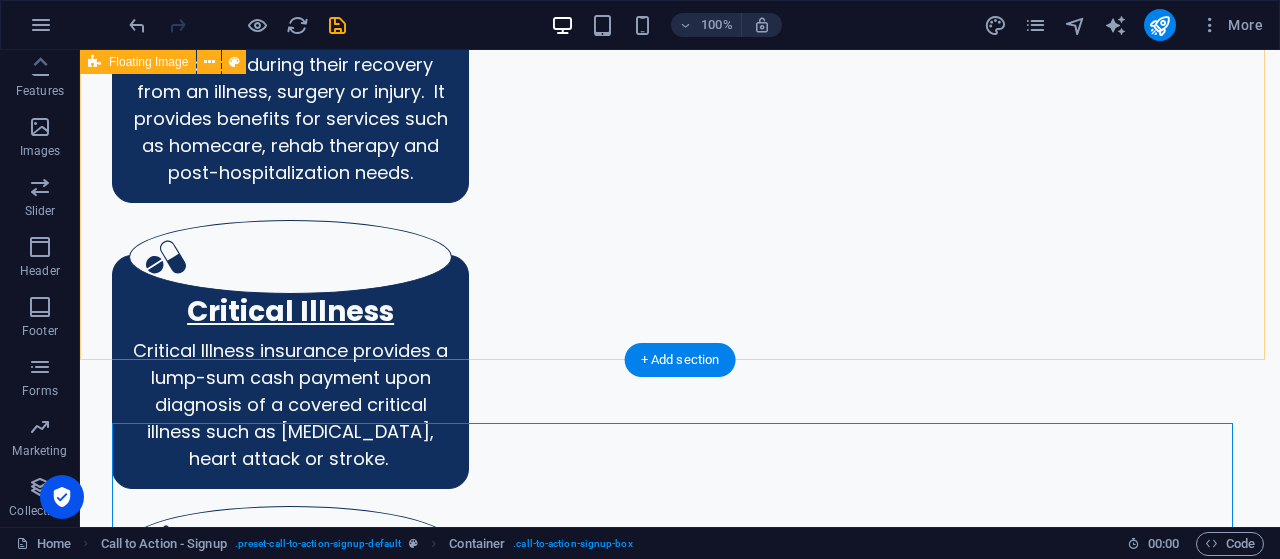 scroll, scrollTop: 4897, scrollLeft: 0, axis: vertical 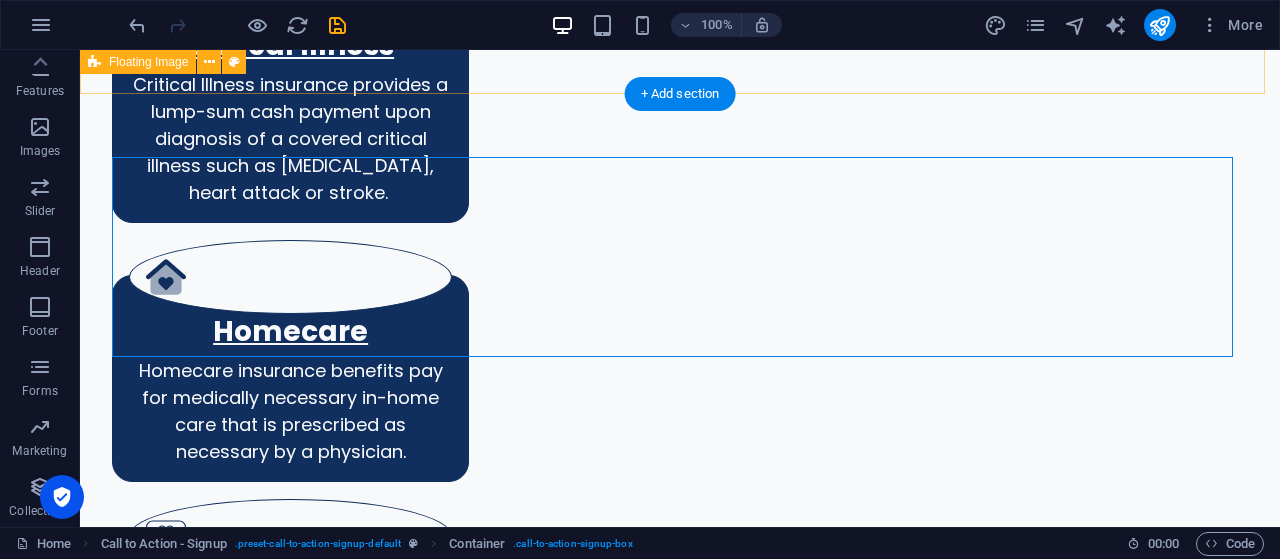 click on "Why Choose Us? We take the insurance needs of our clients seriously.  With over 10 years of healthcare and insurance industry experience, We've dedicated our careers to protecting what matters most to families.  As licensed Life & Health Insurance Brokers with multi-lingual backgrounds, we bring a unique perspective to understanding diverse client needs.  Protecting your loved ones isn't just our jobs - it's our responsibility.   Using our extensive knowledge and industry expertise, we connect clients with the right insurance partners for their unique situations.  Whether you're retiring, growing your family, insuring children, or other life circumstances, we're here to help you find the perfect coverage.   Insurance isn't just about premiums and policies-it's about safeguarding your family's future and legacy.  We would be honored to be your trusted partner in this journey.  We offer flexible consultation options, including  We look forward to our first conversation.  Phone: (281) 770 - 6642" at bounding box center (680, 5285) 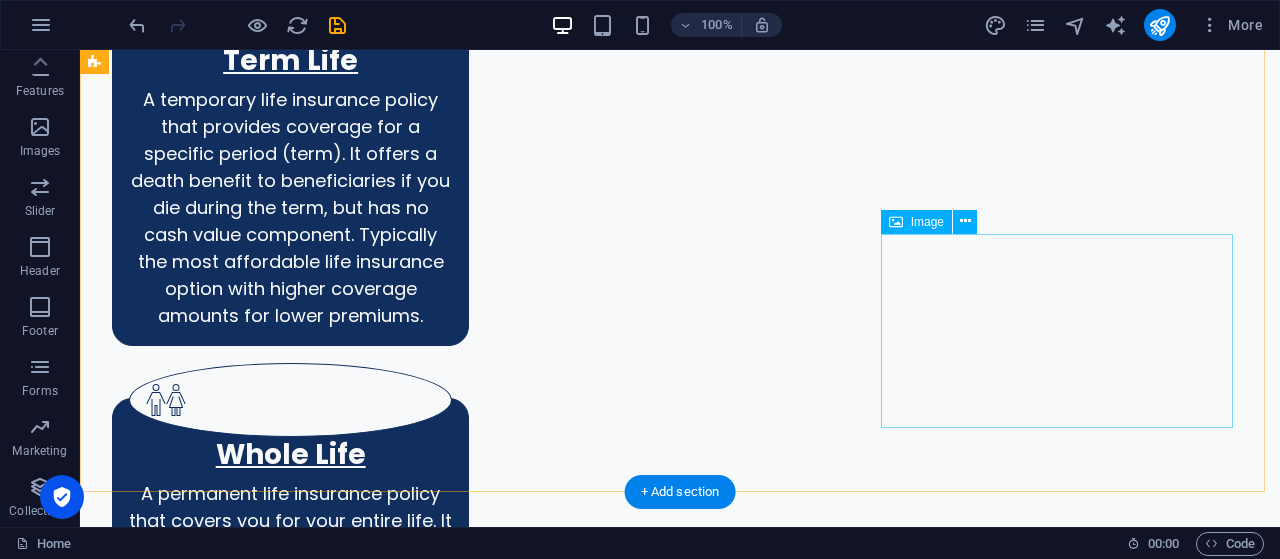 scroll, scrollTop: 6497, scrollLeft: 0, axis: vertical 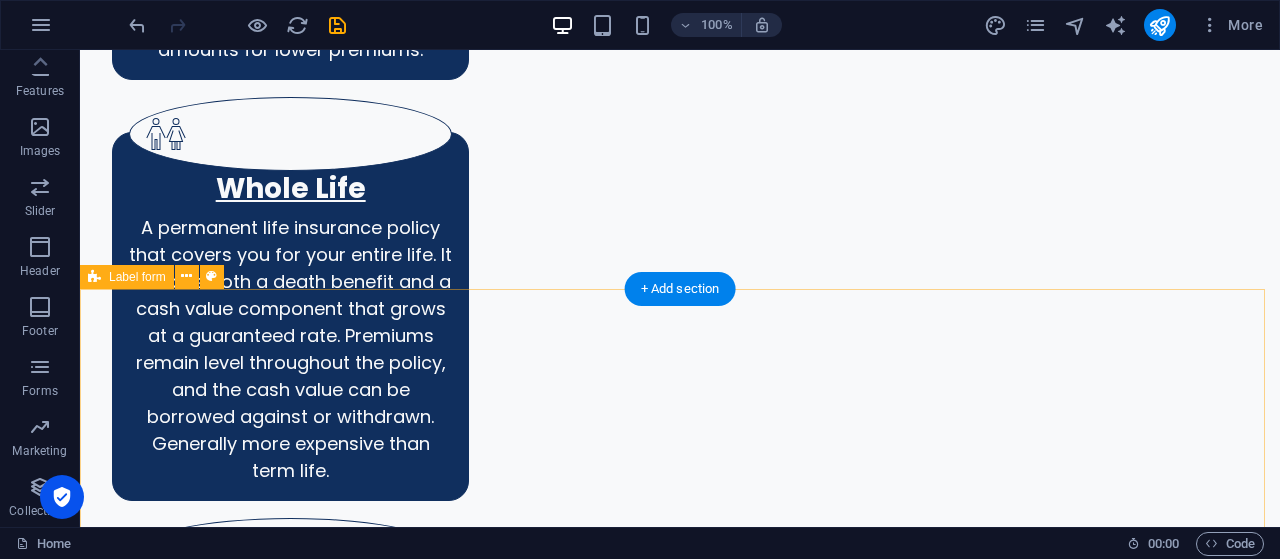 click on "Name Phone Email Message Nicht lesbar? Neu generieren Submit" at bounding box center (680, 8547) 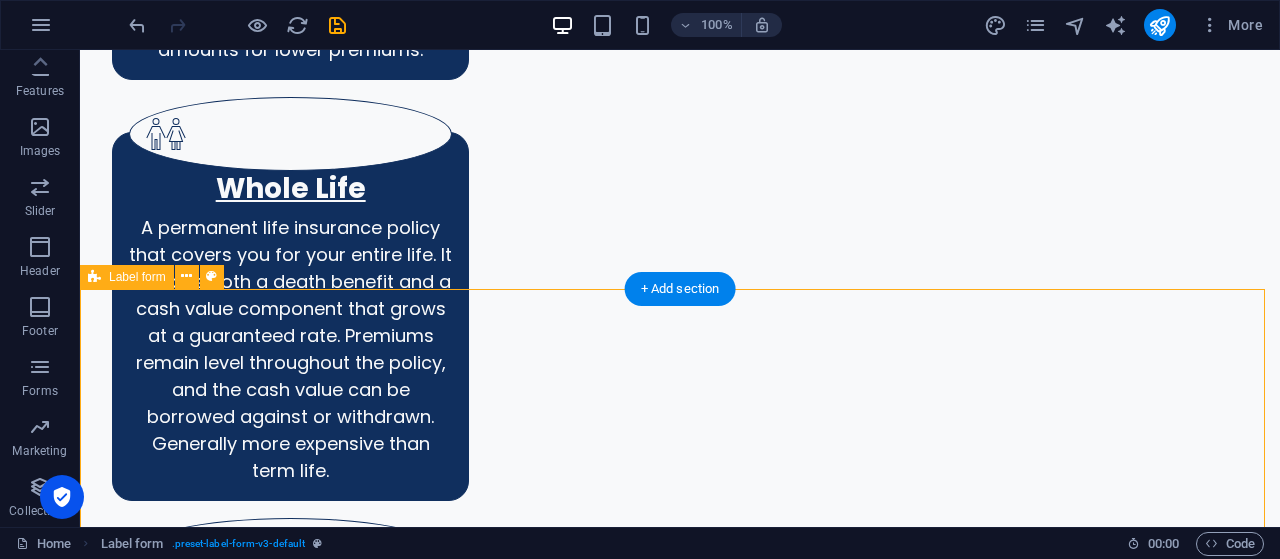 click on "Name Phone Email Message Nicht lesbar? Neu generieren Submit" at bounding box center [680, 8547] 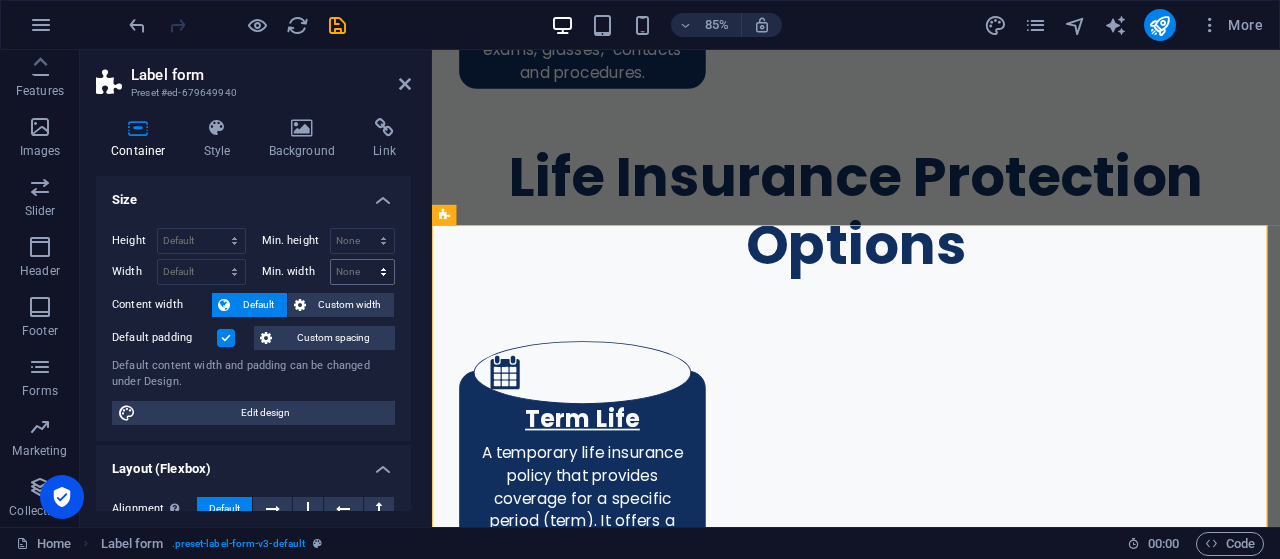 scroll, scrollTop: 7194, scrollLeft: 0, axis: vertical 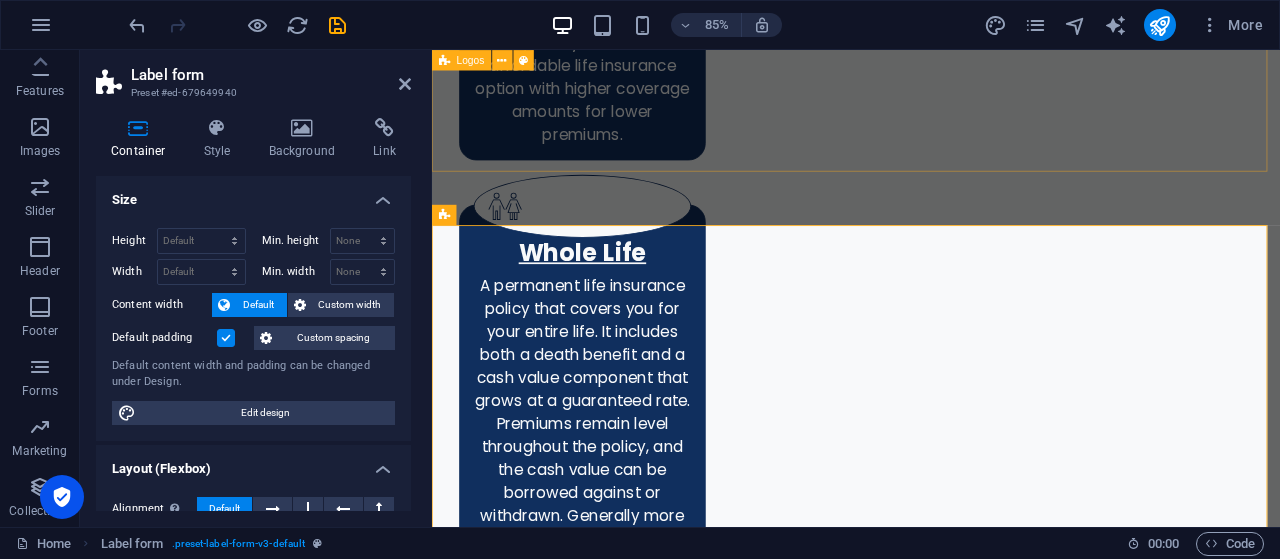 click at bounding box center [931, 7257] 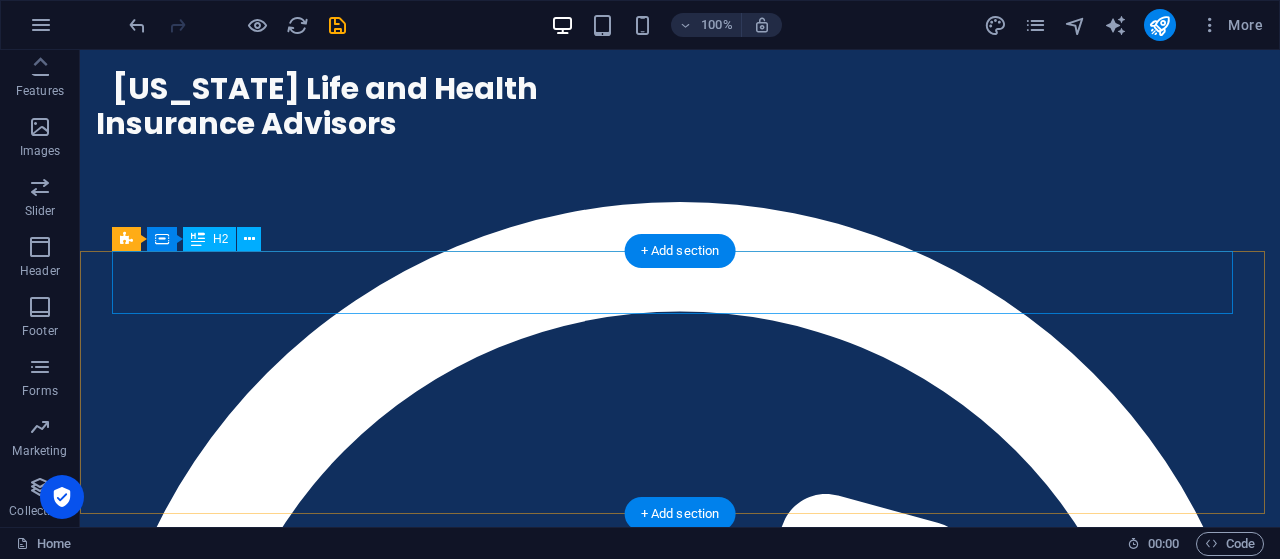 scroll, scrollTop: 4631, scrollLeft: 0, axis: vertical 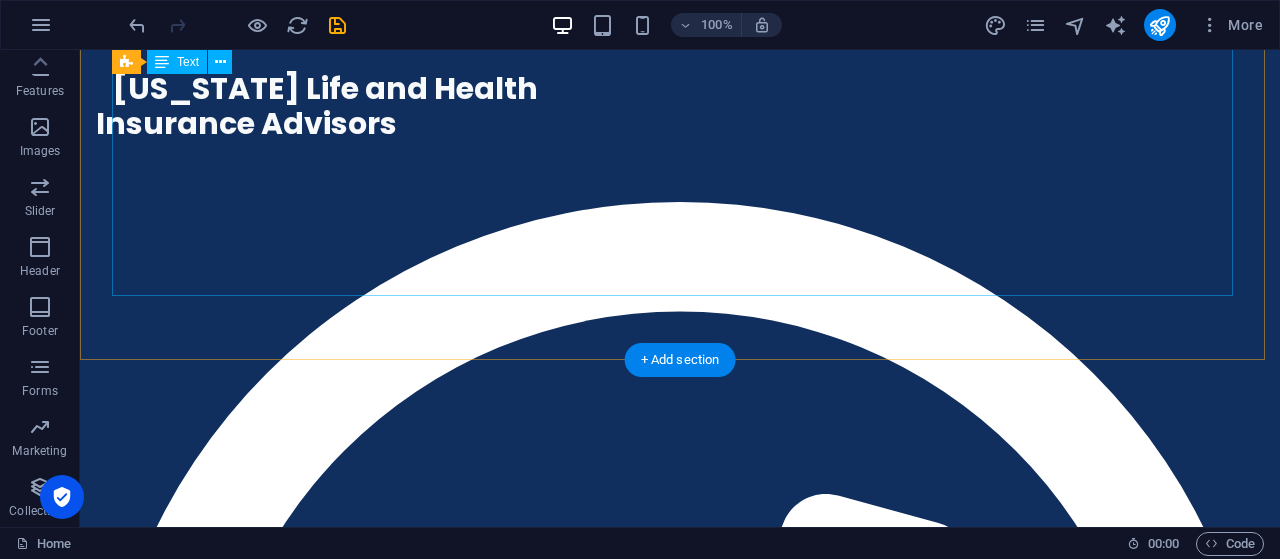 click on "Why Choose Us? We take the insurance needs of our clients seriously.  With over 10 years of healthcare and insurance industry experience, We've dedicated our careers to protecting what matters most to families.  As licensed Life & Health Insurance Brokers with multi-lingual backgrounds, we bring a unique perspective to understanding diverse client needs.  Protecting your loved ones isn't just our jobs - it's our responsibility.   Using our extensive knowledge and industry expertise, we connect clients with the right insurance partners for their unique situations.  Whether you're retiring, growing your family, insuring children, or other life circumstances, we're here to help you find the perfect coverage.   Insurance isn't just about premiums and policies-it's about safeguarding your family's future and legacy.  We would be honored to be your trusted partner in this journey.  We offer flexible consultation options, including  We look forward to our first conversation.  Phone: (281) 770 - 6642" at bounding box center (680, 4303) 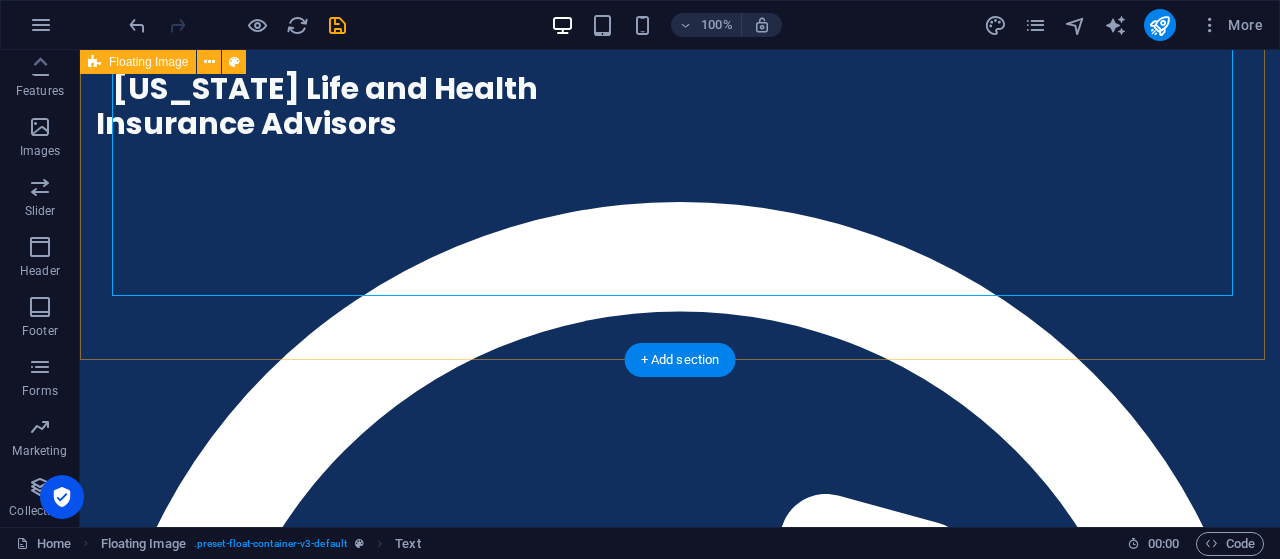 click on "Why Choose Us? We take the insurance needs of our clients seriously.  With over 10 years of healthcare and insurance industry experience, We've dedicated our careers to protecting what matters most to families.  As licensed Life & Health Insurance Brokers with multi-lingual backgrounds, we bring a unique perspective to understanding diverse client needs.  Protecting your loved ones isn't just our jobs - it's our responsibility.   Using our extensive knowledge and industry expertise, we connect clients with the right insurance partners for their unique situations.  Whether you're retiring, growing your family, insuring children, or other life circumstances, we're here to help you find the perfect coverage.   Insurance isn't just about premiums and policies-it's about safeguarding your family's future and legacy.  We would be honored to be your trusted partner in this journey.  We offer flexible consultation options, including  We look forward to our first conversation.  Phone: (281) 770 - 6642" at bounding box center [680, 4303] 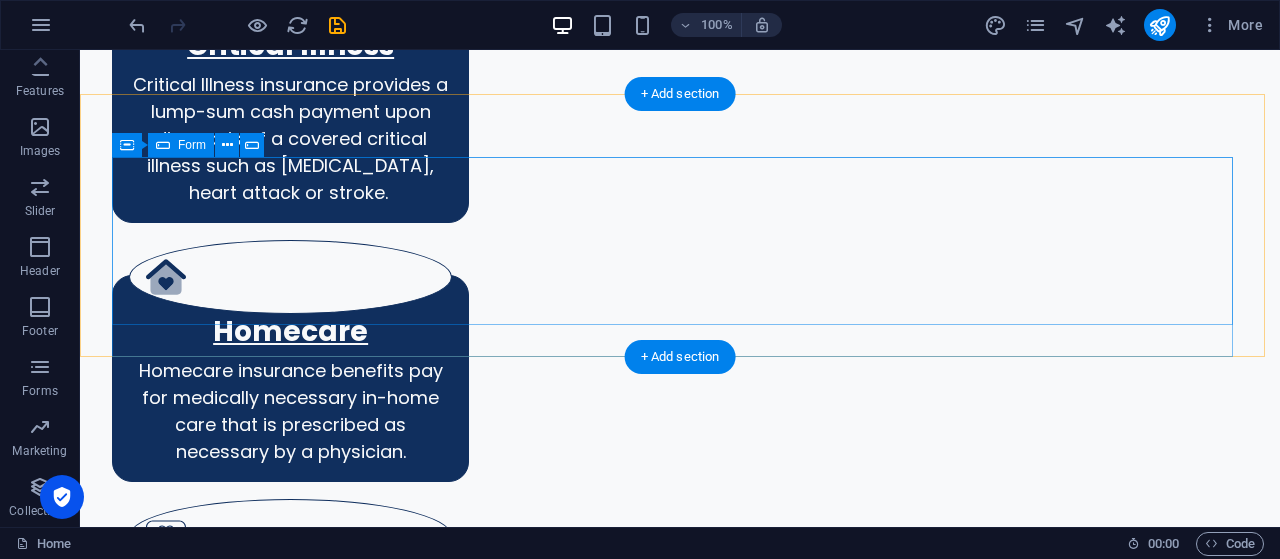scroll, scrollTop: 4631, scrollLeft: 0, axis: vertical 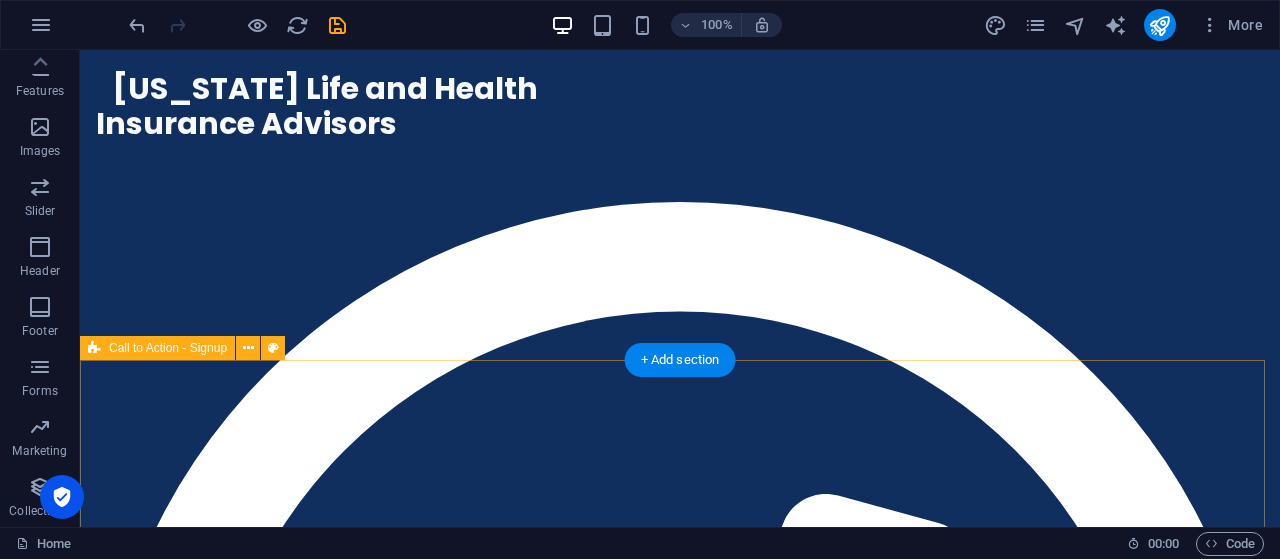 click on "Join Our Newsletter Sign Up Unreadable? Regenerate" at bounding box center [680, 5062] 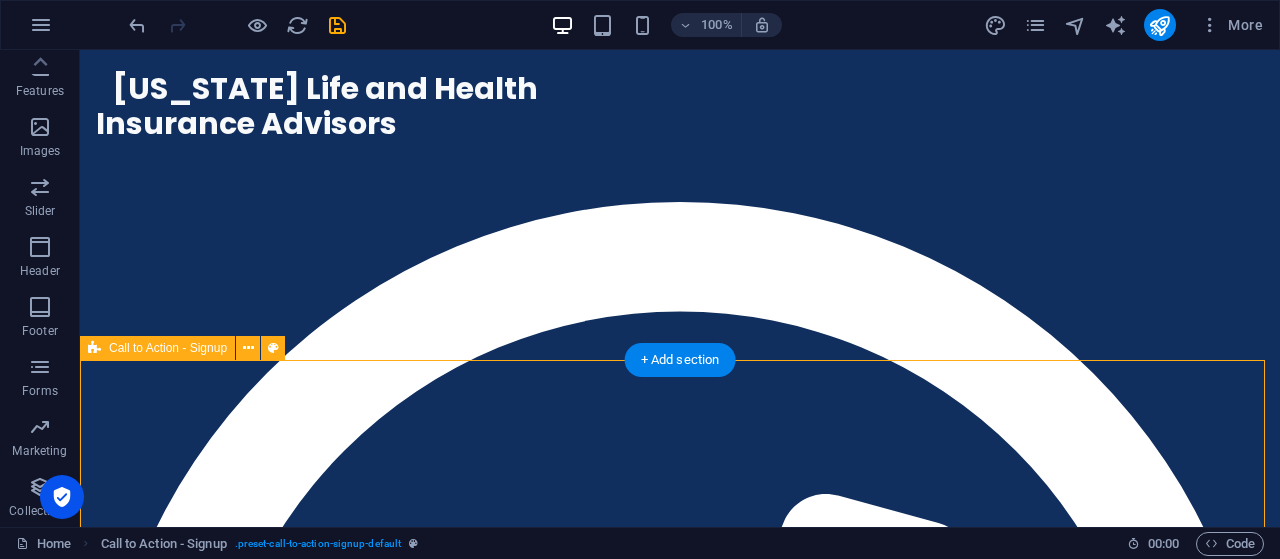 click on "Join Our Newsletter Sign Up Unreadable? Regenerate" at bounding box center [680, 5062] 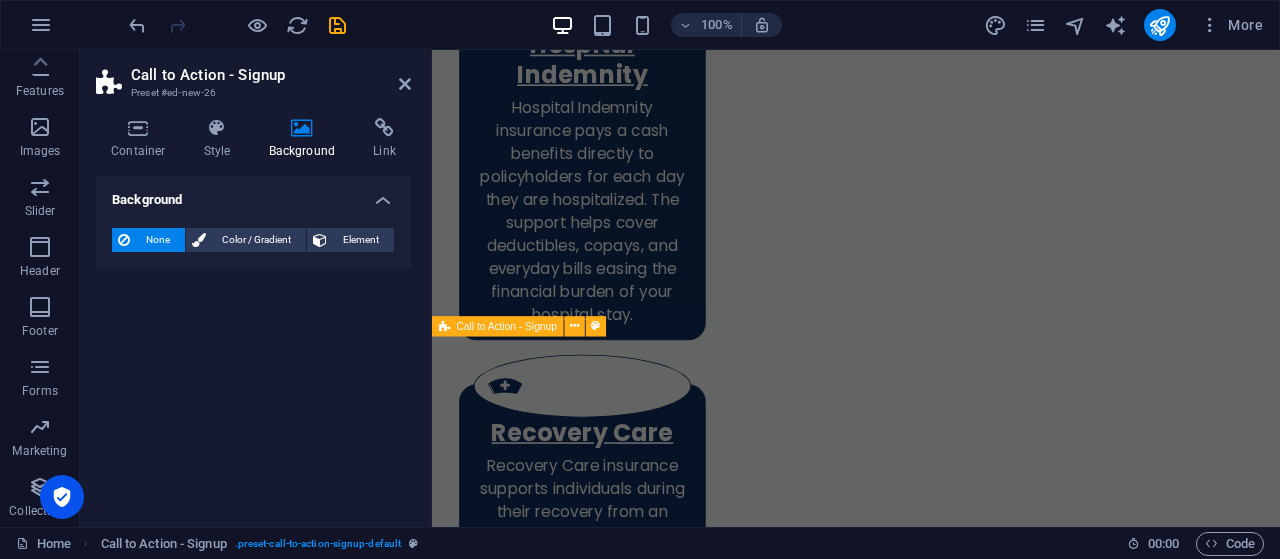 scroll, scrollTop: 5466, scrollLeft: 0, axis: vertical 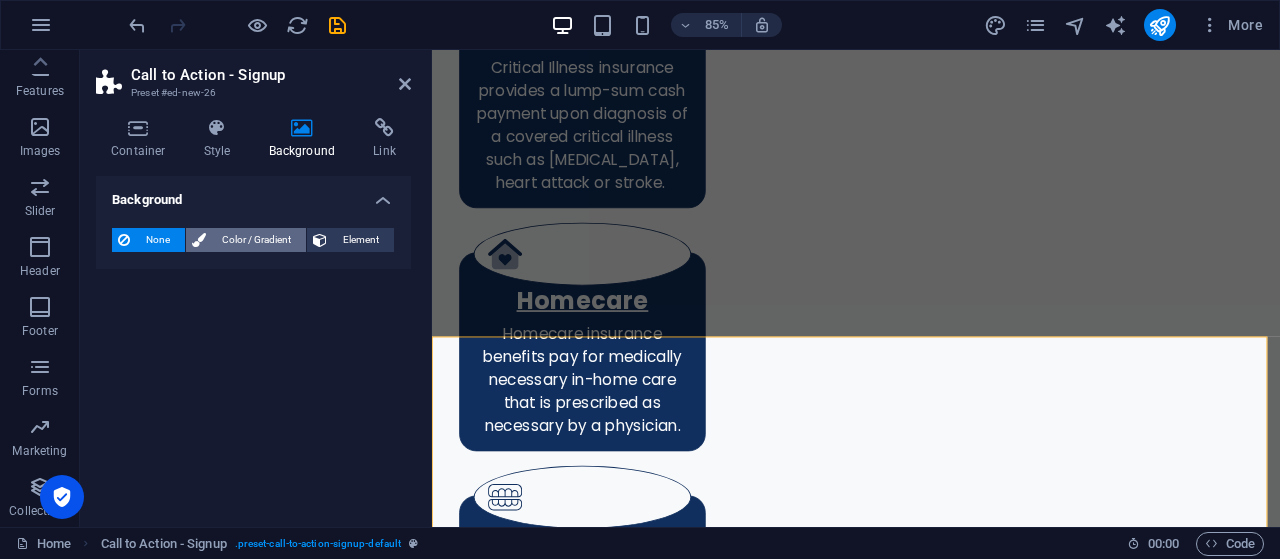 click on "Color / Gradient" at bounding box center [256, 240] 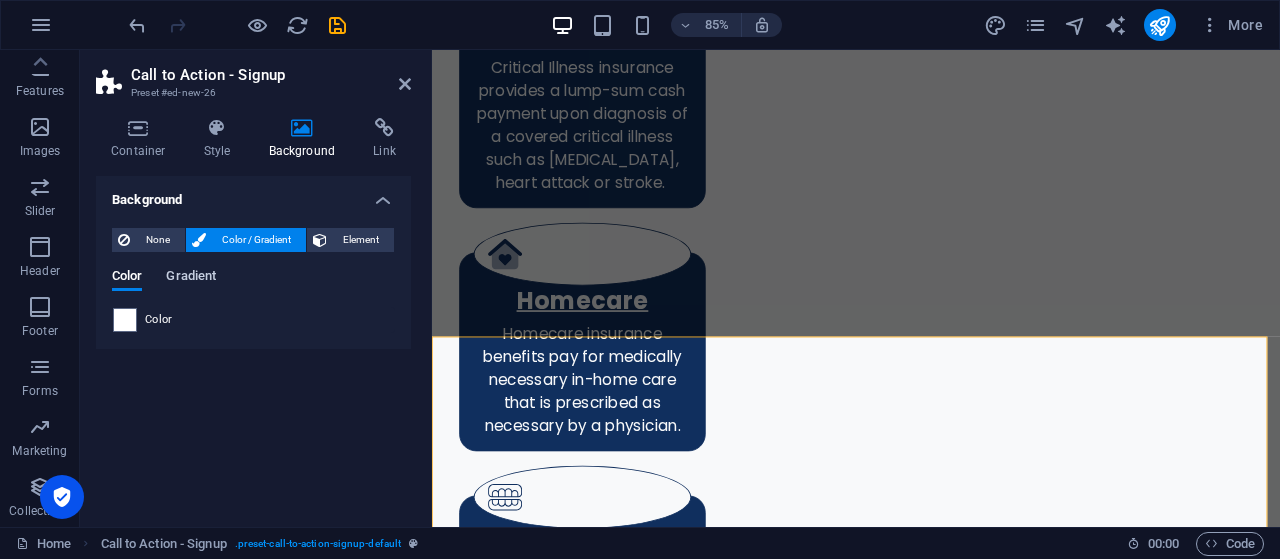click on "Gradient" at bounding box center [191, 278] 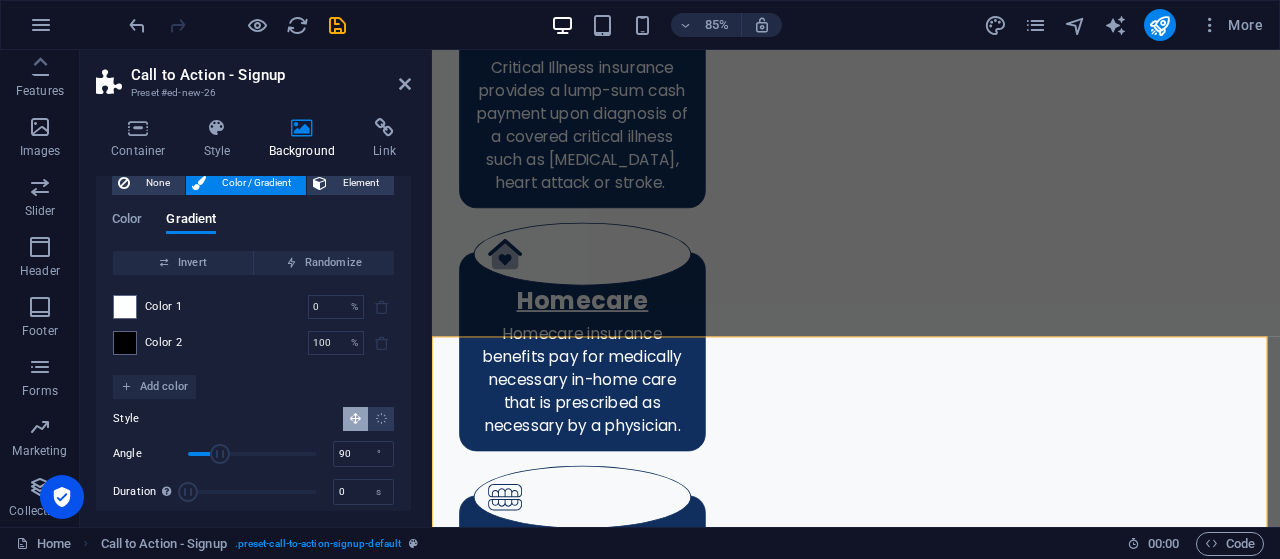 scroll, scrollTop: 78, scrollLeft: 0, axis: vertical 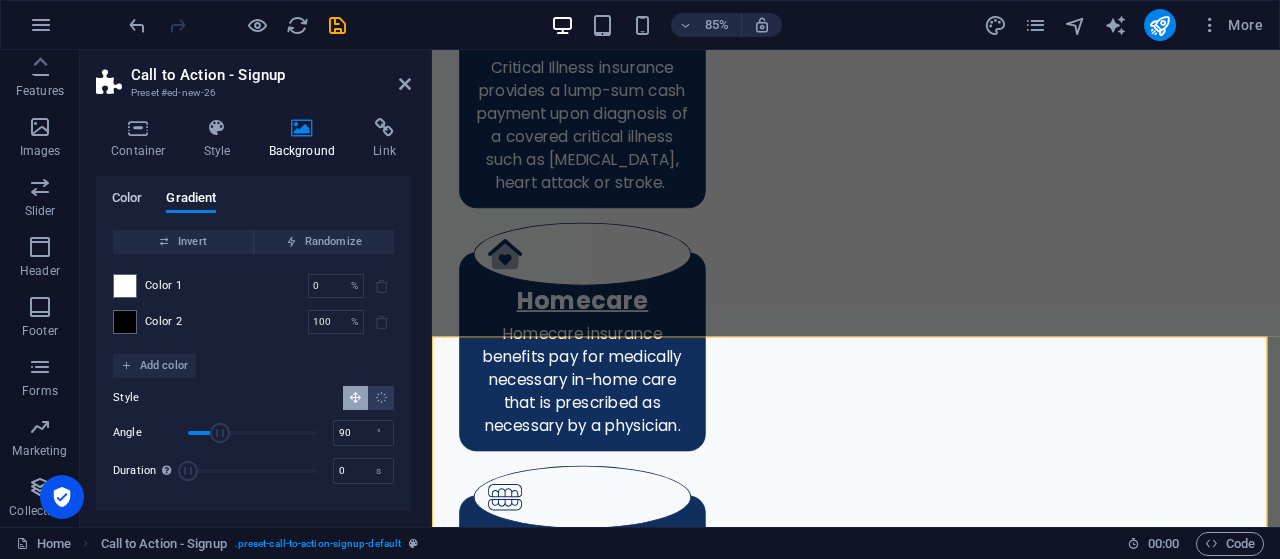 click on "Color" at bounding box center (127, 200) 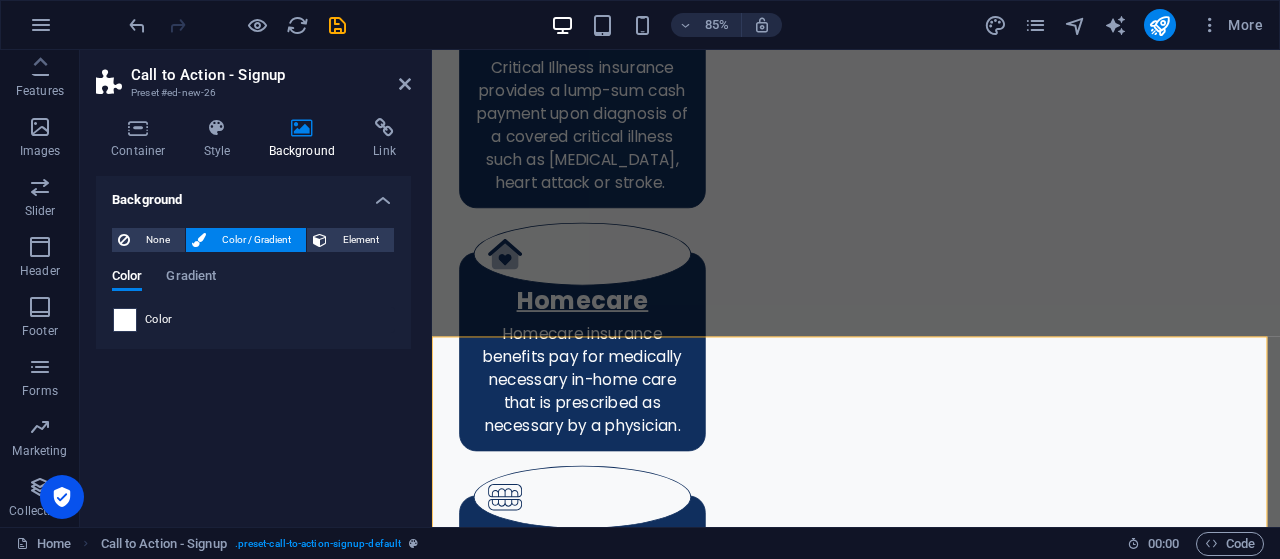 click at bounding box center (125, 320) 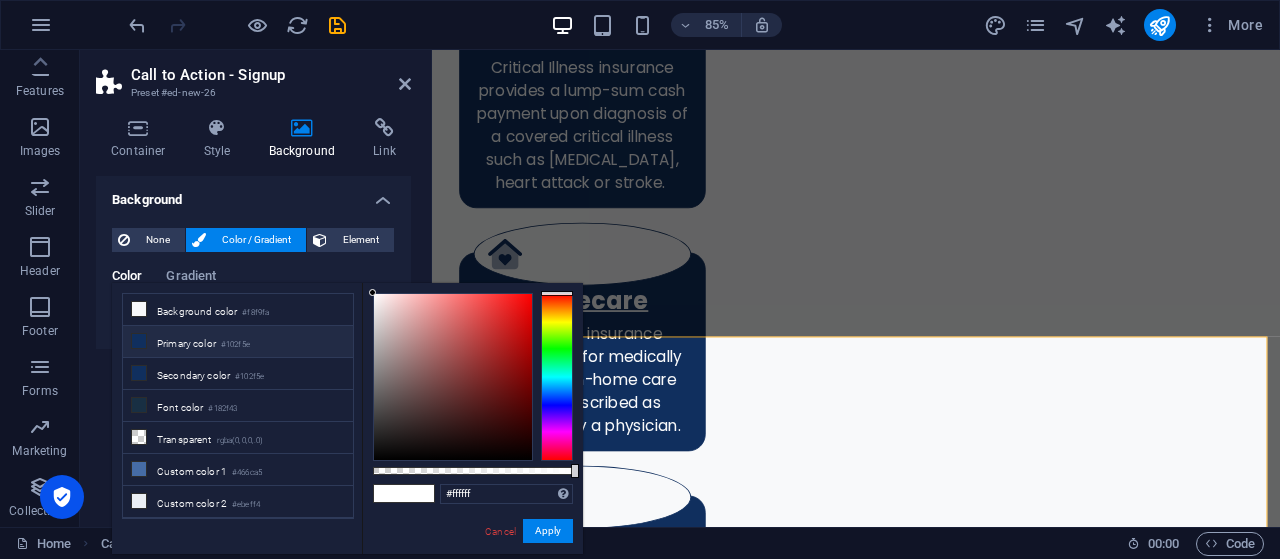 click on "Primary color
#102f5e" at bounding box center (238, 342) 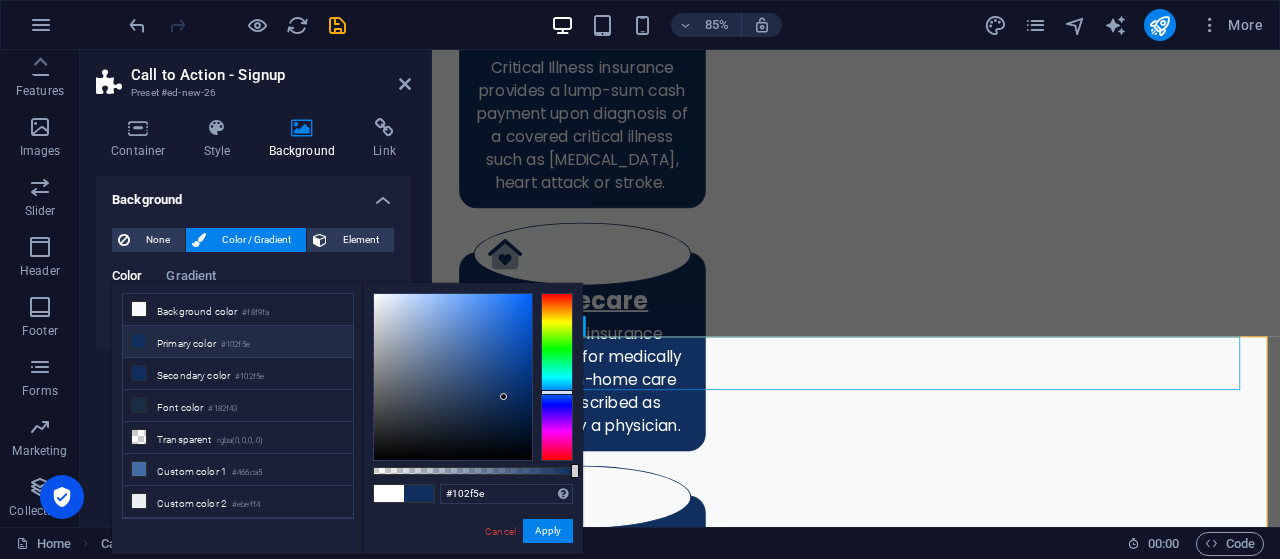 click on "Join Our Newsletter" at bounding box center (931, 6808) 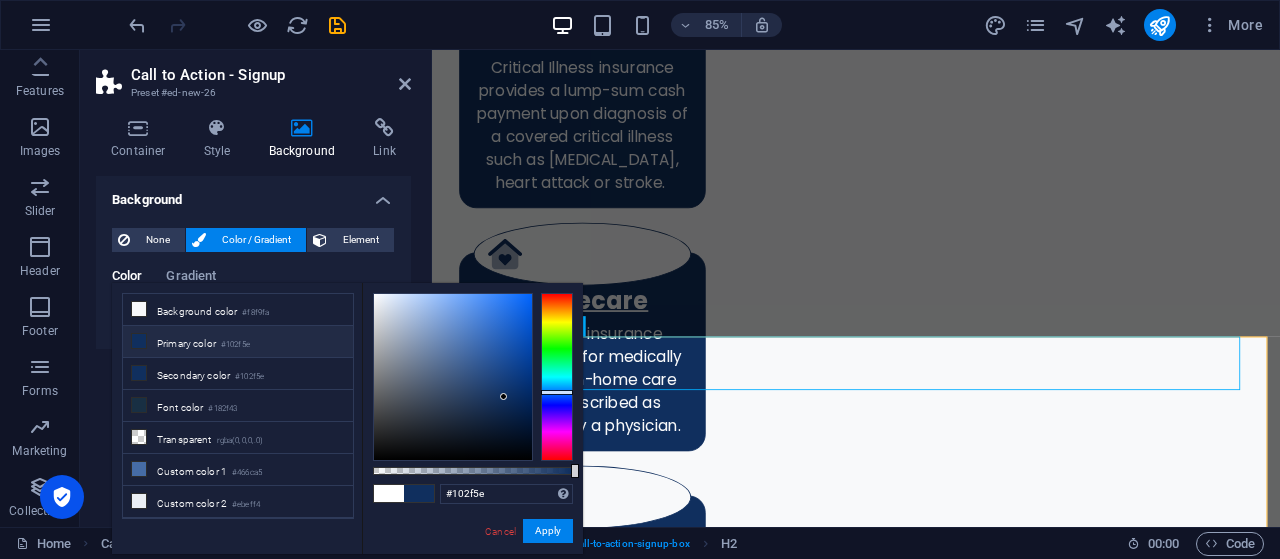 click on "Join Our Newsletter" at bounding box center (931, 6808) 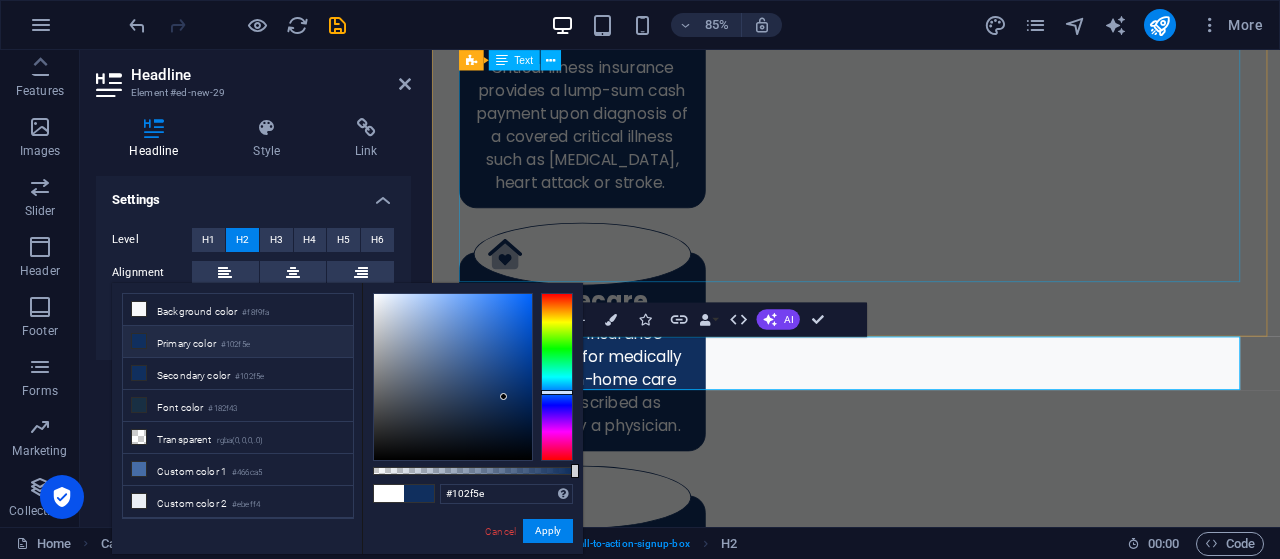 click on "Why Choose Us? We take the insurance needs of our clients seriously.  With over 10 years of healthcare and insurance industry experience, We've dedicated our careers to protecting what matters most to families.  As licensed Life & Health Insurance Brokers with multi-lingual backgrounds, we bring a unique perspective to understanding diverse client needs.  Protecting your loved ones isn't just our jobs - it's our responsibility.   Using our extensive knowledge and industry expertise, we connect clients with the right insurance partners for their unique situations.  Whether you're retiring, growing your family, insuring children, or other life circumstances, we're here to help you find the perfect coverage.   Insurance isn't just about premiums and policies-it's about safeguarding your family's future and legacy.  We would be honored to be your trusted partner in this journey.  We offer flexible consultation options, including  We look forward to our first conversation.  Phone: (281) 770 - 6642" at bounding box center [931, 6082] 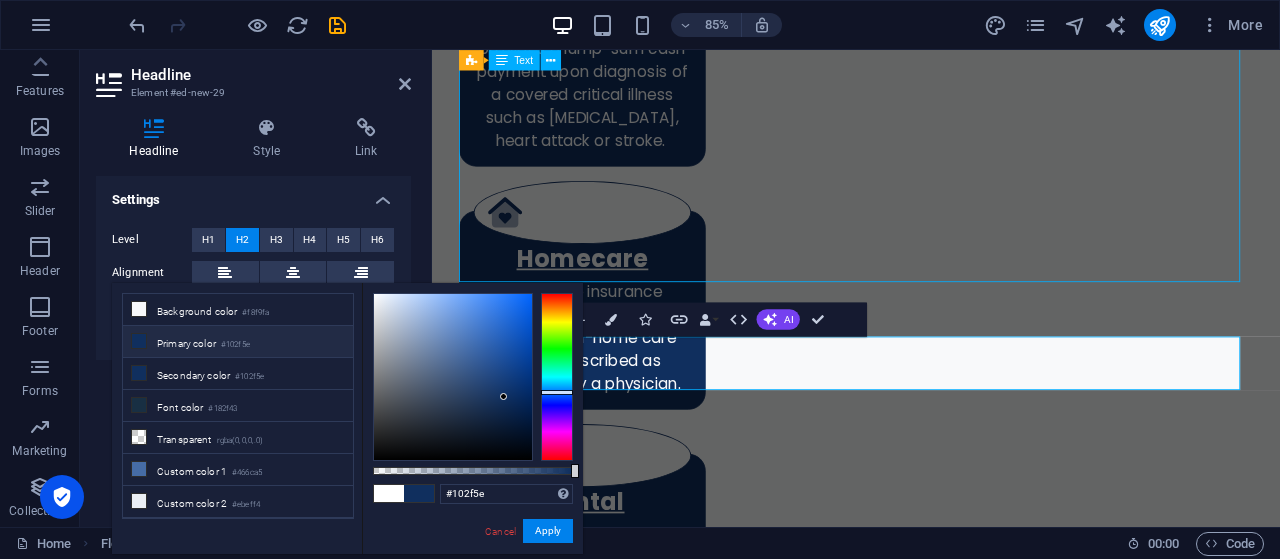 scroll, scrollTop: 4631, scrollLeft: 0, axis: vertical 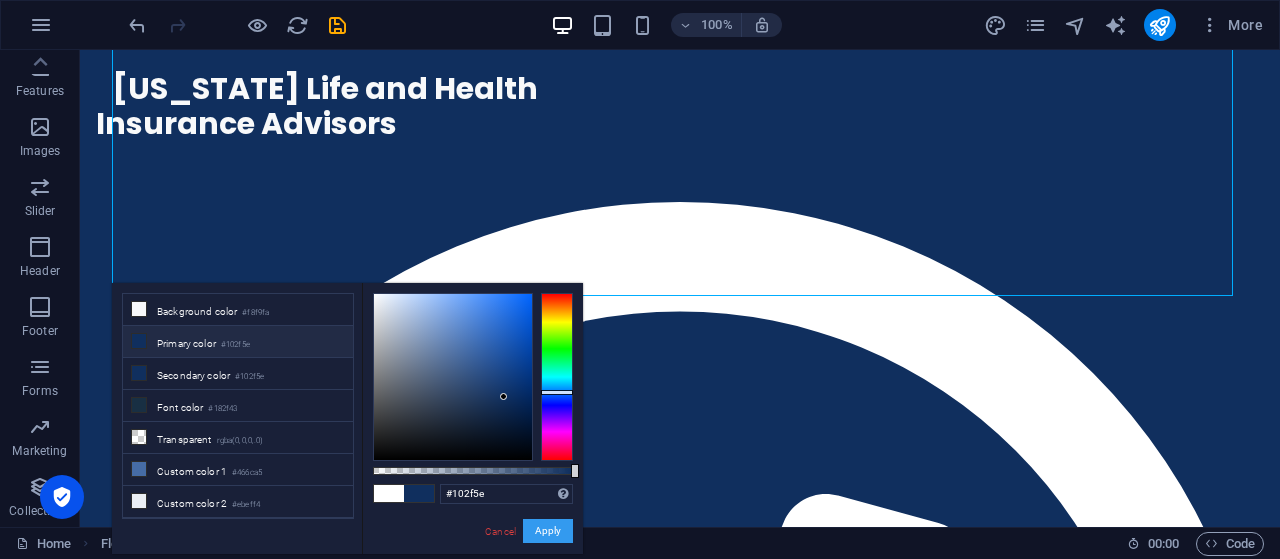 click on "Apply" at bounding box center (548, 531) 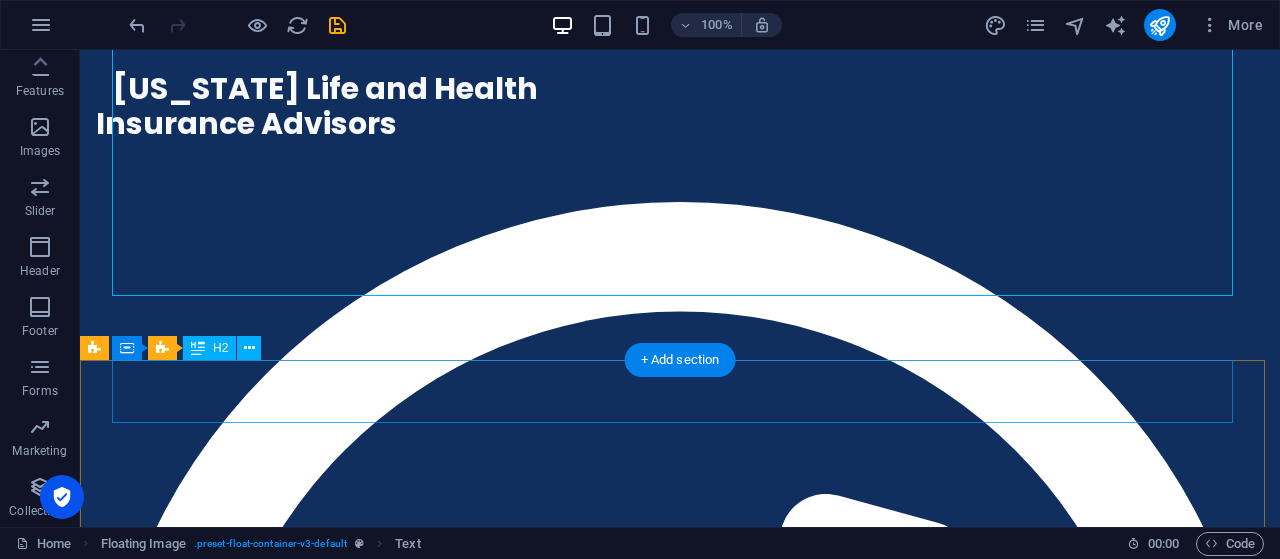 click on "Join Our Newsletter" at bounding box center (680, 4992) 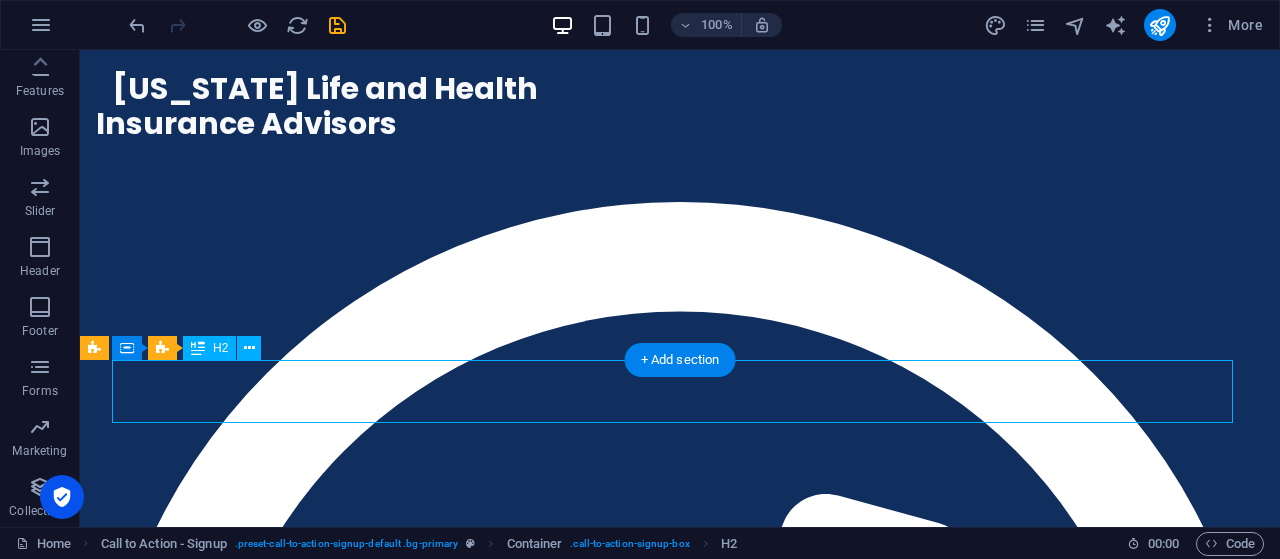 click on "Join Our Newsletter" at bounding box center (680, 4992) 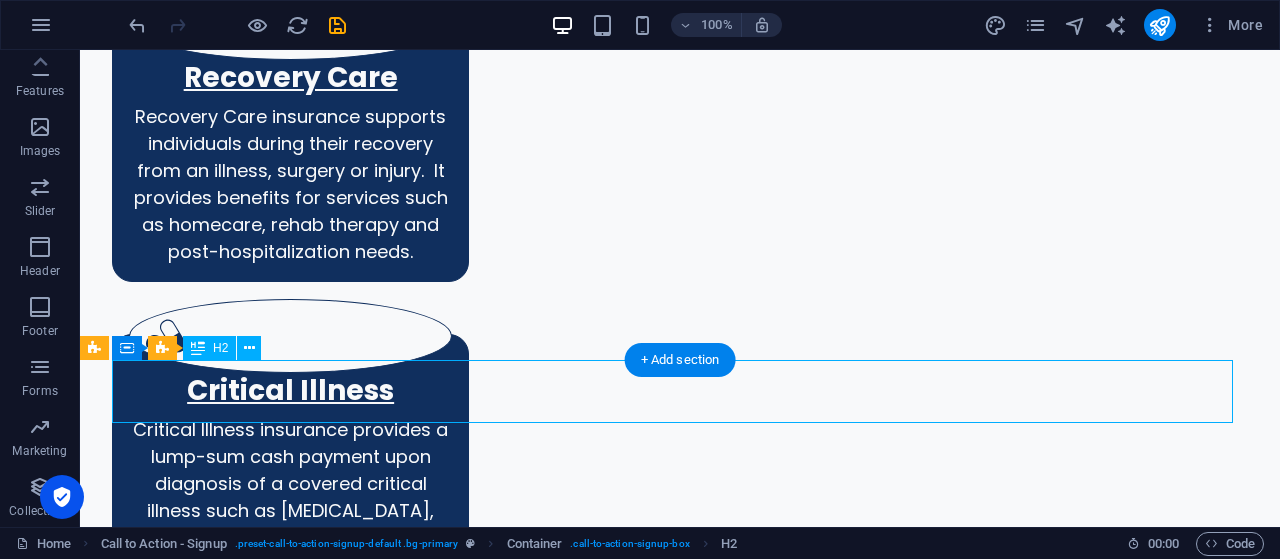 scroll, scrollTop: 5466, scrollLeft: 0, axis: vertical 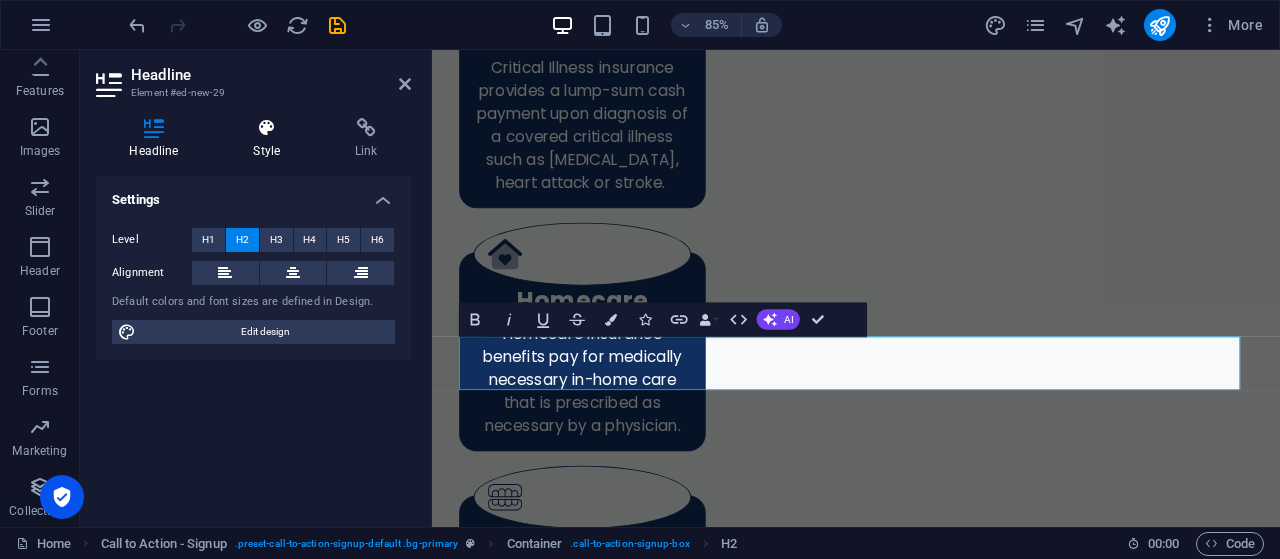 click at bounding box center (267, 128) 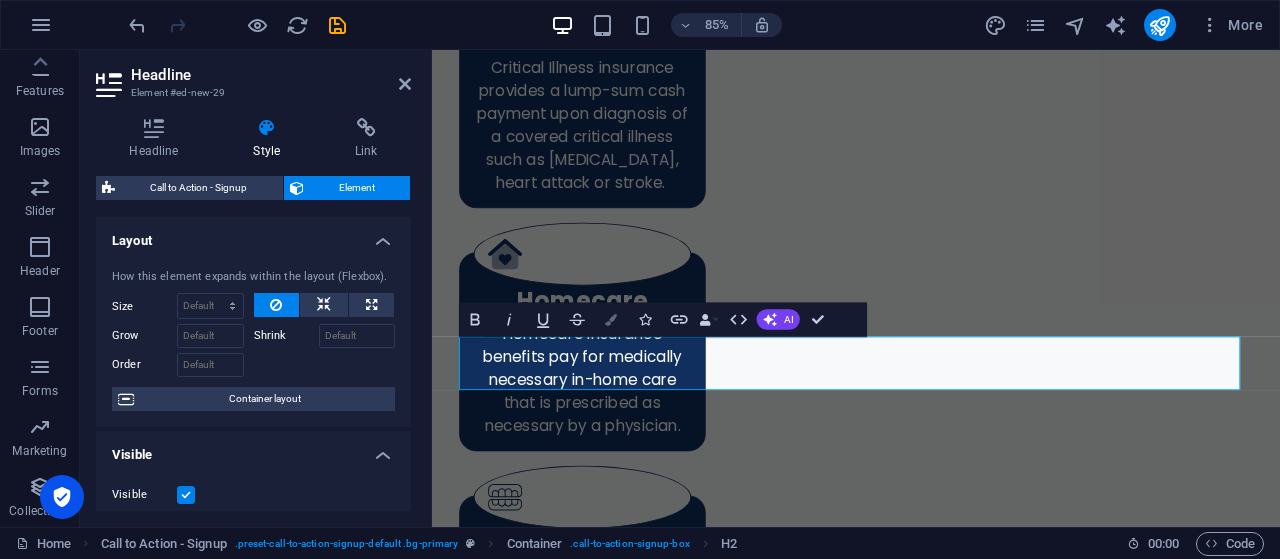 click at bounding box center (611, 319) 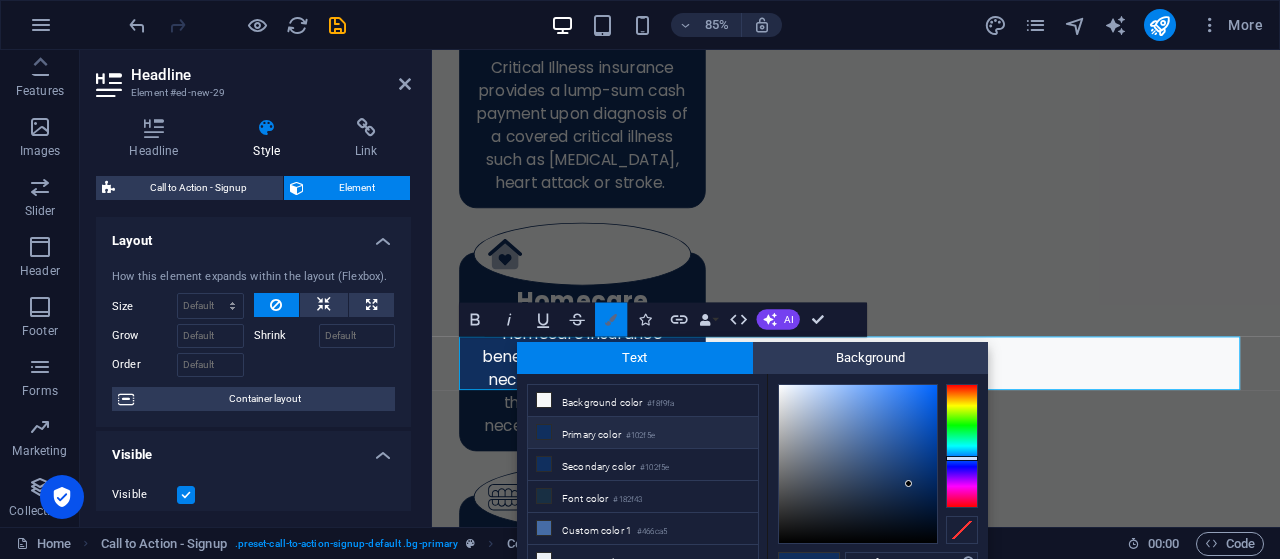 scroll, scrollTop: 13, scrollLeft: 0, axis: vertical 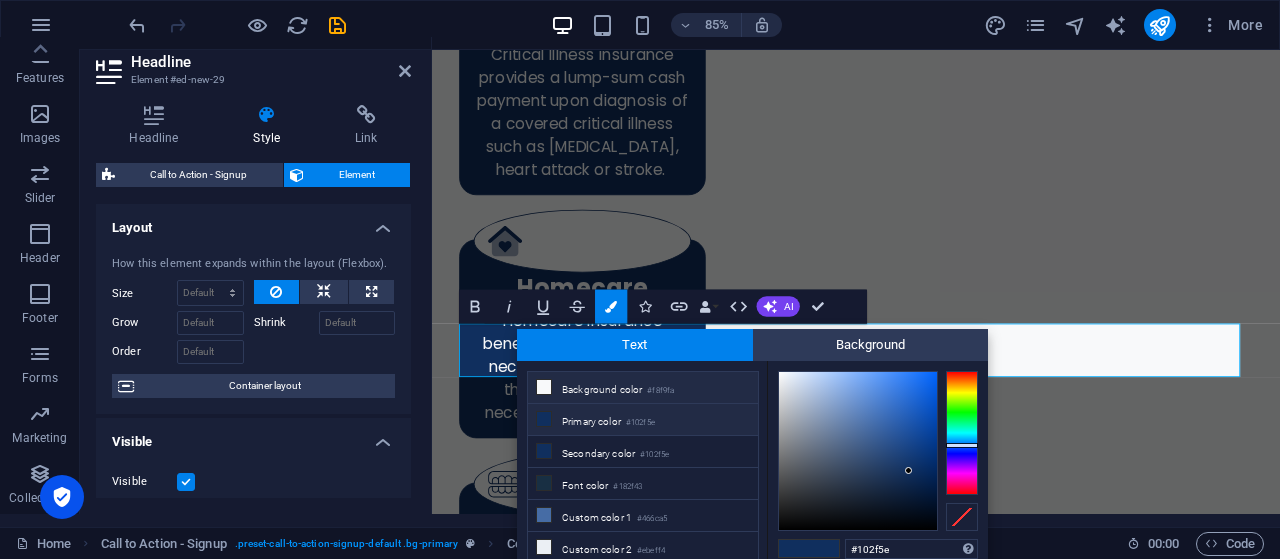 click on "Background color
#f8f9fa" at bounding box center (643, 388) 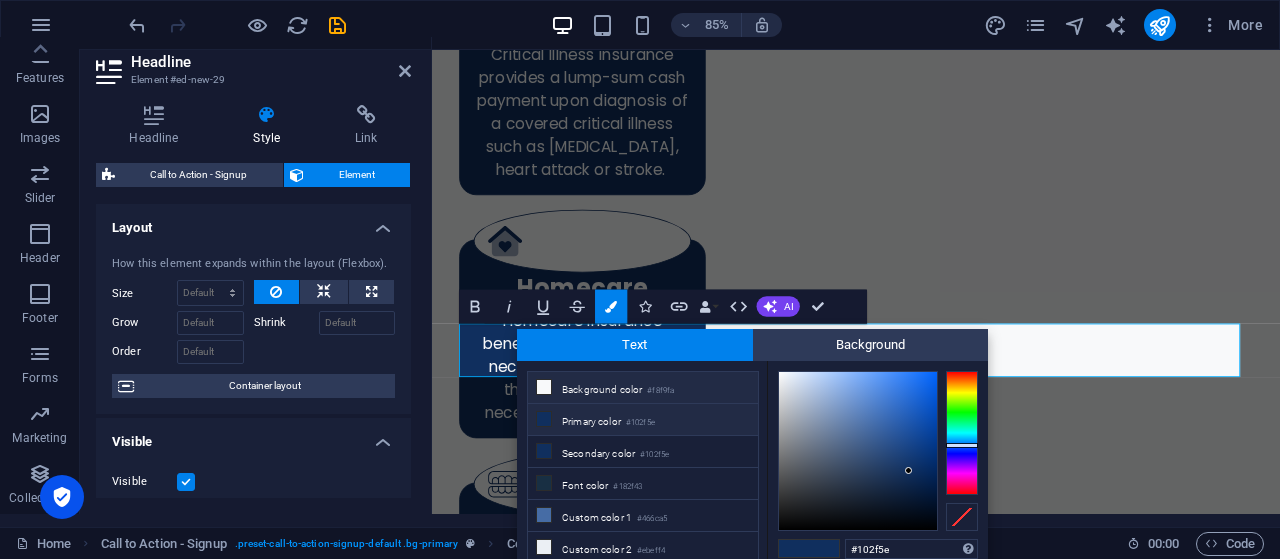 type on "#f8f9fa" 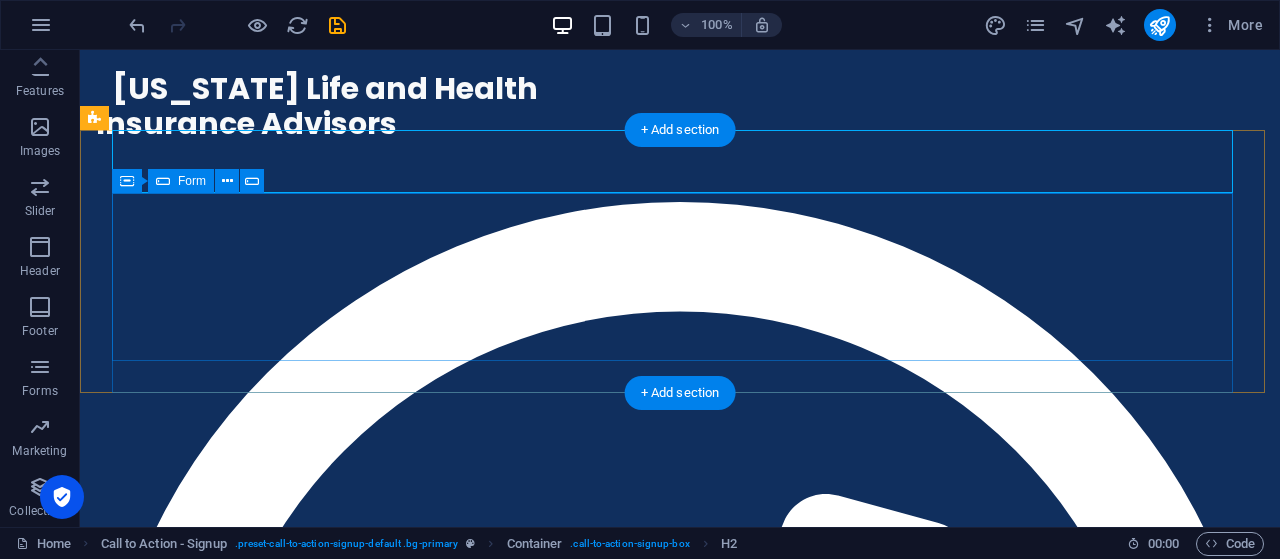 scroll, scrollTop: 4604, scrollLeft: 0, axis: vertical 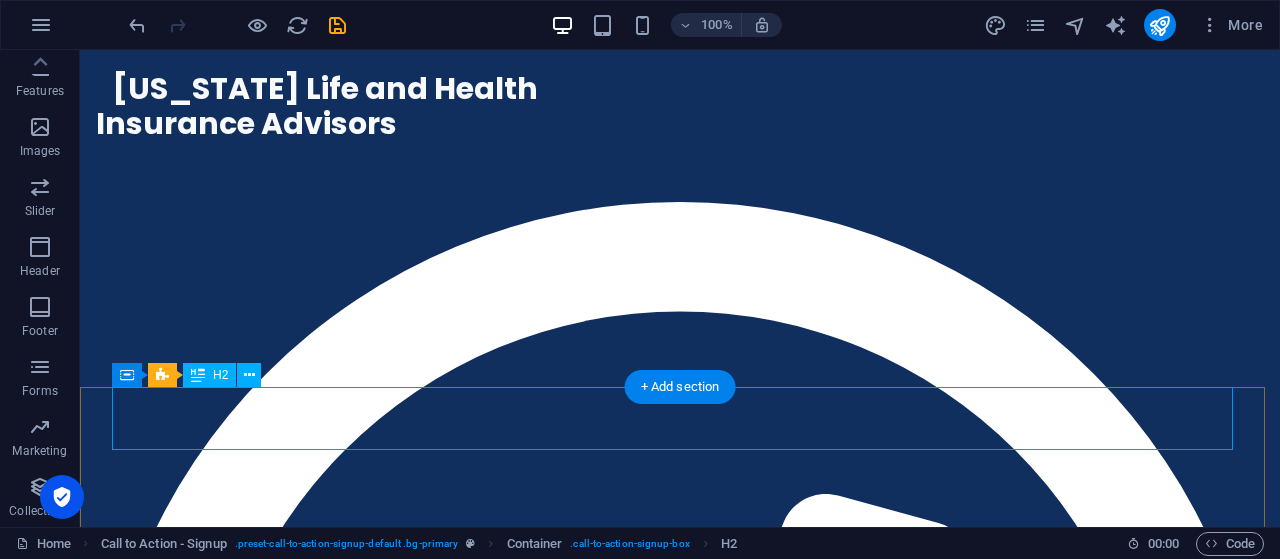 click on "Join Our Newsletter" at bounding box center [680, 4989] 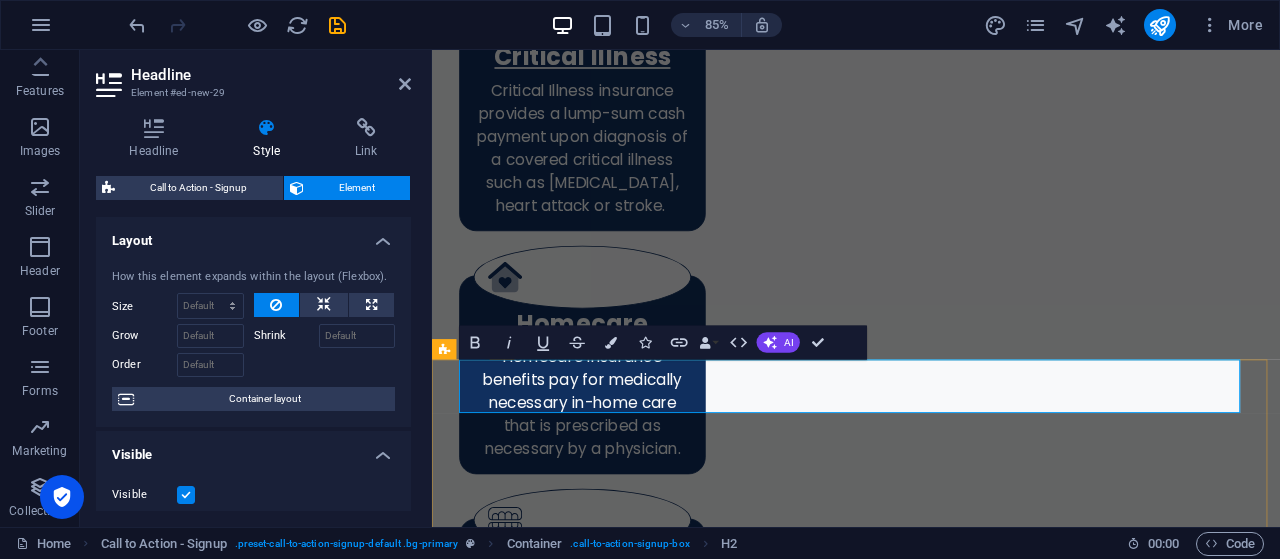click on "Join Our Newsletter" at bounding box center [931, 6835] 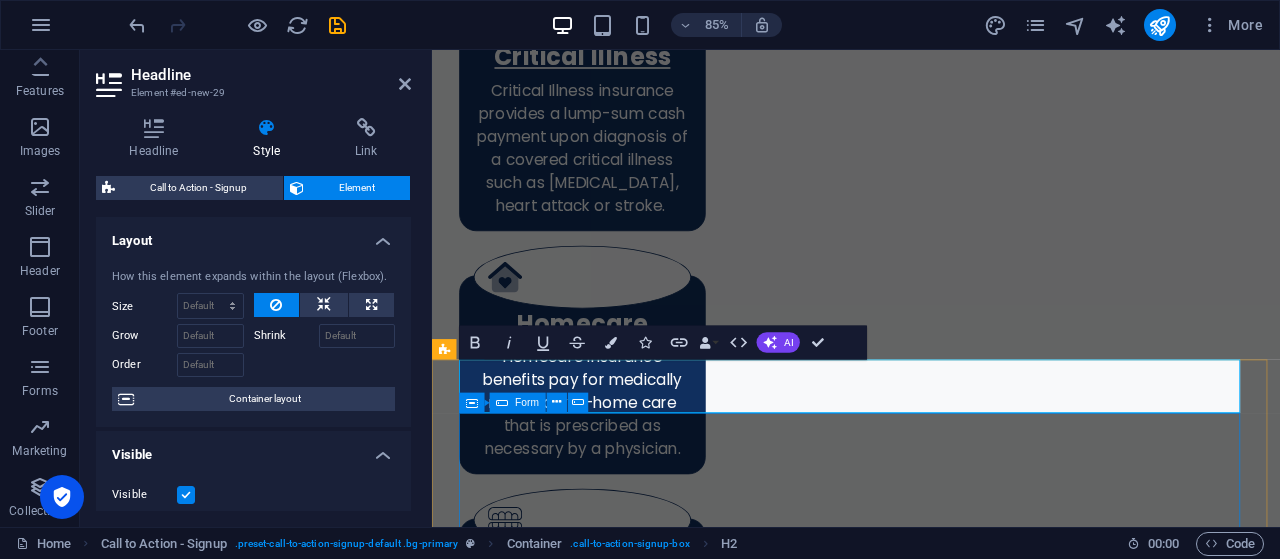 click on "Sign Up Unreadable? Regenerate" at bounding box center (931, 6951) 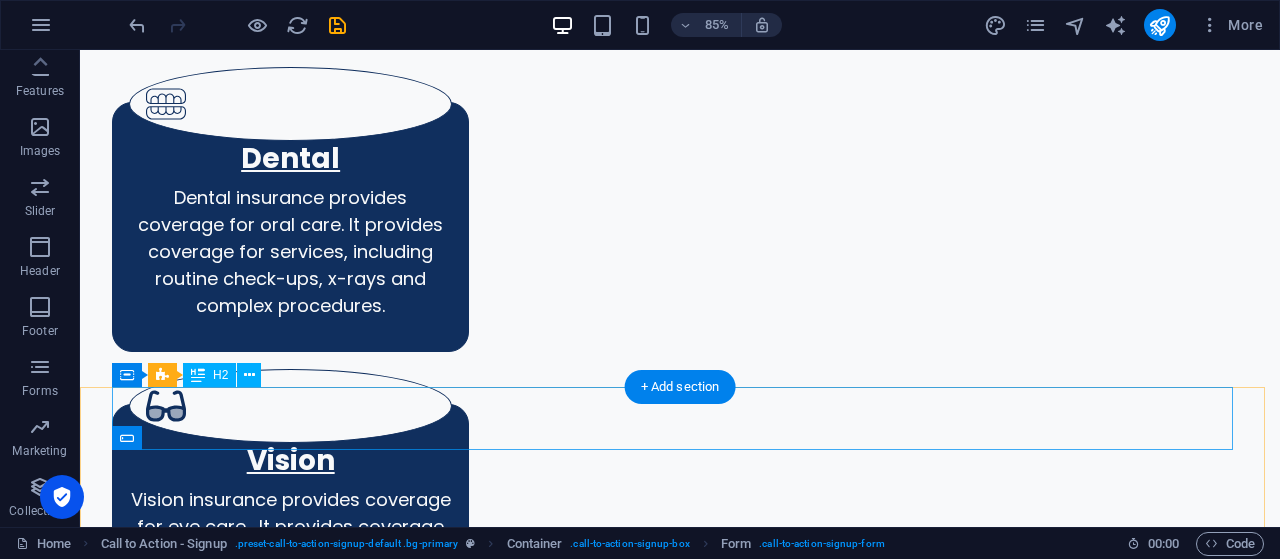scroll, scrollTop: 4604, scrollLeft: 0, axis: vertical 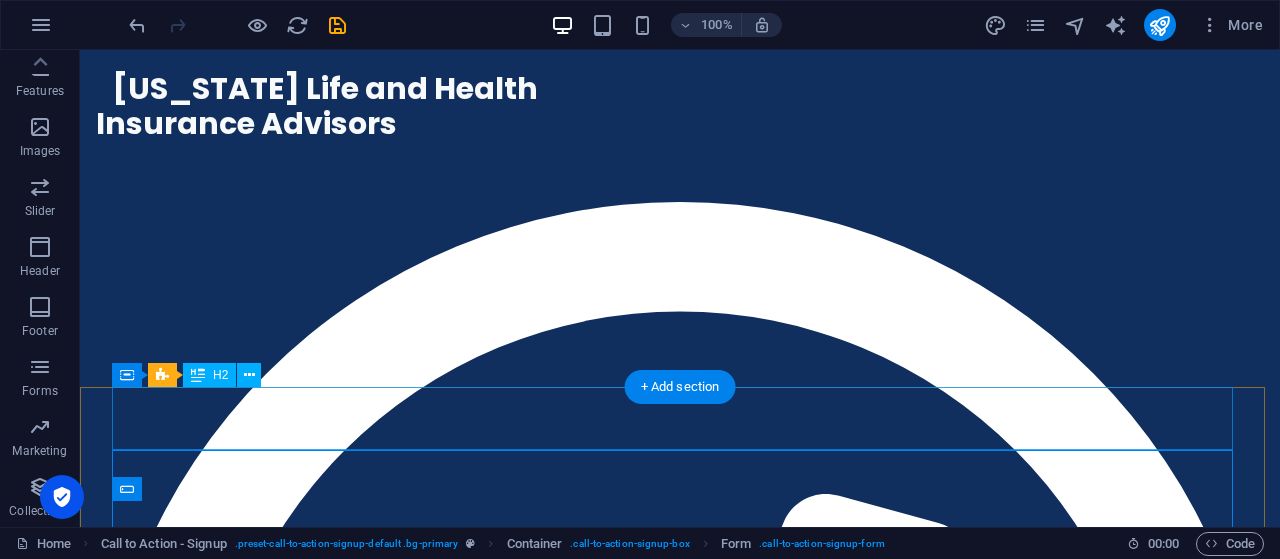 click on "Join Our Newsletter" at bounding box center [680, 5019] 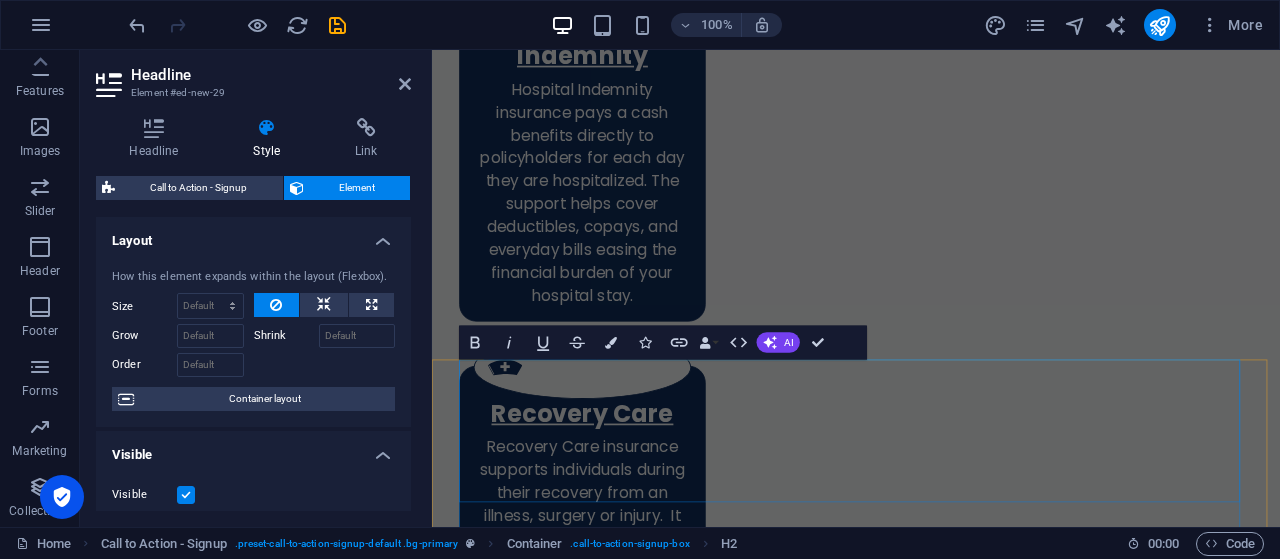 scroll, scrollTop: 5439, scrollLeft: 0, axis: vertical 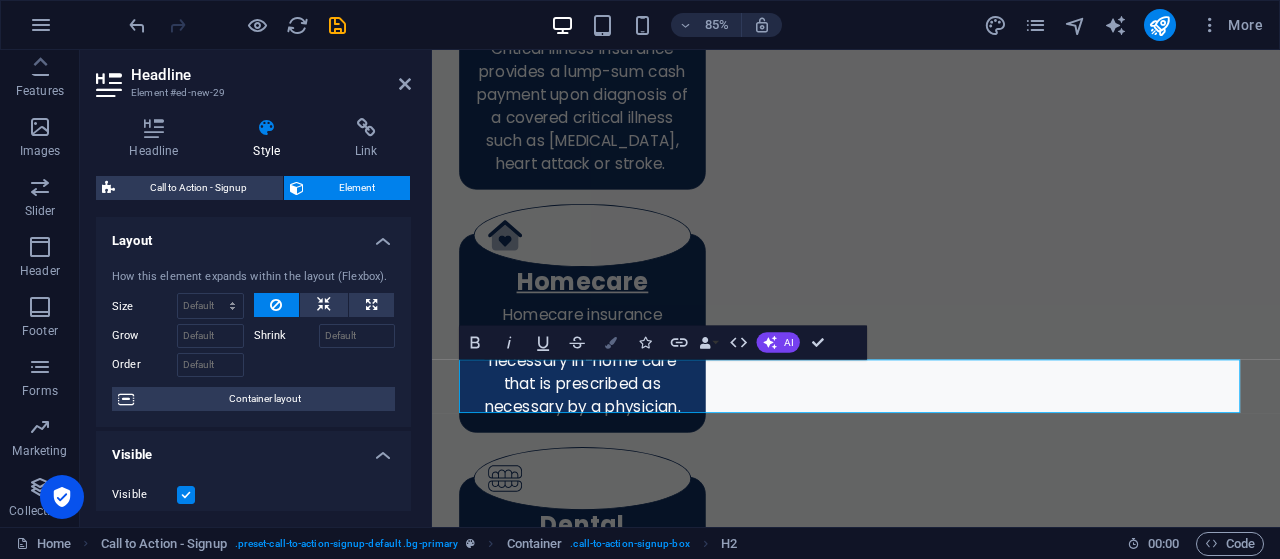 click at bounding box center [611, 342] 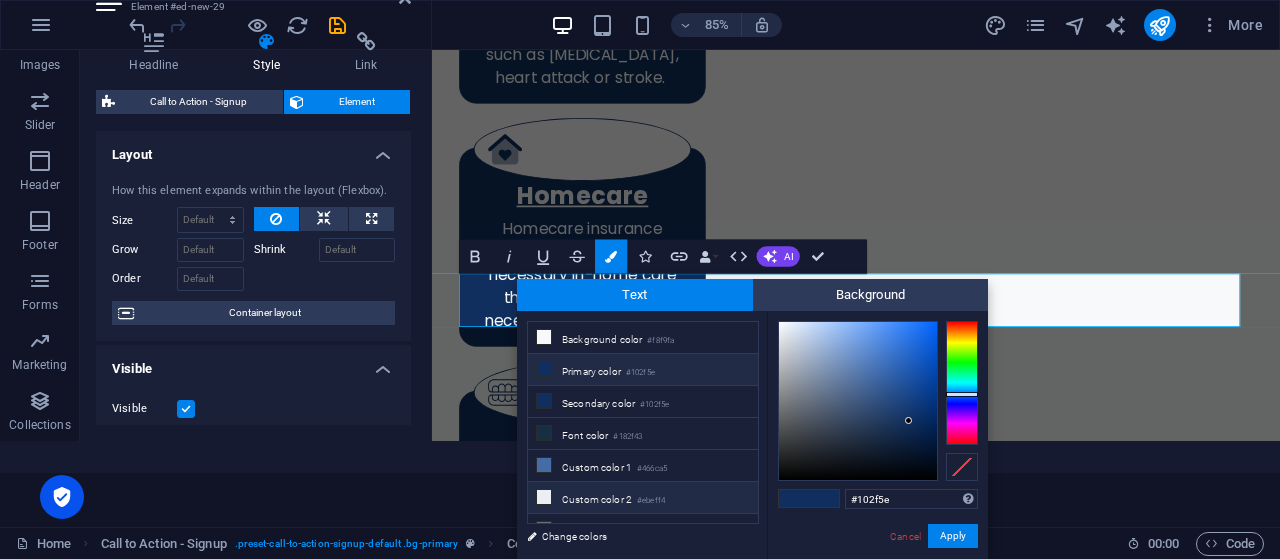 click on "Custom color 2
#ebeff4" at bounding box center (643, 498) 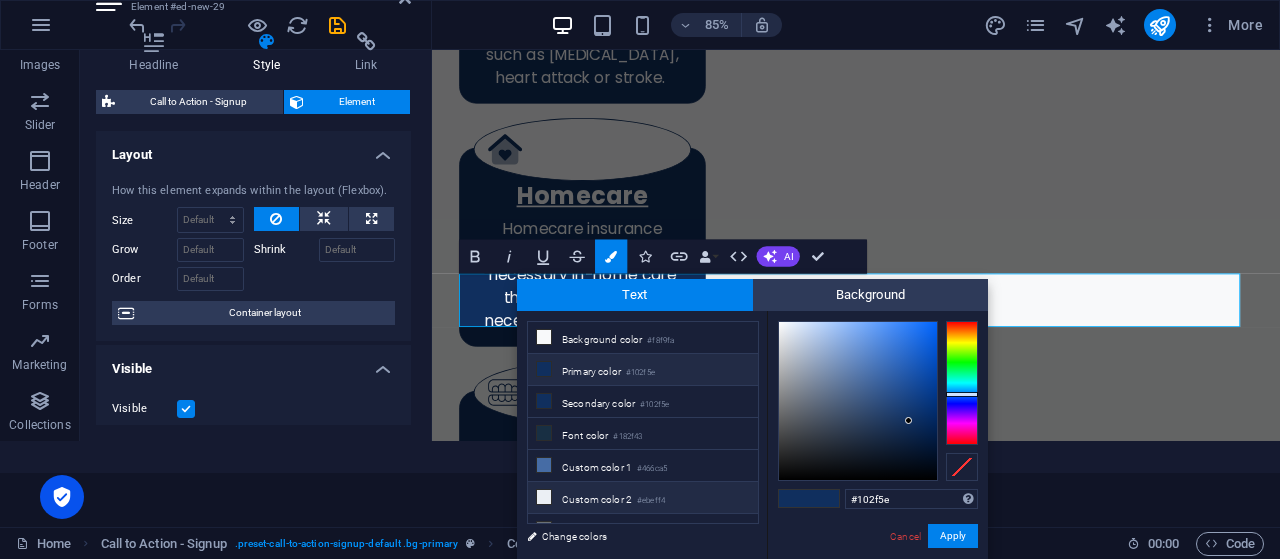 type on "#ebeff4" 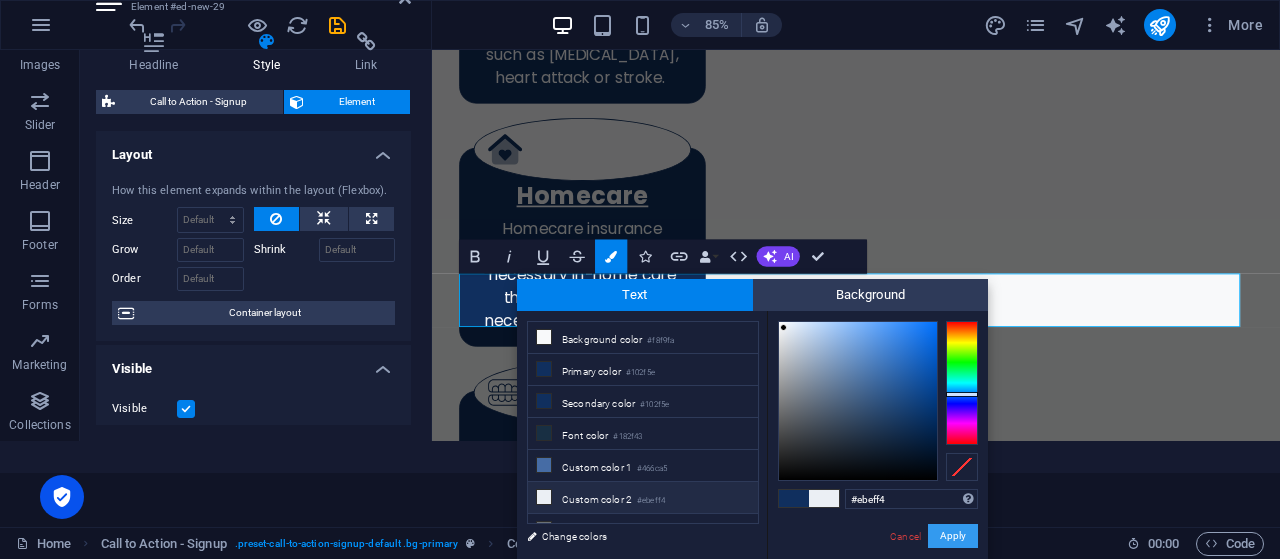 click on "Apply" at bounding box center (953, 536) 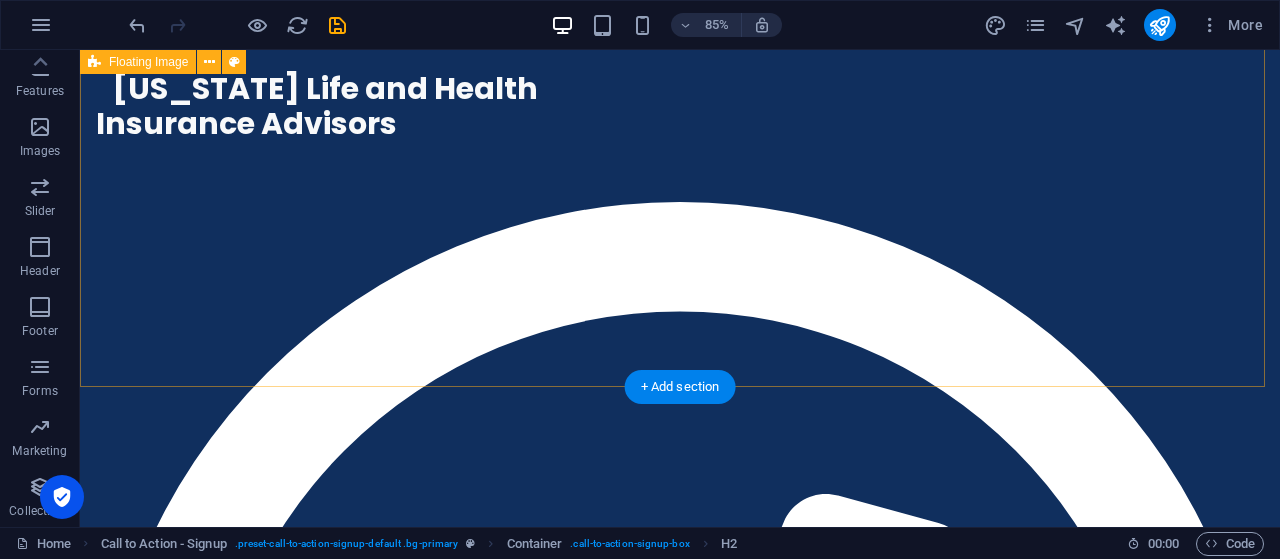 scroll, scrollTop: 4604, scrollLeft: 0, axis: vertical 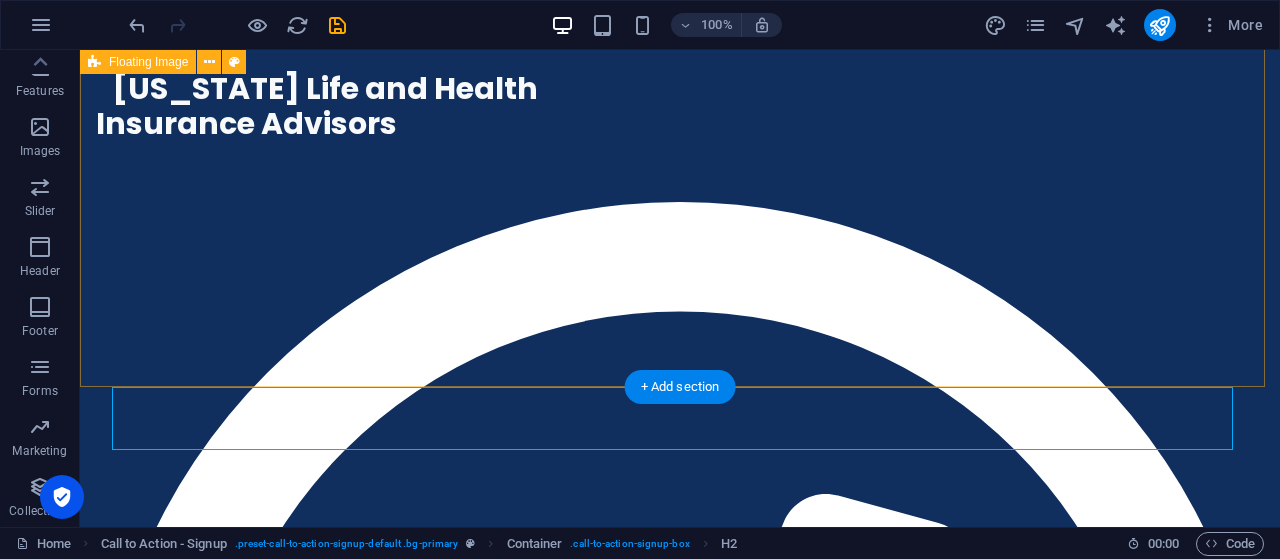 click on "Why Choose Us? We take the insurance needs of our clients seriously.  With over 10 years of healthcare and insurance industry experience, We've dedicated our careers to protecting what matters most to families.  As licensed Life & Health Insurance Brokers with multi-lingual backgrounds, we bring a unique perspective to understanding diverse client needs.  Protecting your loved ones isn't just our jobs - it's our responsibility.   Using our extensive knowledge and industry expertise, we connect clients with the right insurance partners for their unique situations.  Whether you're retiring, growing your family, insuring children, or other life circumstances, we're here to help you find the perfect coverage.   Insurance isn't just about premiums and policies-it's about safeguarding your family's future and legacy.  We would be honored to be your trusted partner in this journey.  We offer flexible consultation options, including  We look forward to our first conversation.  Phone: (281) 770 - 6642" at bounding box center [680, 4360] 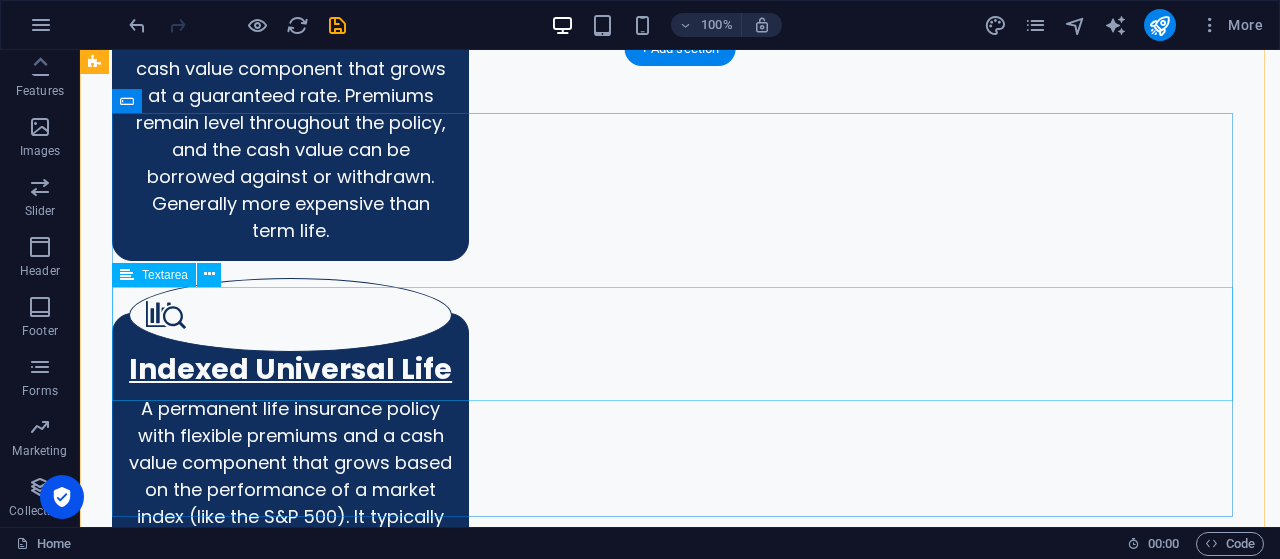 scroll, scrollTop: 7004, scrollLeft: 0, axis: vertical 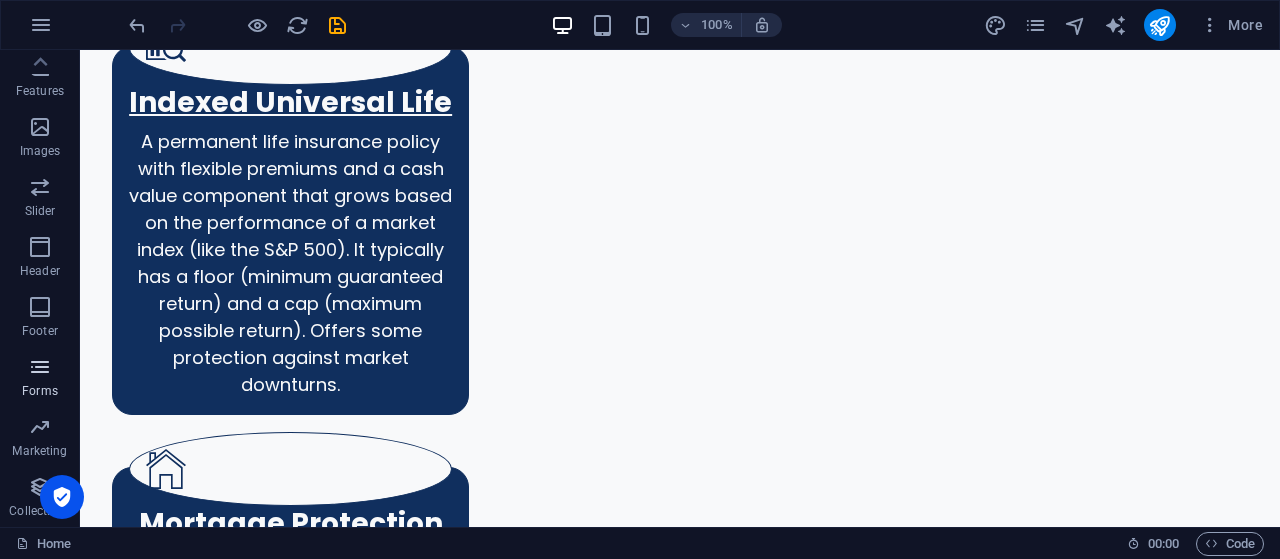 click at bounding box center (40, 367) 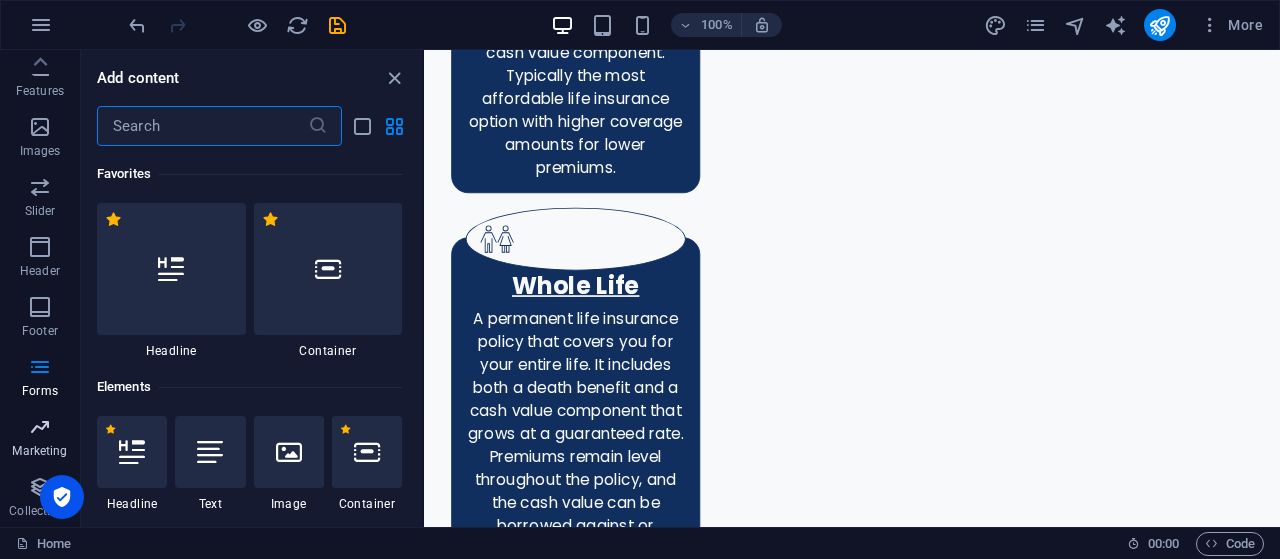 scroll, scrollTop: 7650, scrollLeft: 0, axis: vertical 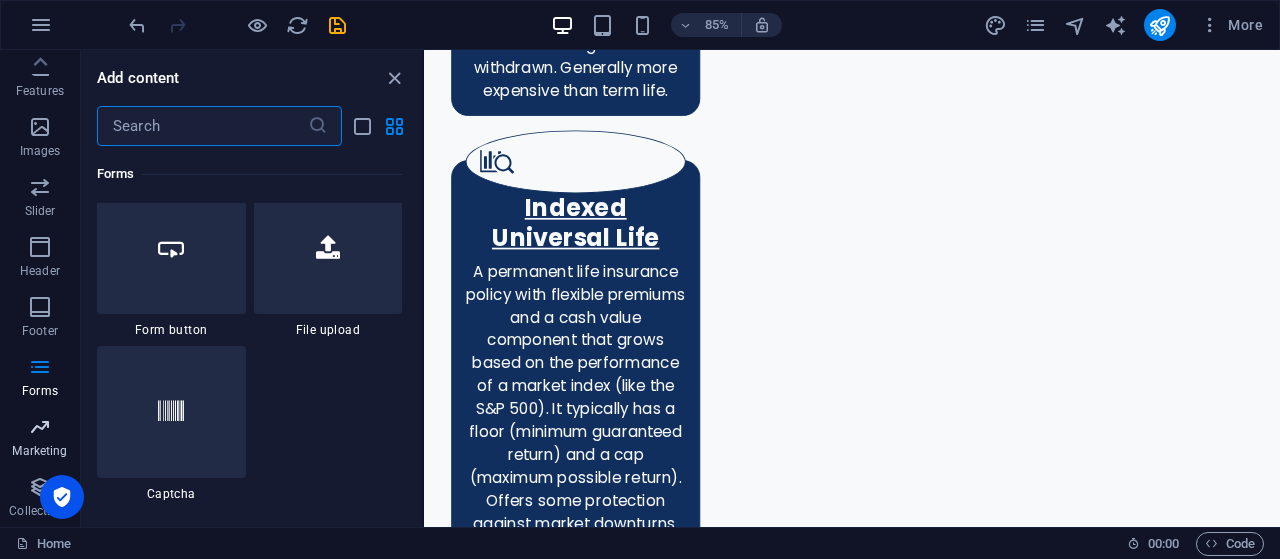 click on "Marketing" at bounding box center (40, 439) 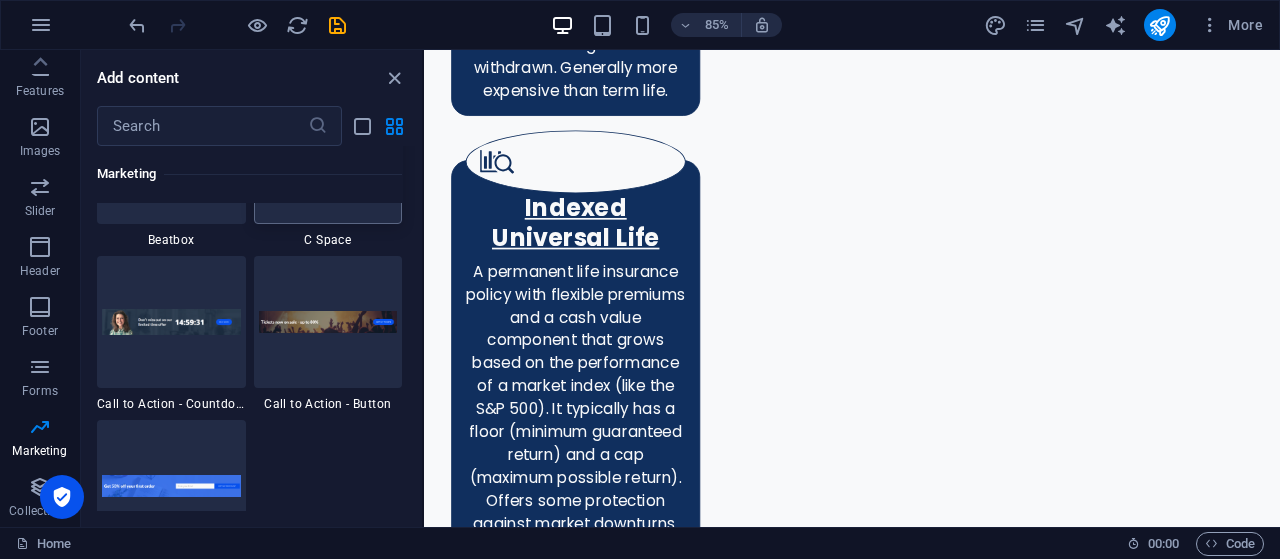 scroll, scrollTop: 17725, scrollLeft: 0, axis: vertical 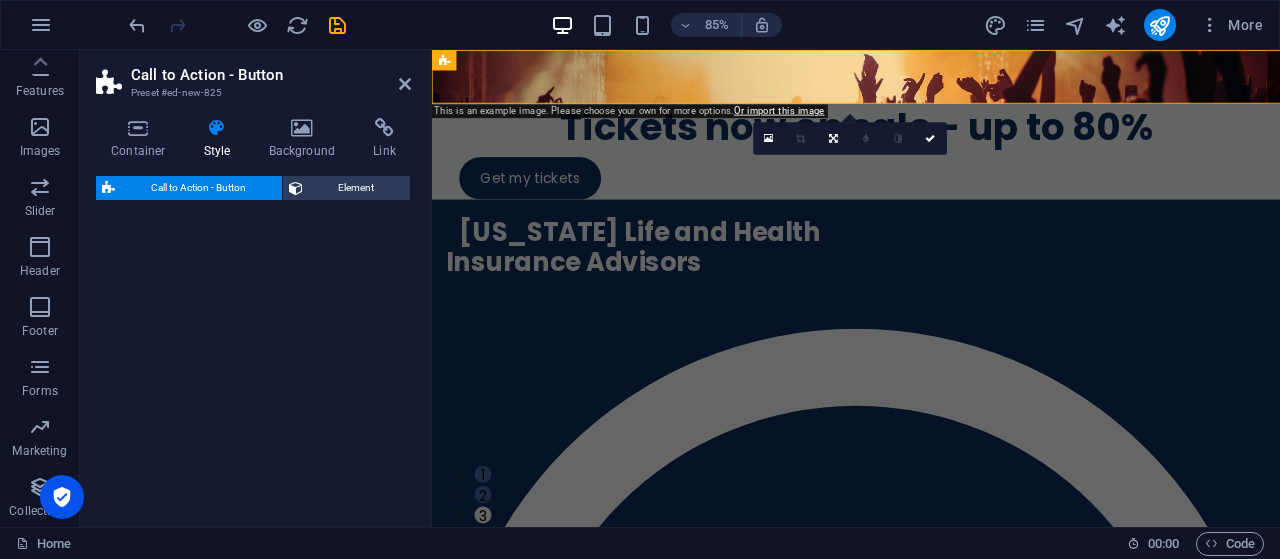 select on "rem" 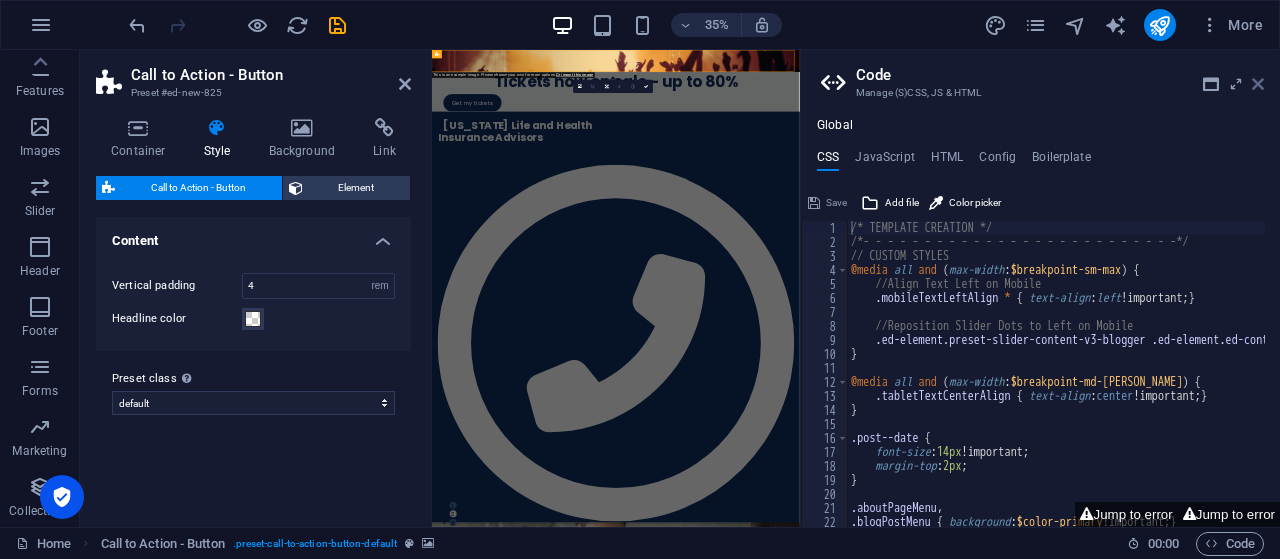 click at bounding box center (1258, 84) 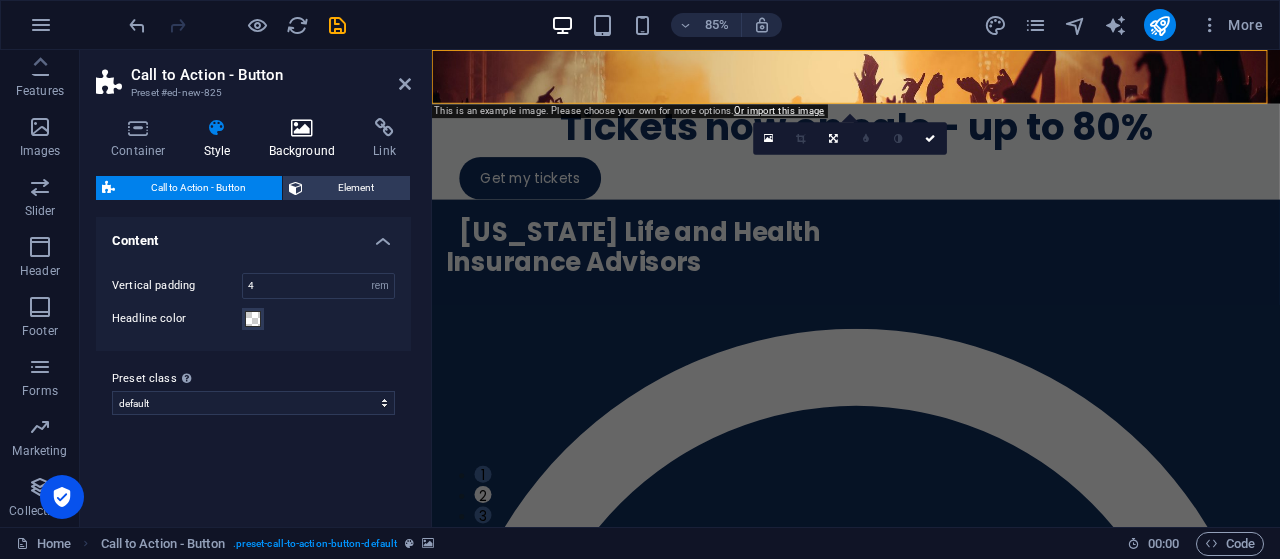 click at bounding box center (302, 128) 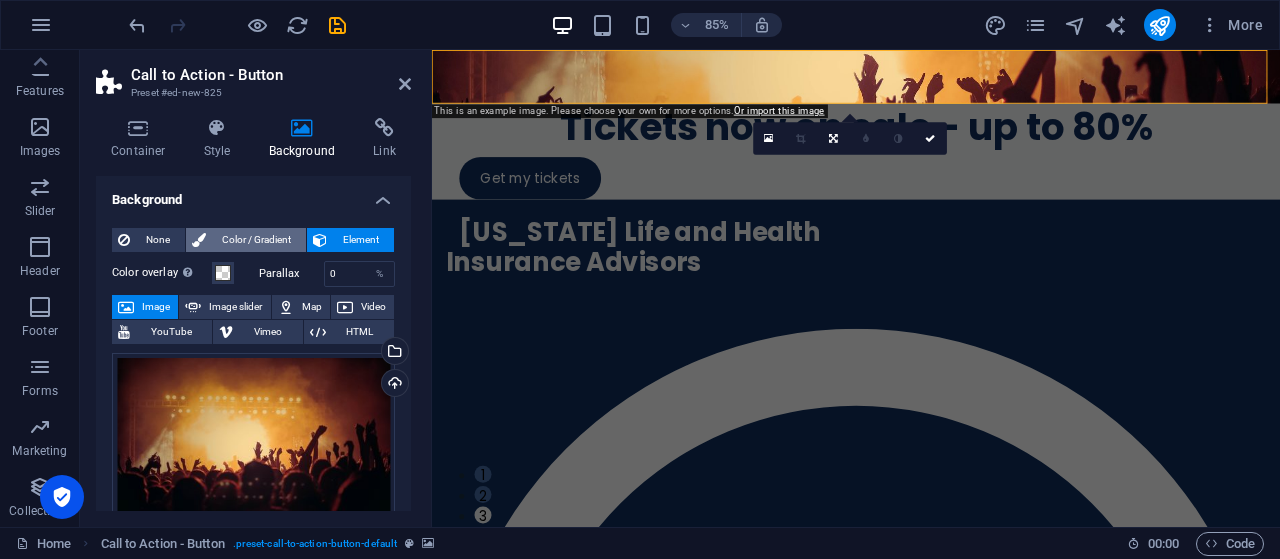 click on "Color / Gradient" at bounding box center (256, 240) 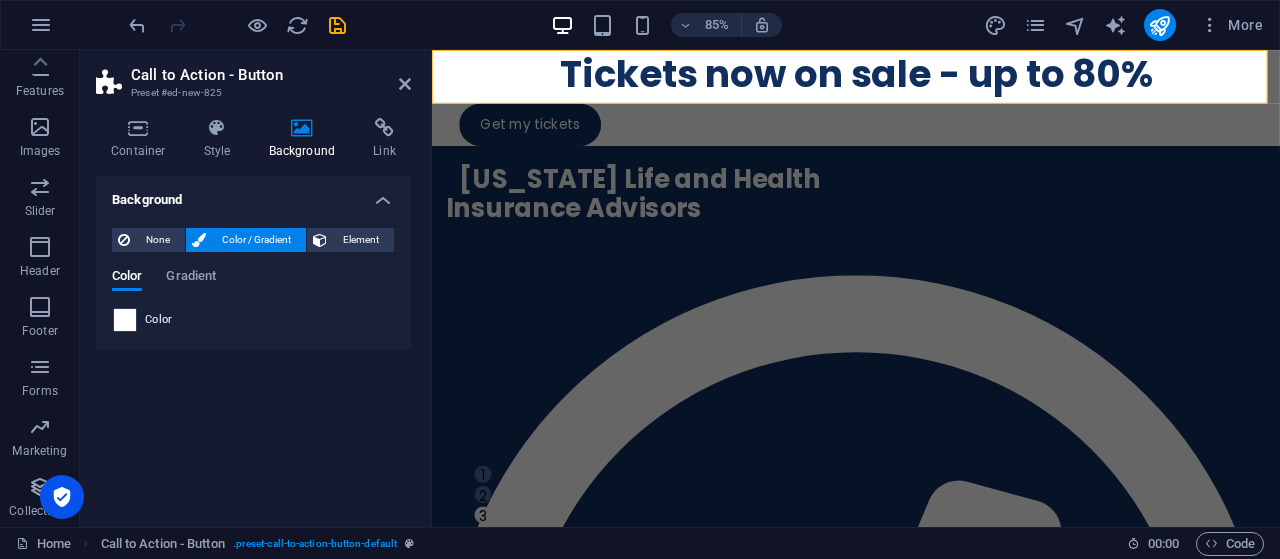 click at bounding box center [125, 320] 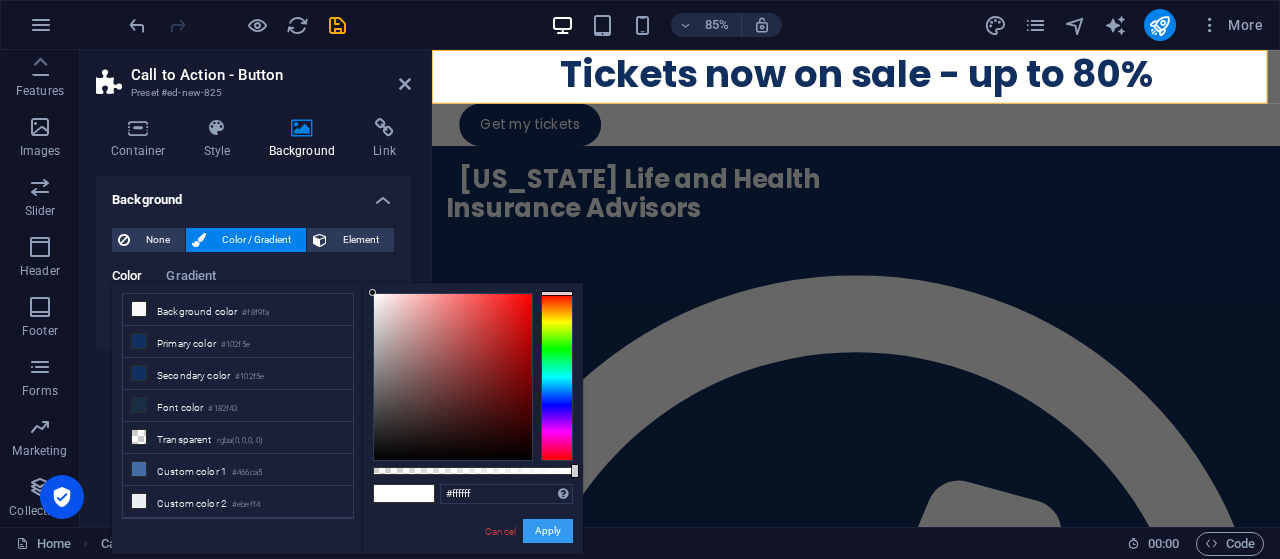 click on "Apply" at bounding box center (548, 531) 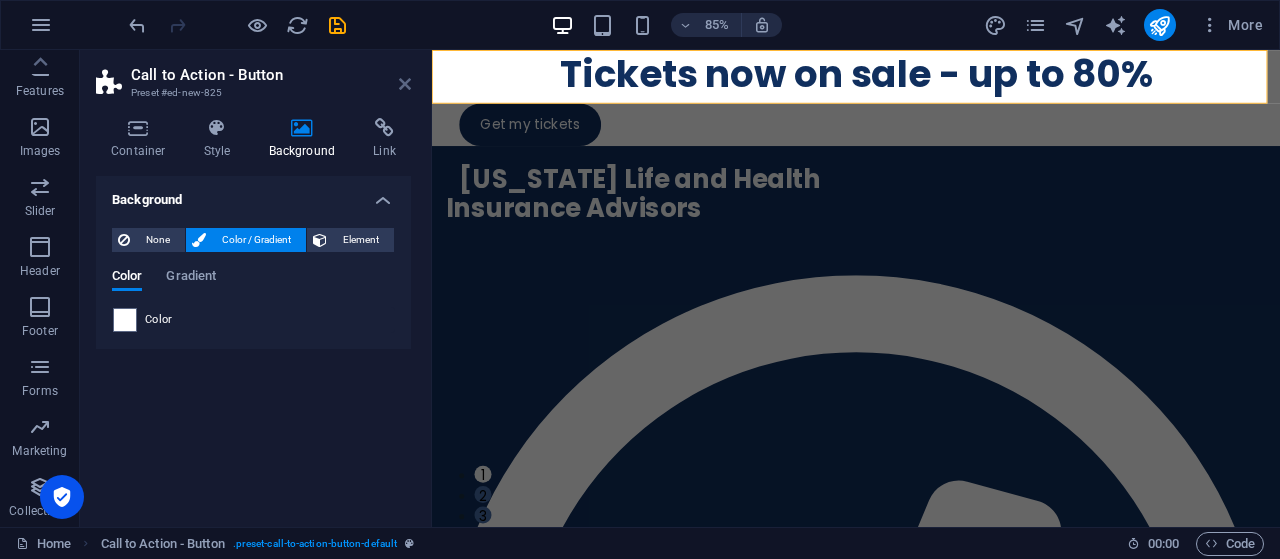 click at bounding box center (405, 84) 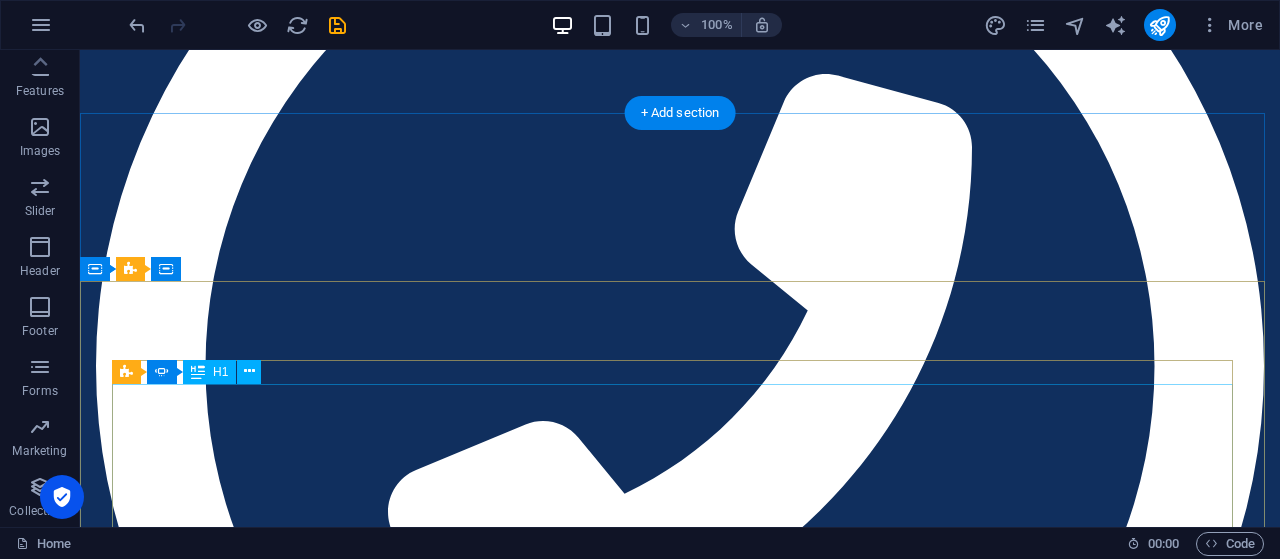 scroll, scrollTop: 0, scrollLeft: 0, axis: both 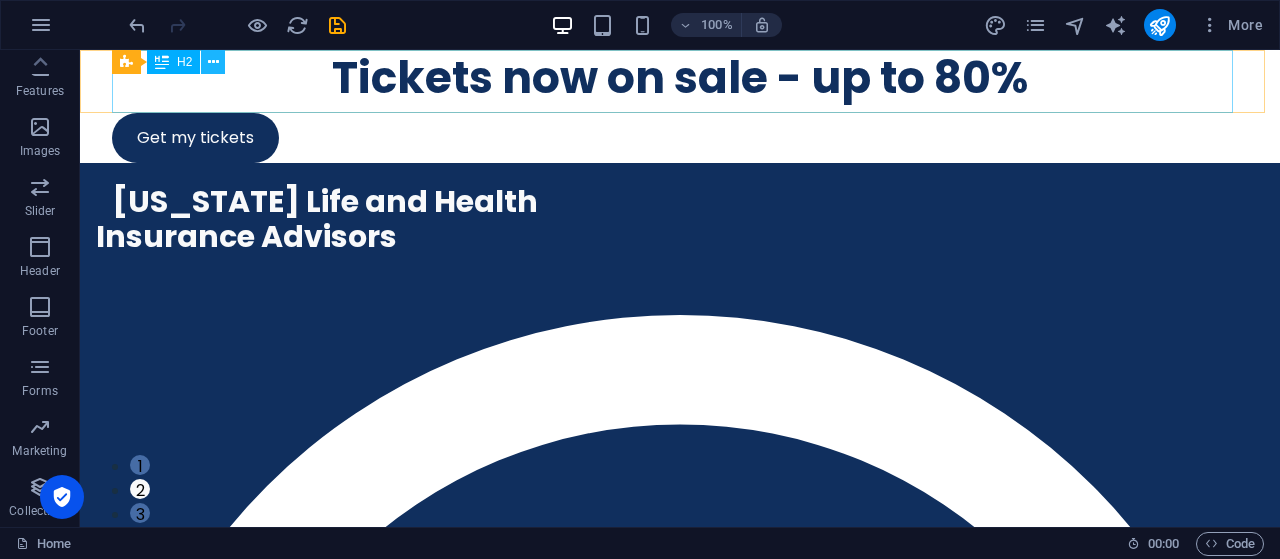 click at bounding box center (213, 62) 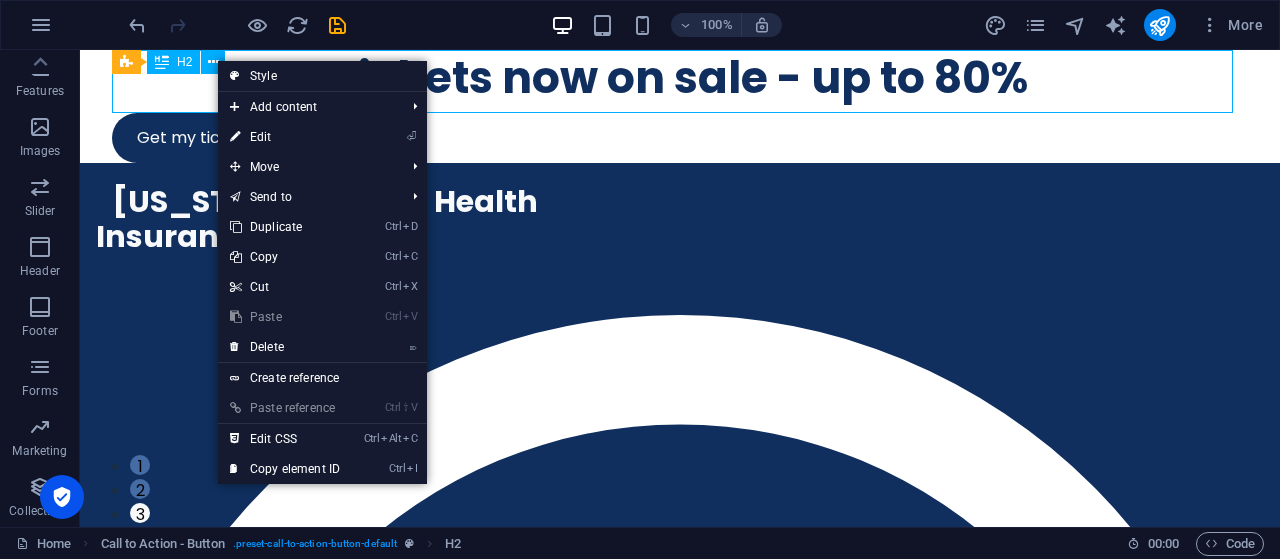 click at bounding box center (162, 62) 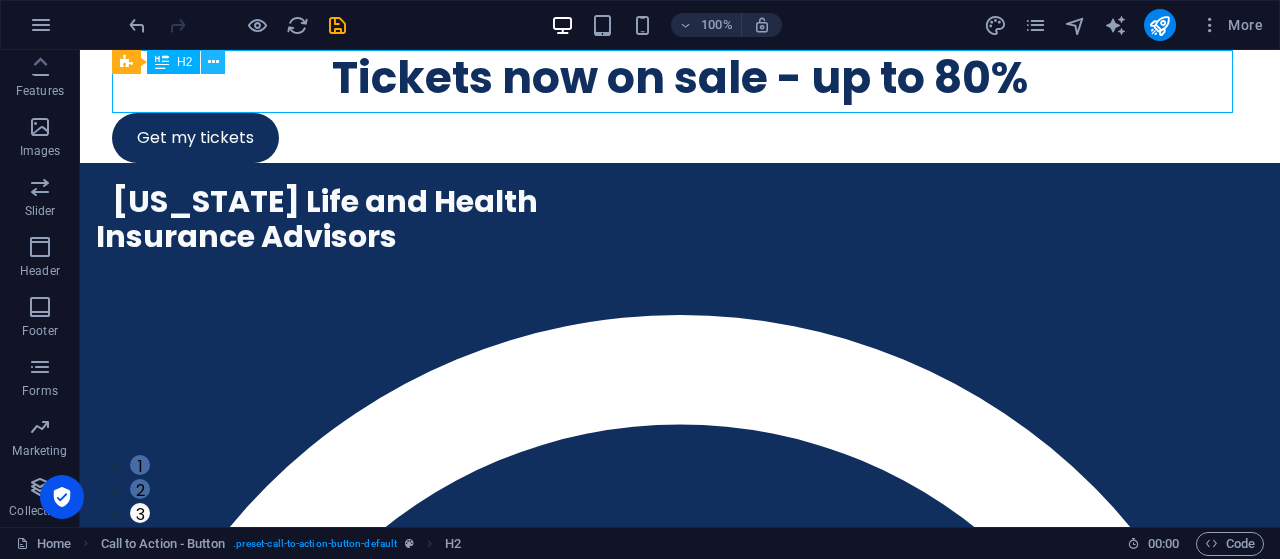 click at bounding box center [213, 62] 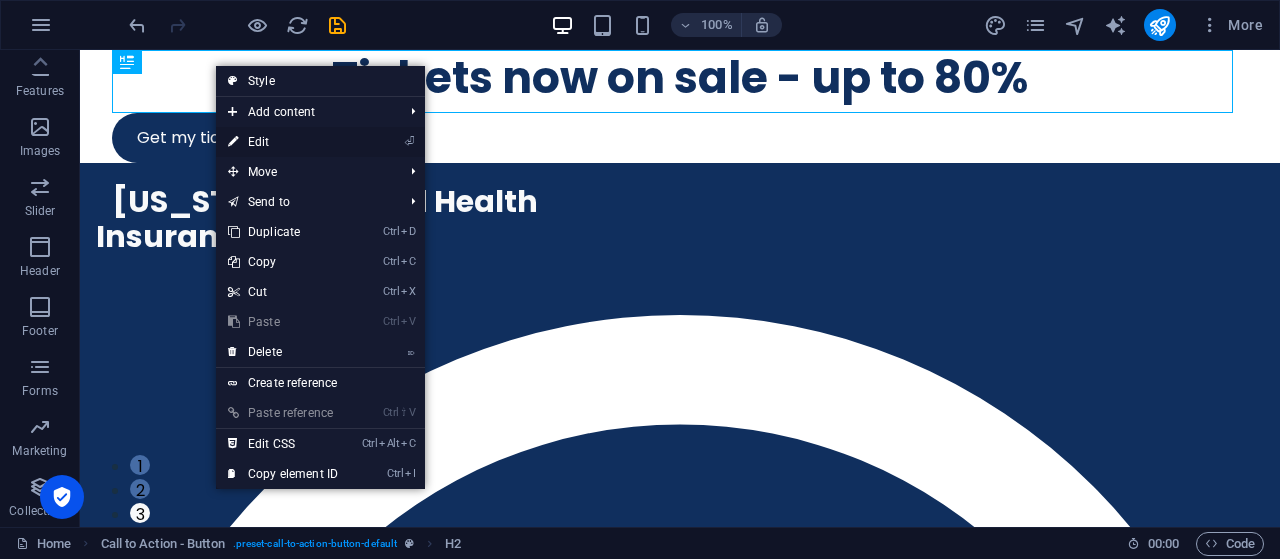 click on "⏎  Edit" at bounding box center [283, 142] 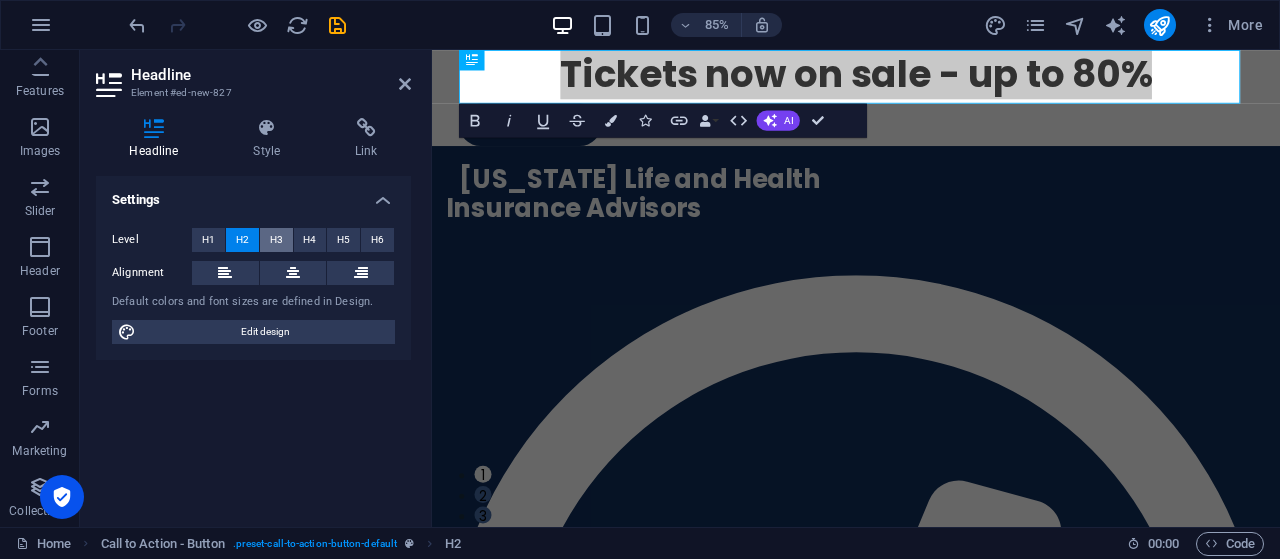 click on "H3" at bounding box center [276, 240] 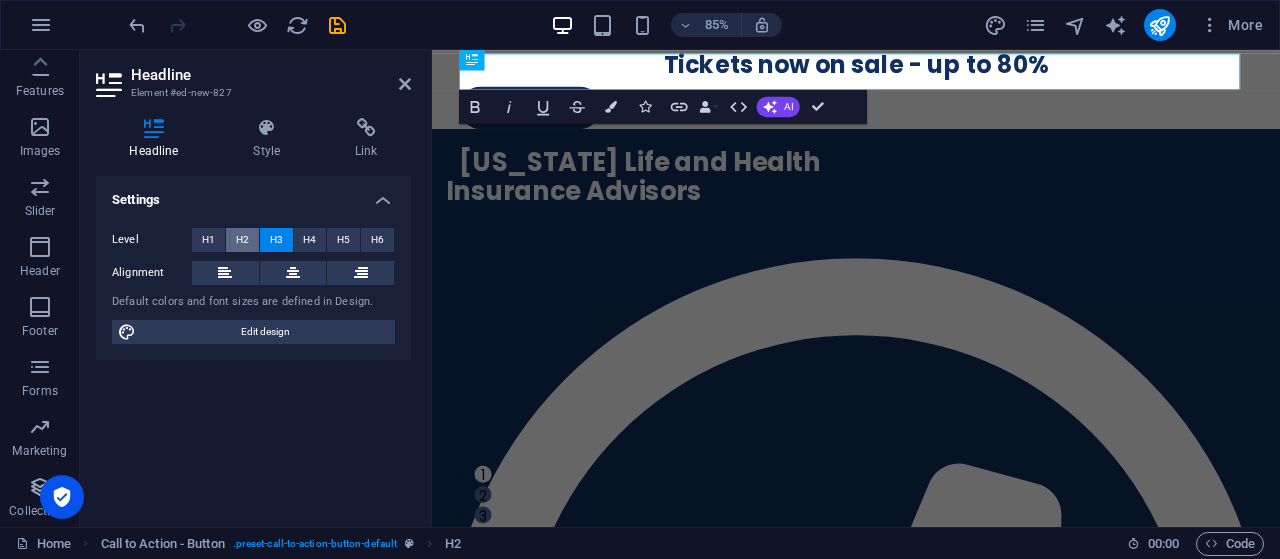 click on "H2" at bounding box center (242, 240) 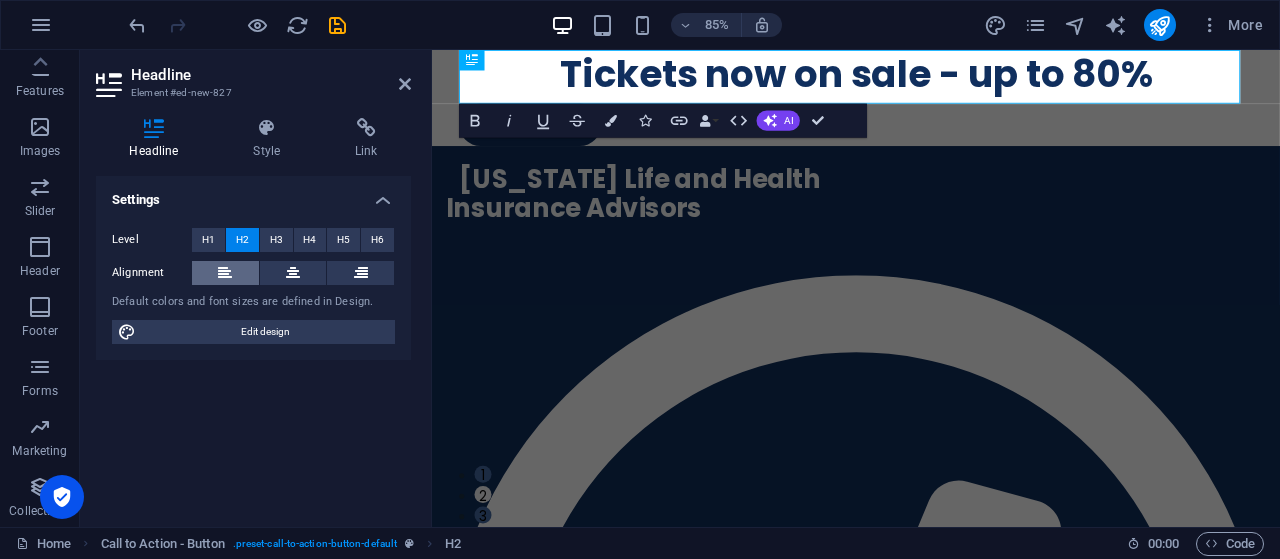 click at bounding box center (225, 273) 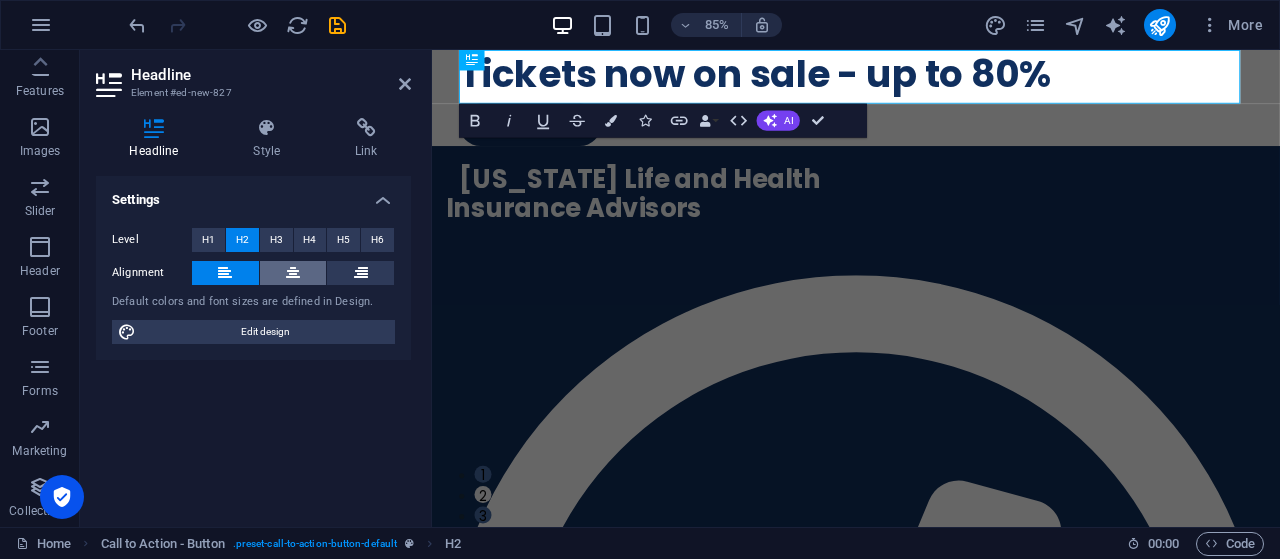 click at bounding box center (293, 273) 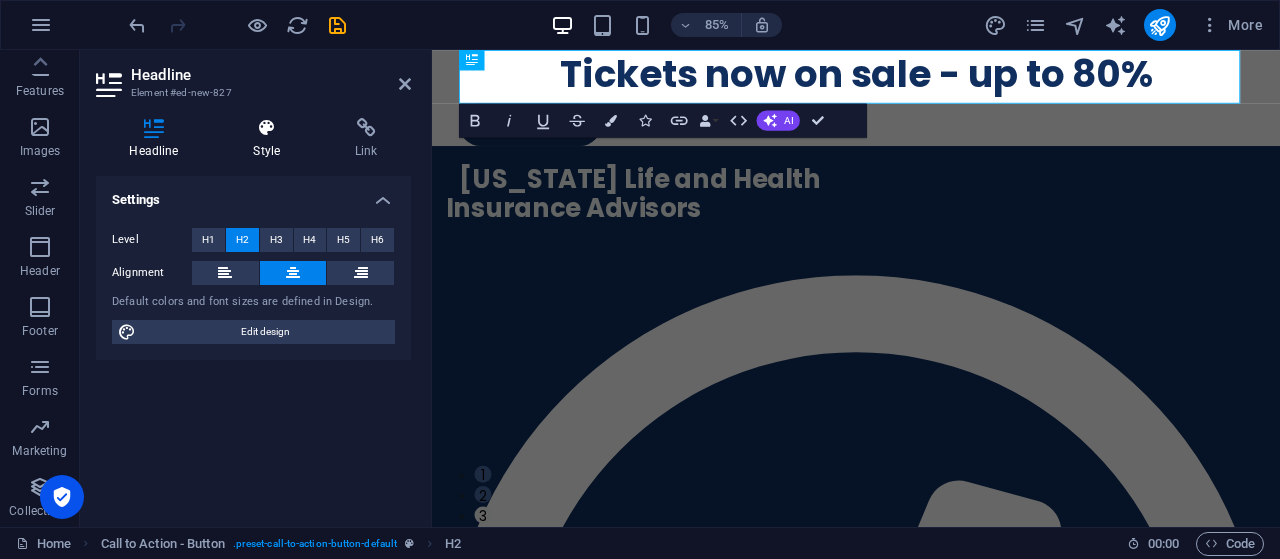 click at bounding box center [267, 128] 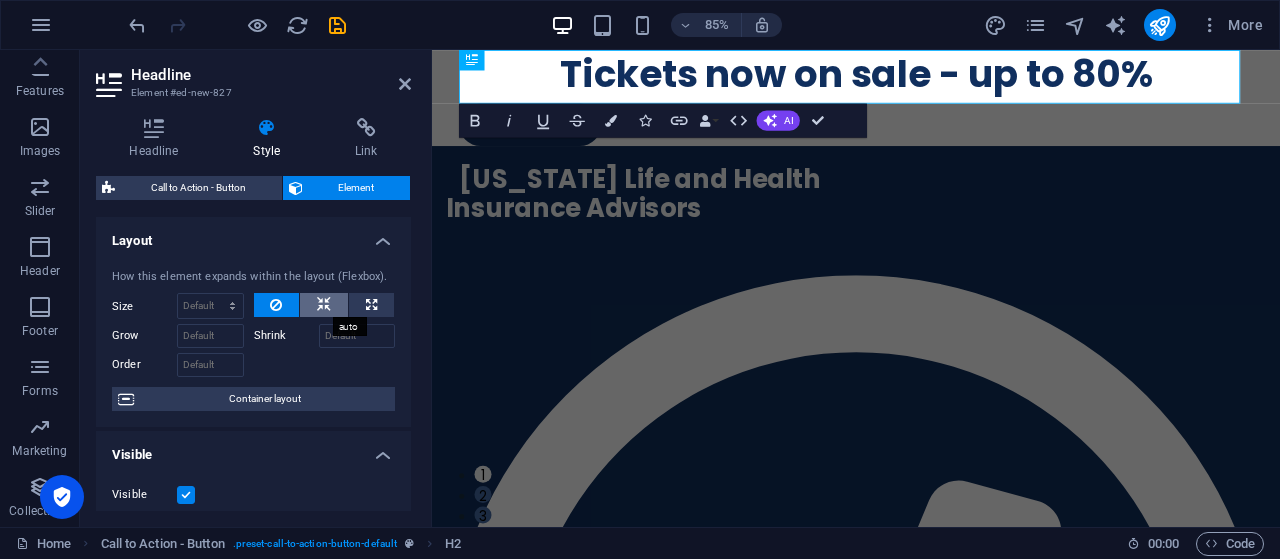 click at bounding box center [324, 305] 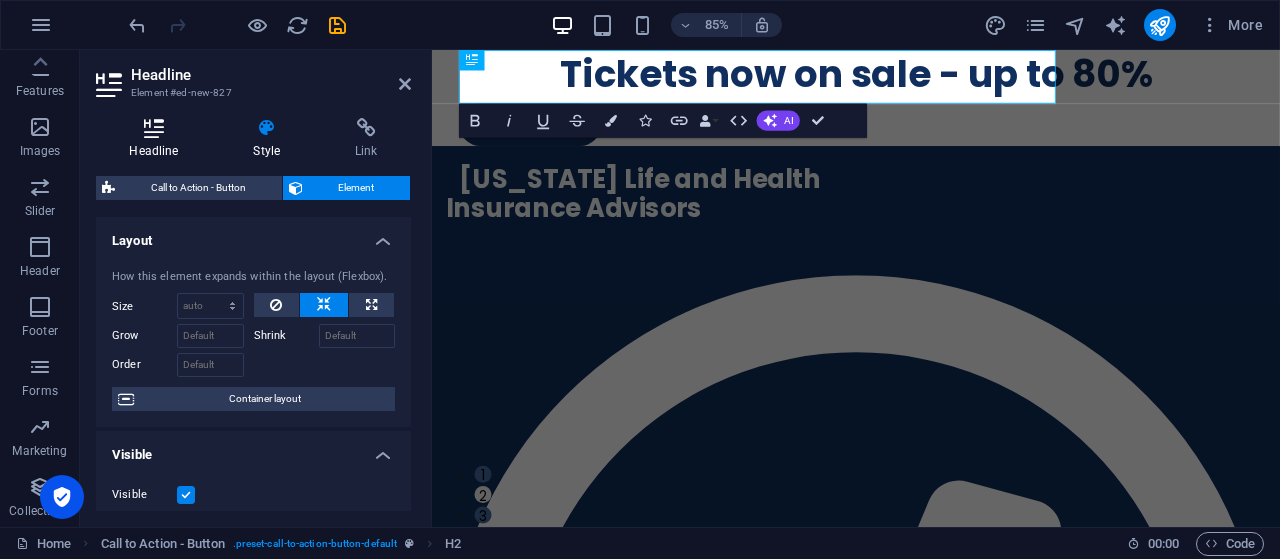 click at bounding box center [154, 128] 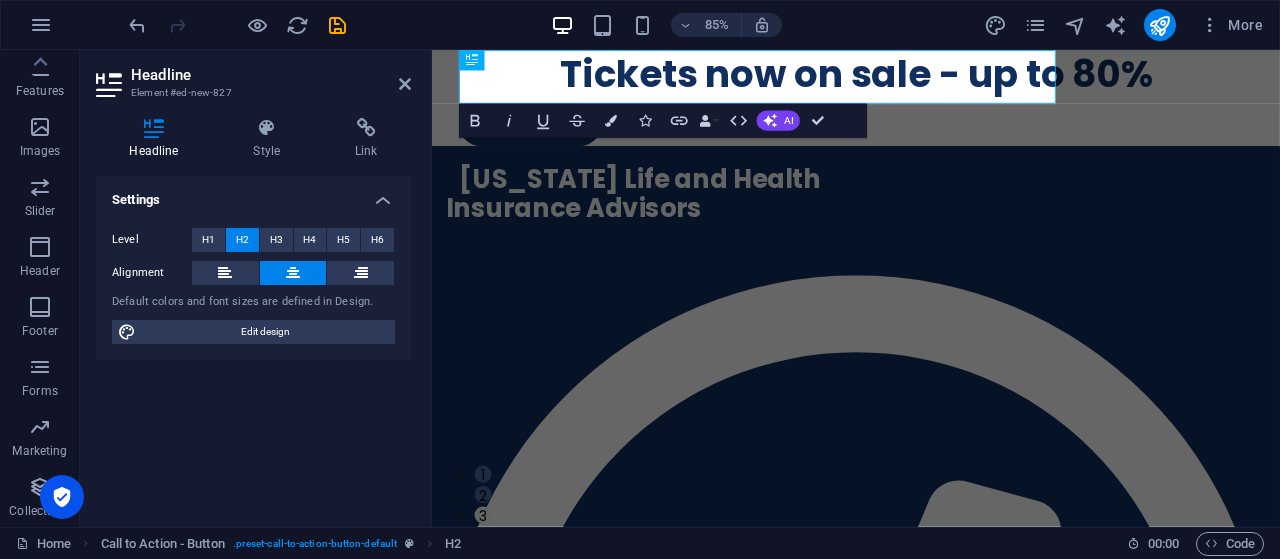 click at bounding box center [293, 273] 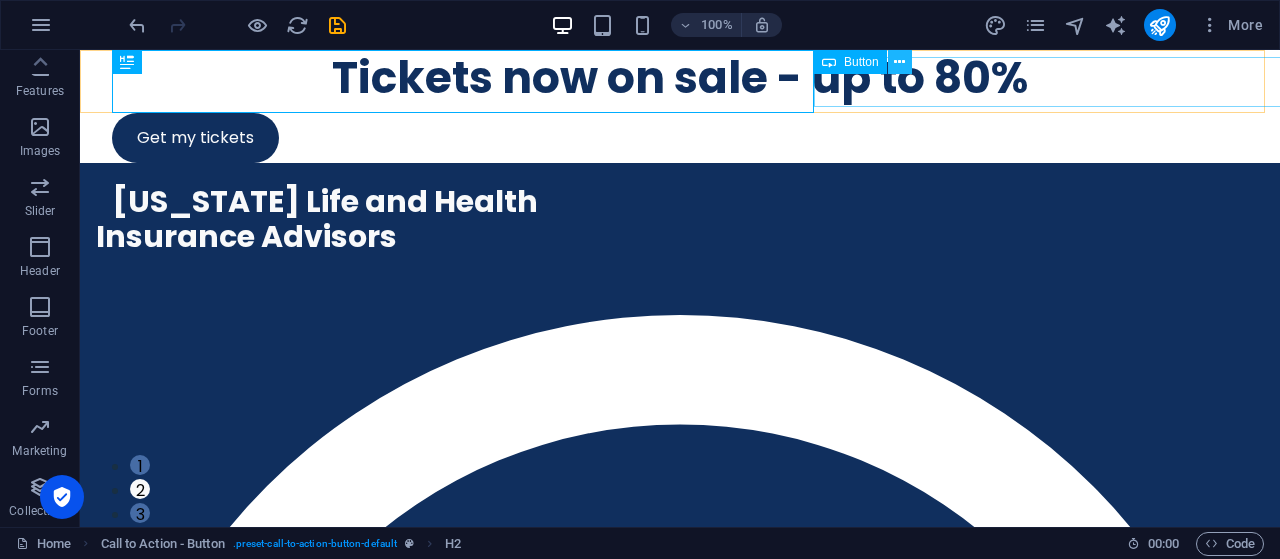 click at bounding box center (899, 62) 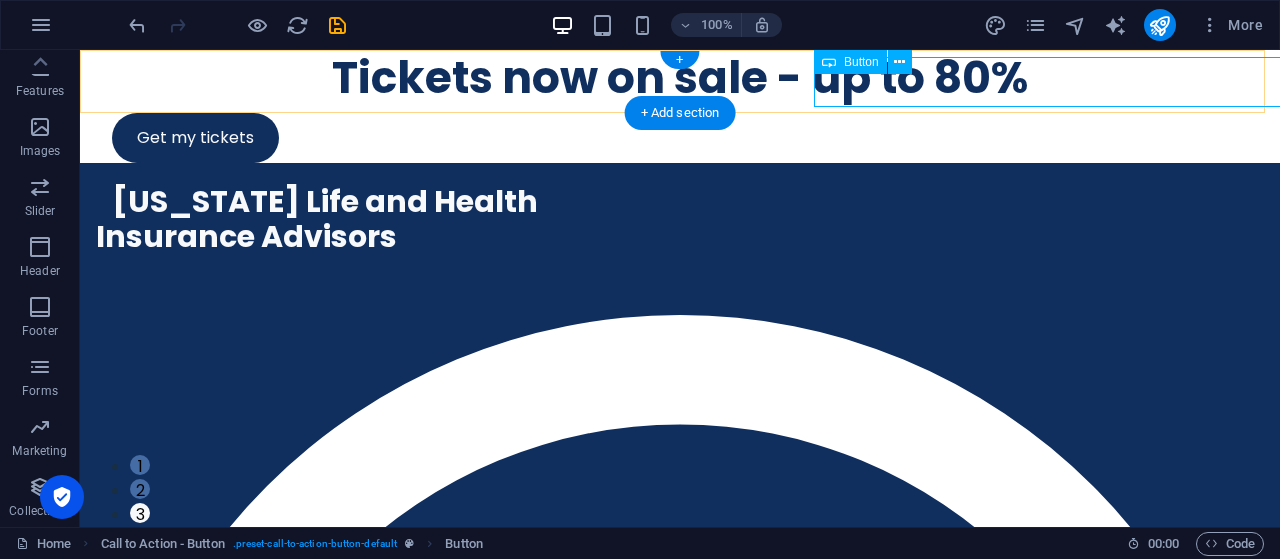 click on "Get my tickets" at bounding box center (680, 138) 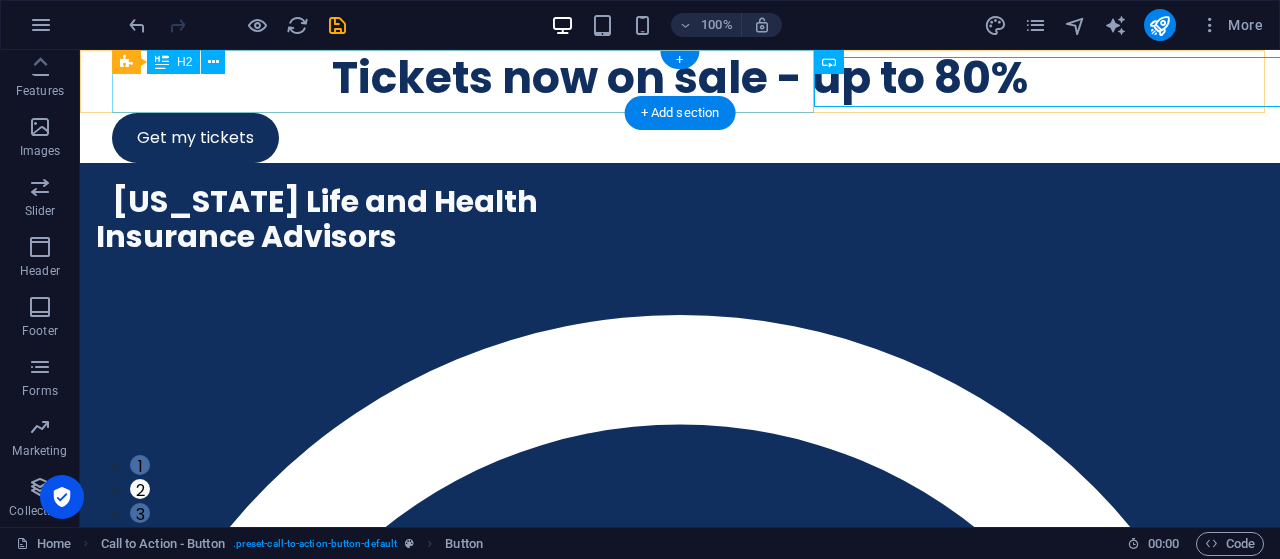 click on "Tickets now on sale - up to 80%" at bounding box center [680, 77] 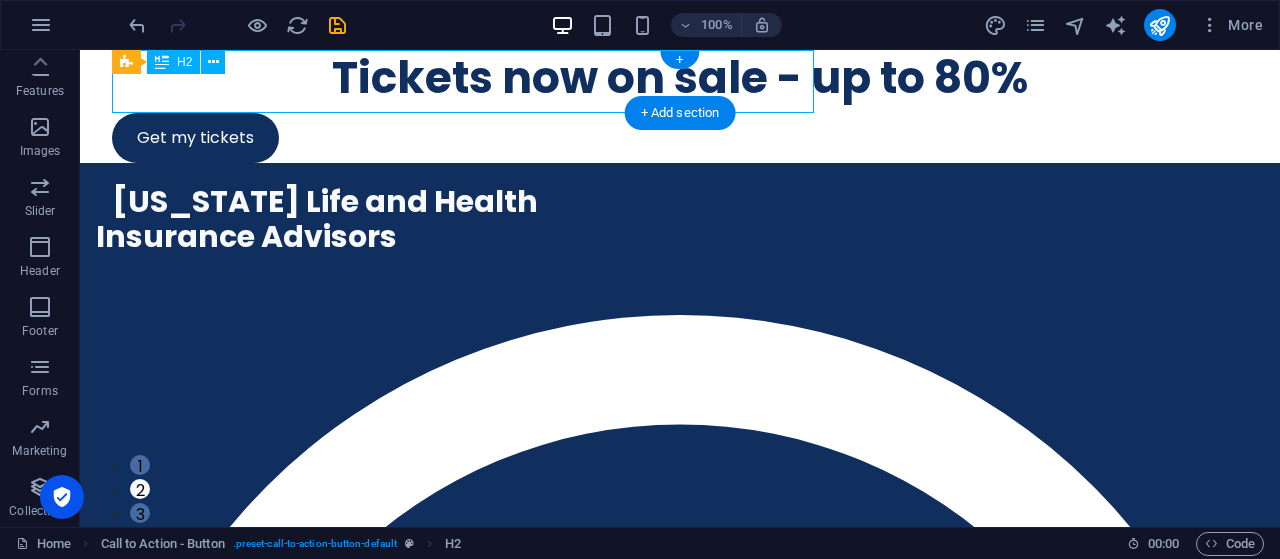 click on "Tickets now on sale - up to 80%" at bounding box center [680, 77] 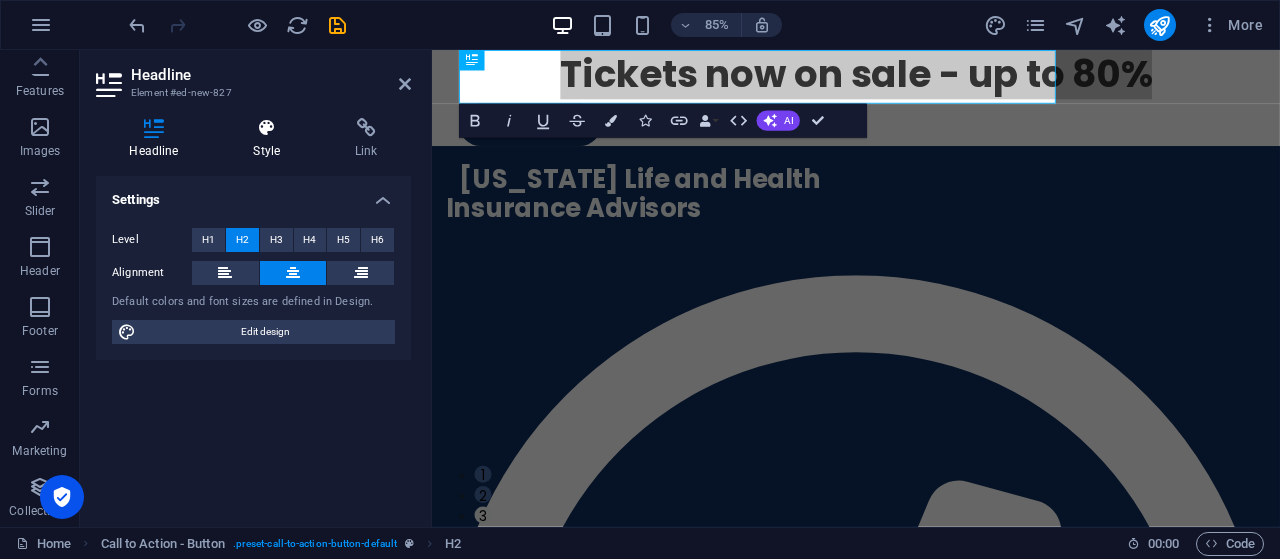 click on "Style" at bounding box center [271, 139] 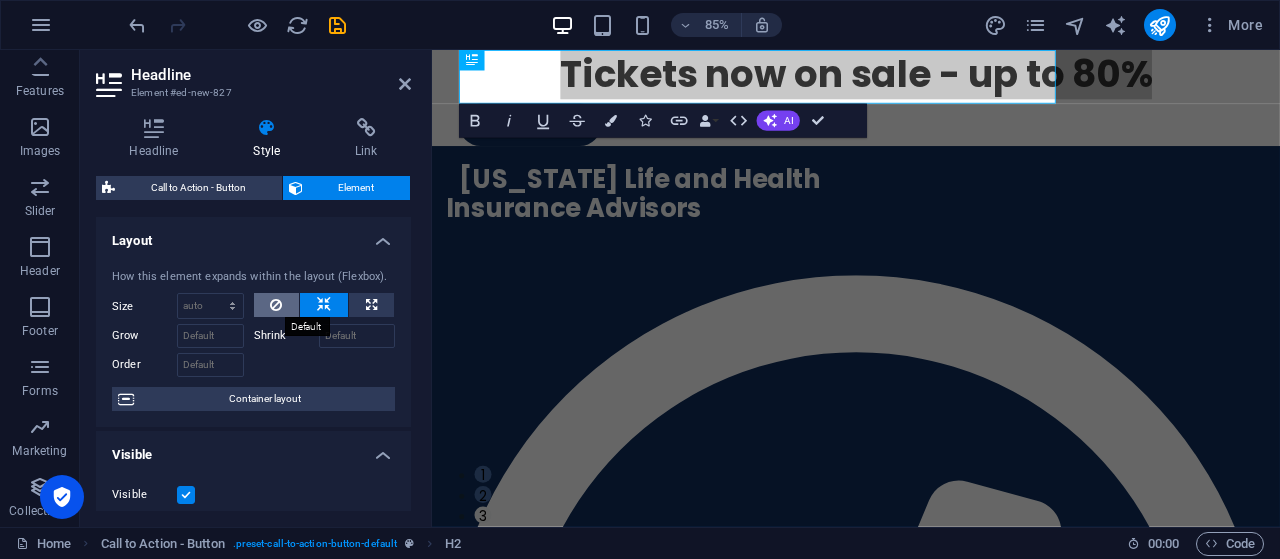click at bounding box center (276, 305) 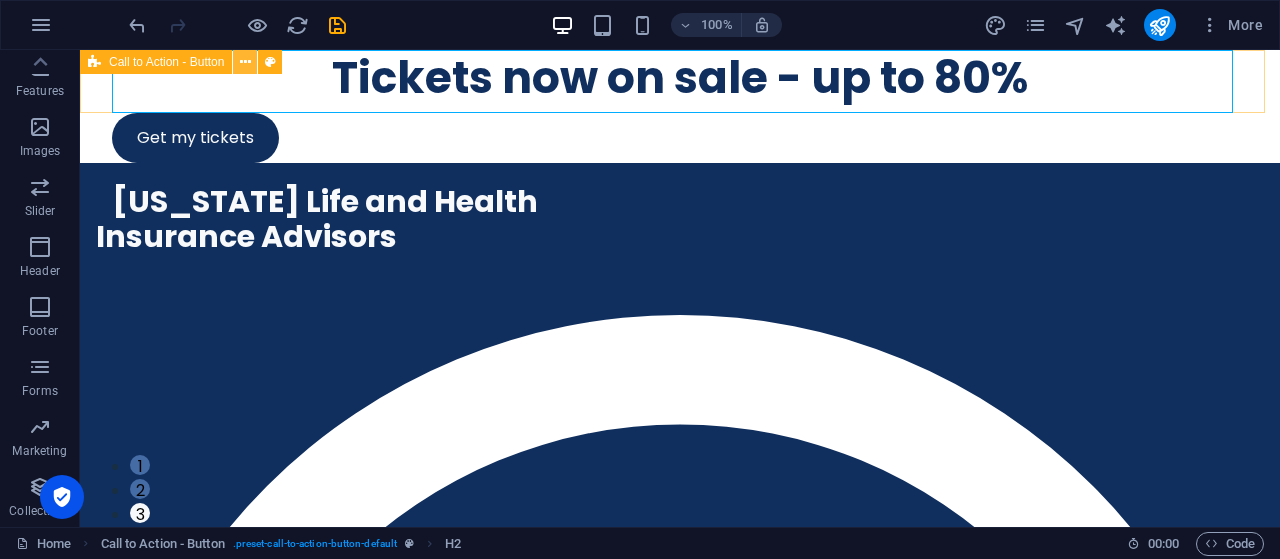 click at bounding box center [245, 62] 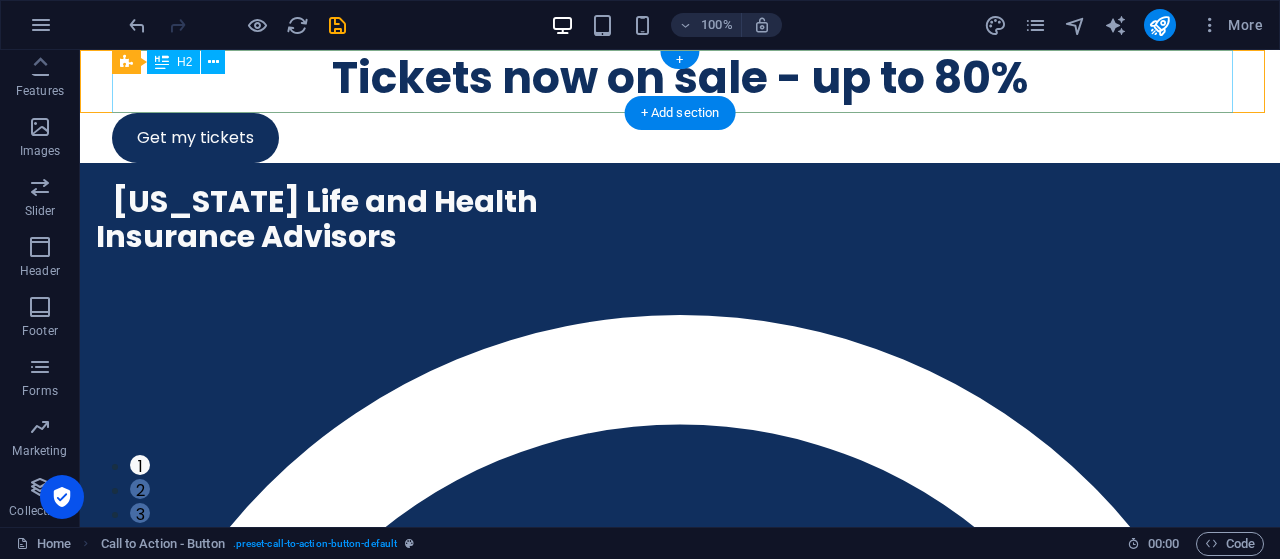 click on "Tickets now on sale - up to 80%" at bounding box center [680, 77] 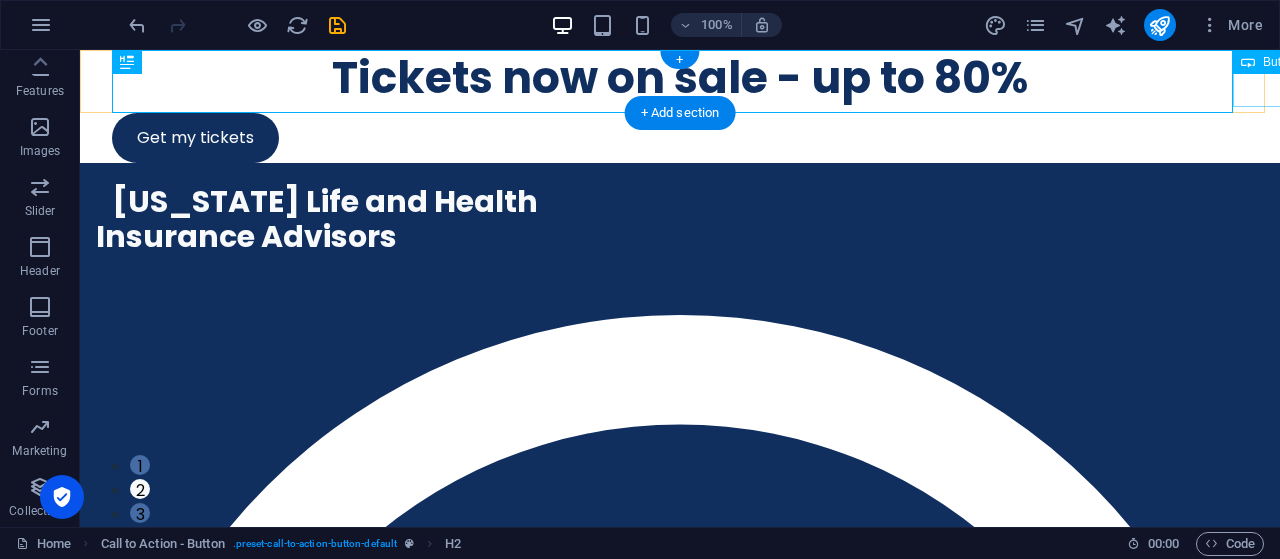 click on "Get my tickets" at bounding box center [680, 138] 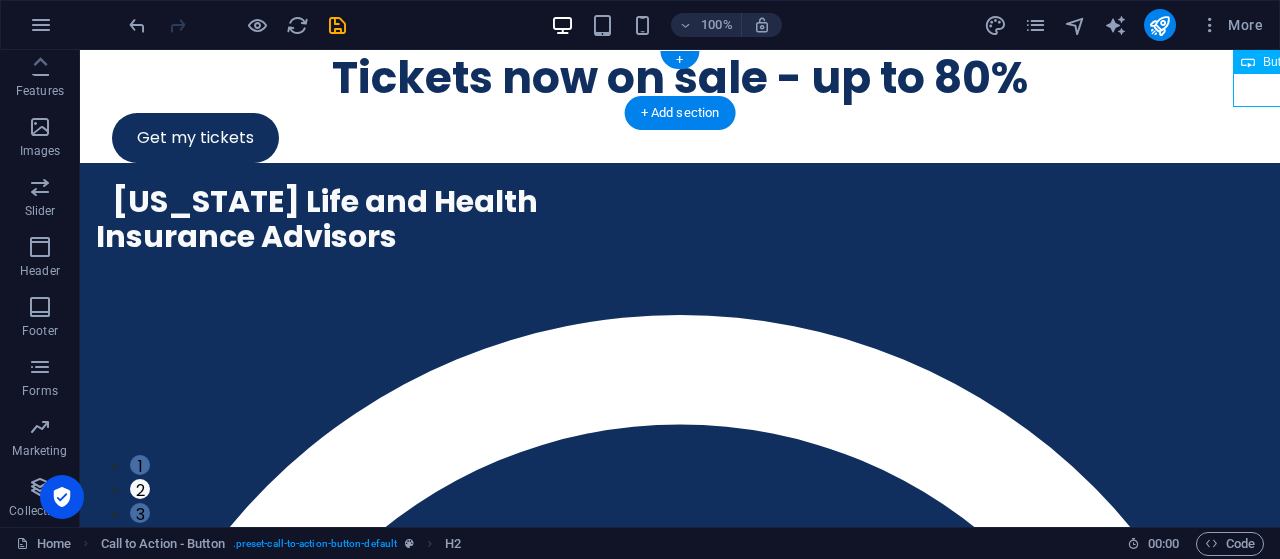 click on "Get my tickets" at bounding box center [680, 138] 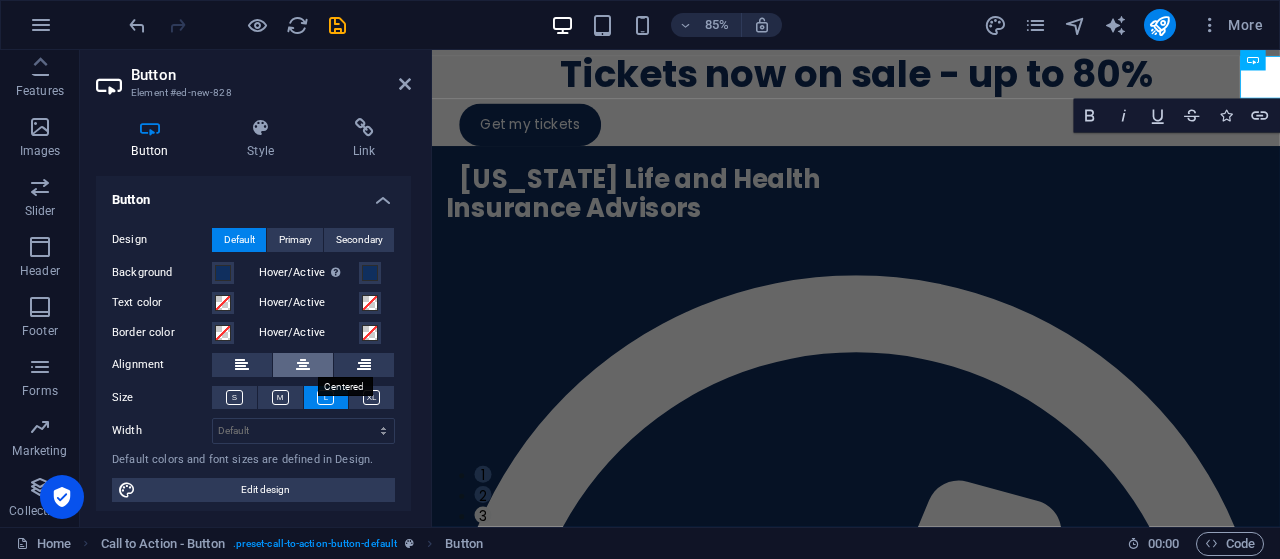 click at bounding box center [303, 365] 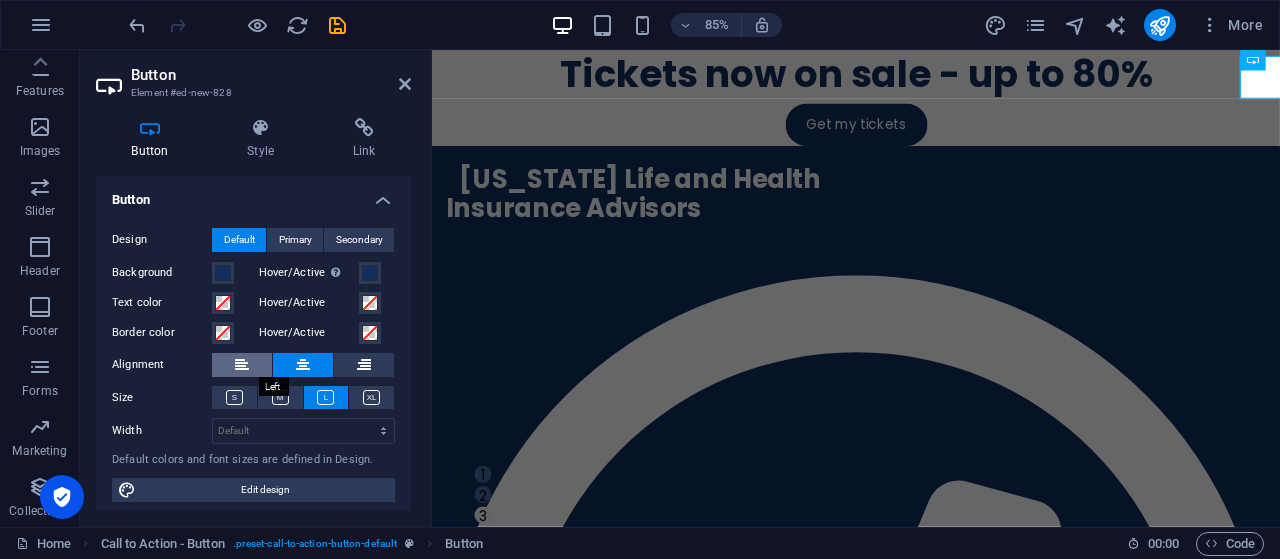click at bounding box center [242, 365] 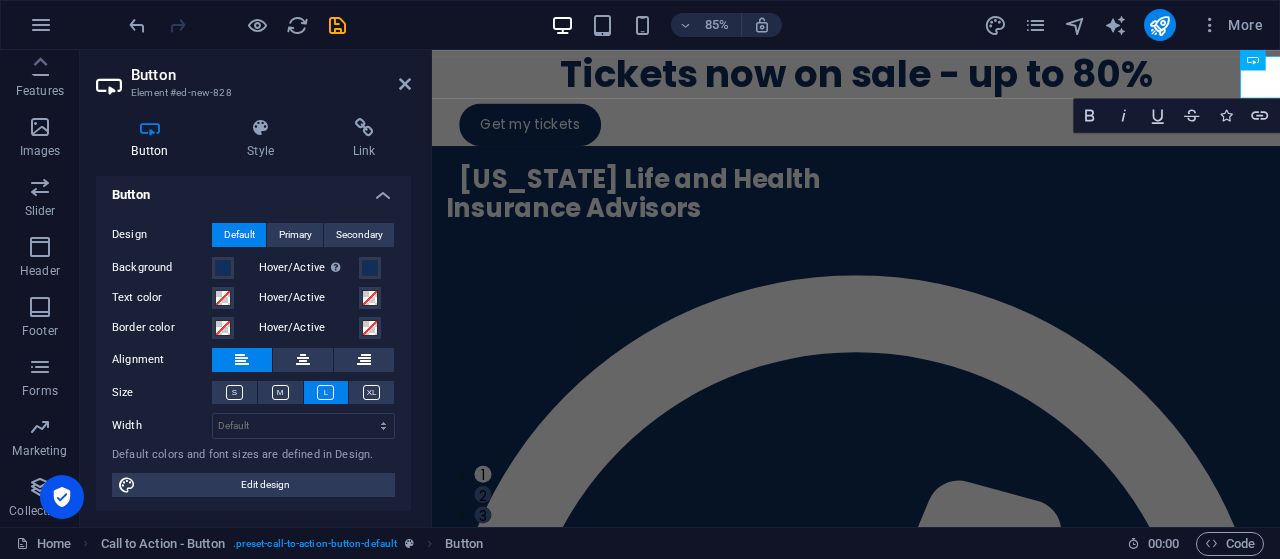 scroll, scrollTop: 7, scrollLeft: 0, axis: vertical 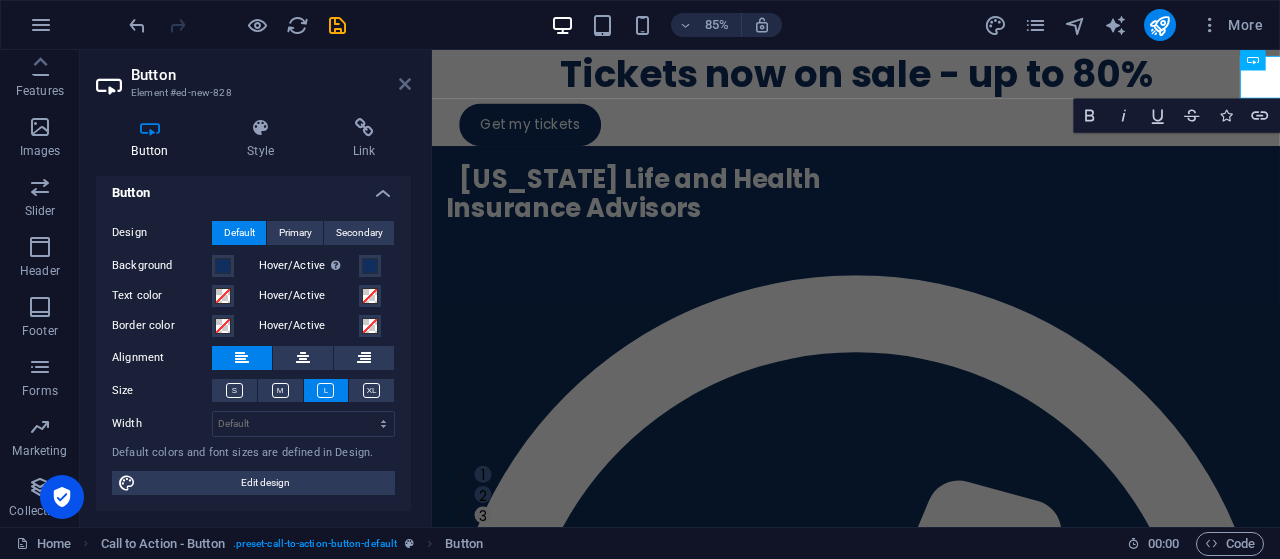 click at bounding box center [405, 84] 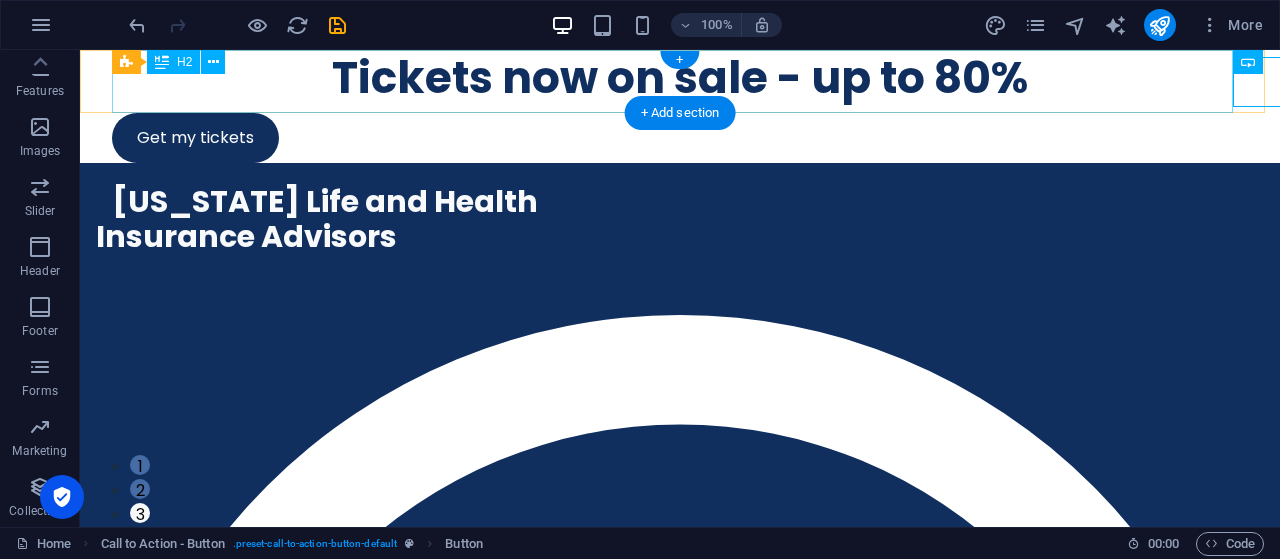 click on "Tickets now on sale - up to 80%" at bounding box center (680, 77) 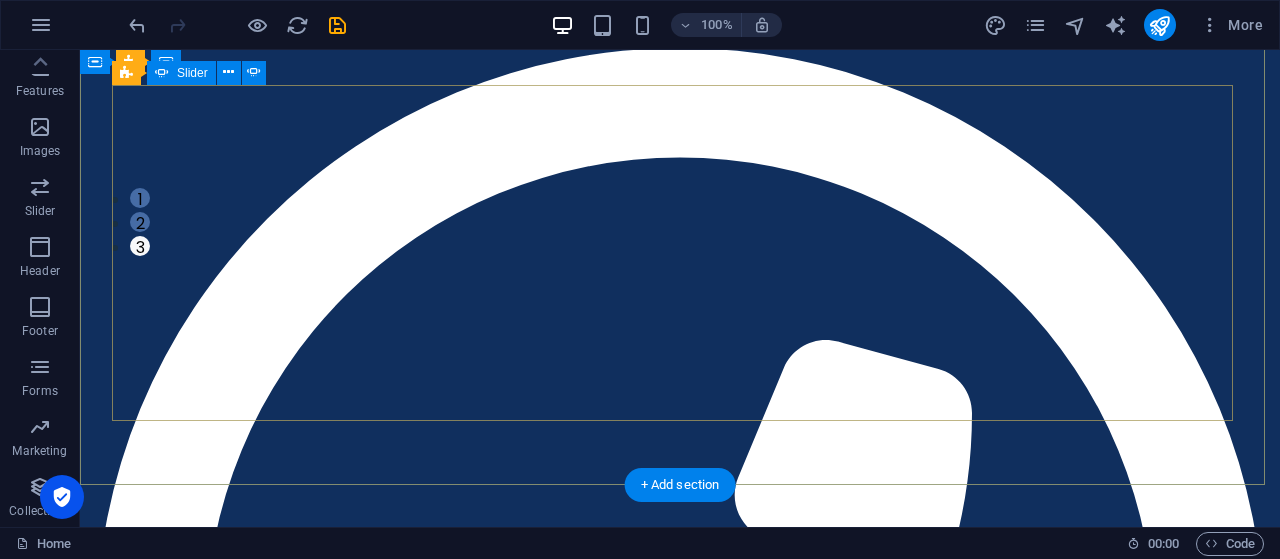 scroll, scrollTop: 0, scrollLeft: 0, axis: both 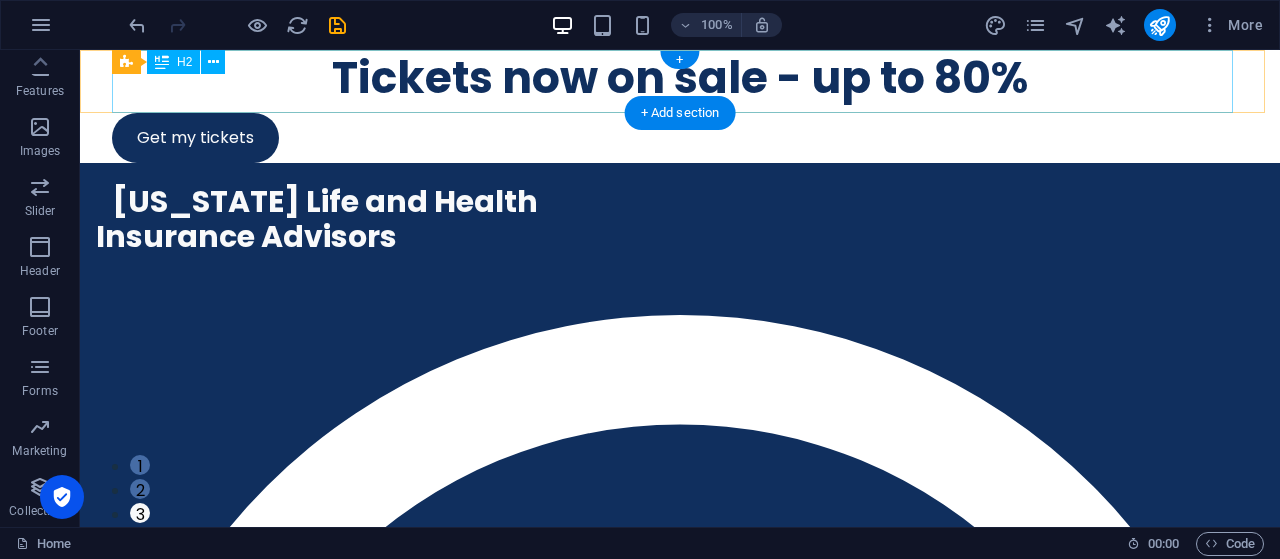 click on "Tickets now on sale - up to 80%" at bounding box center [680, 77] 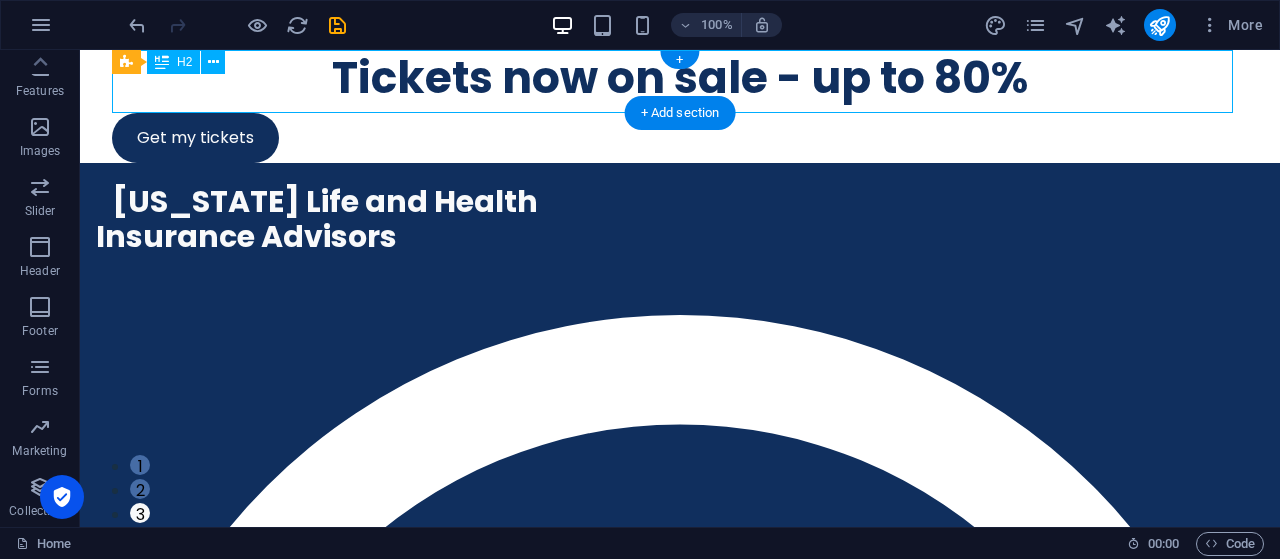 click on "Tickets now on sale - up to 80%" at bounding box center (680, 77) 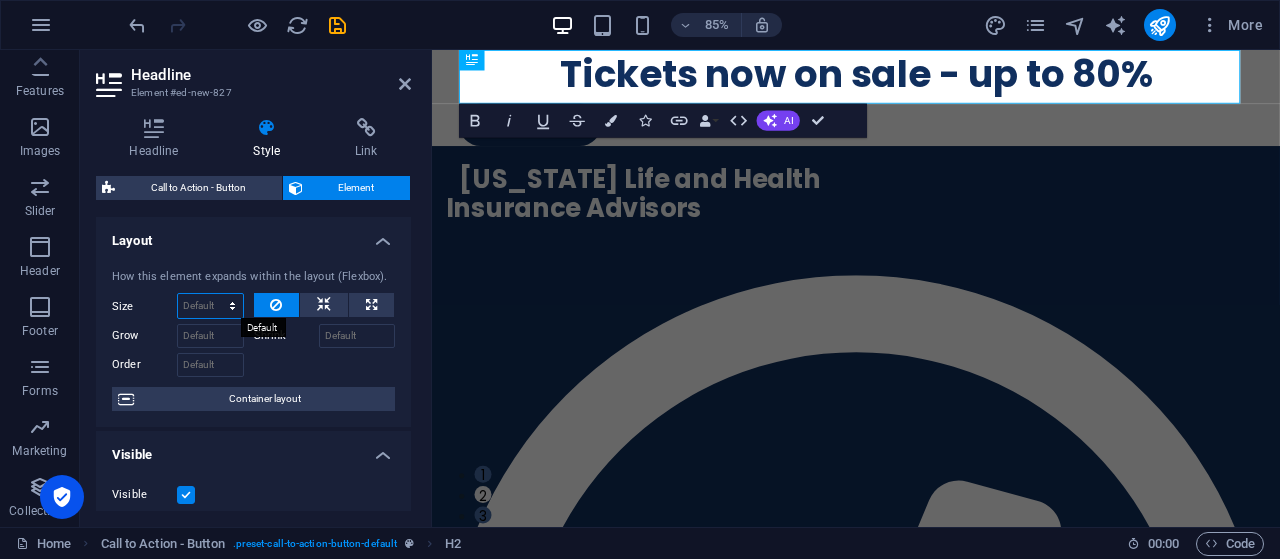 click on "Default auto px % 1/1 1/2 1/3 1/4 1/5 1/6 1/7 1/8 1/9 1/10" at bounding box center (210, 306) 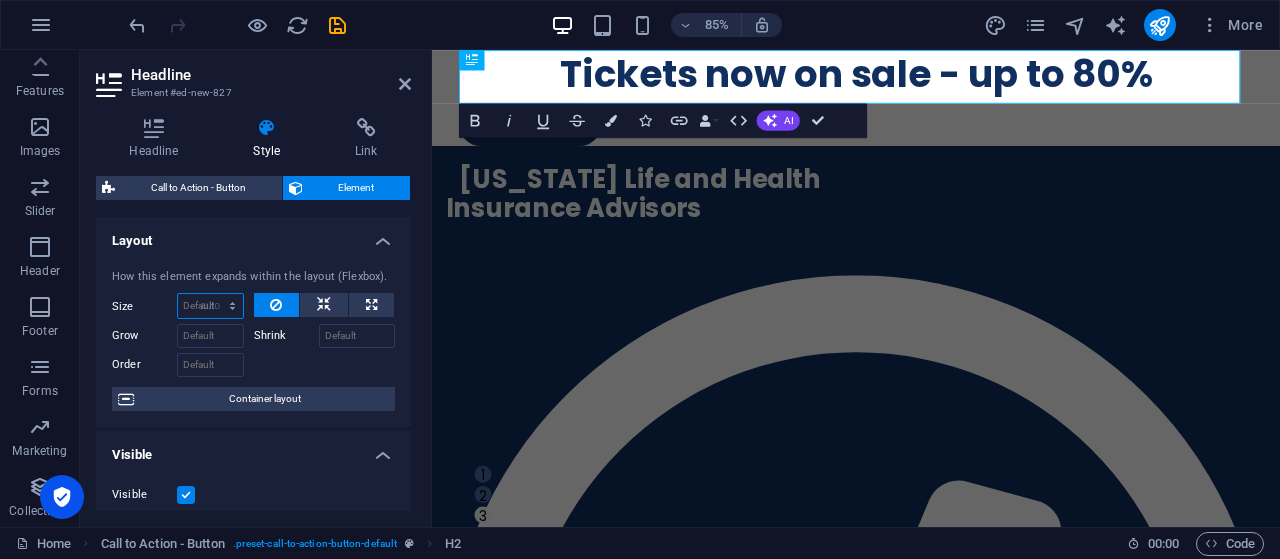 click on "Default auto px % 1/1 1/2 1/3 1/4 1/5 1/6 1/7 1/8 1/9 1/10" at bounding box center (210, 306) 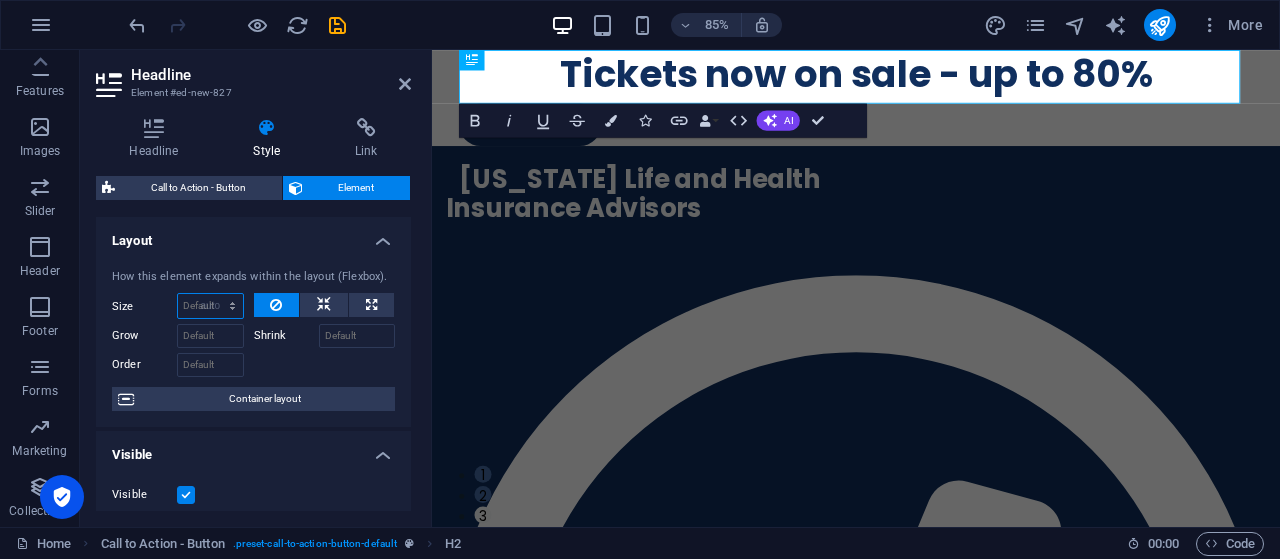 select on "DISABLED_OPTION_VALUE" 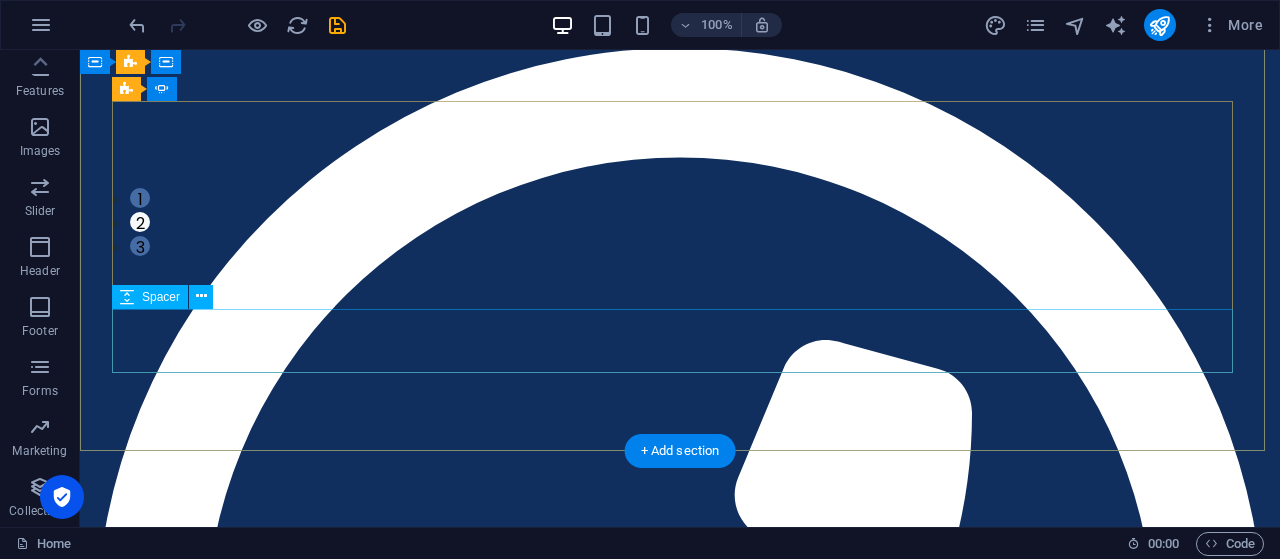 scroll, scrollTop: 0, scrollLeft: 0, axis: both 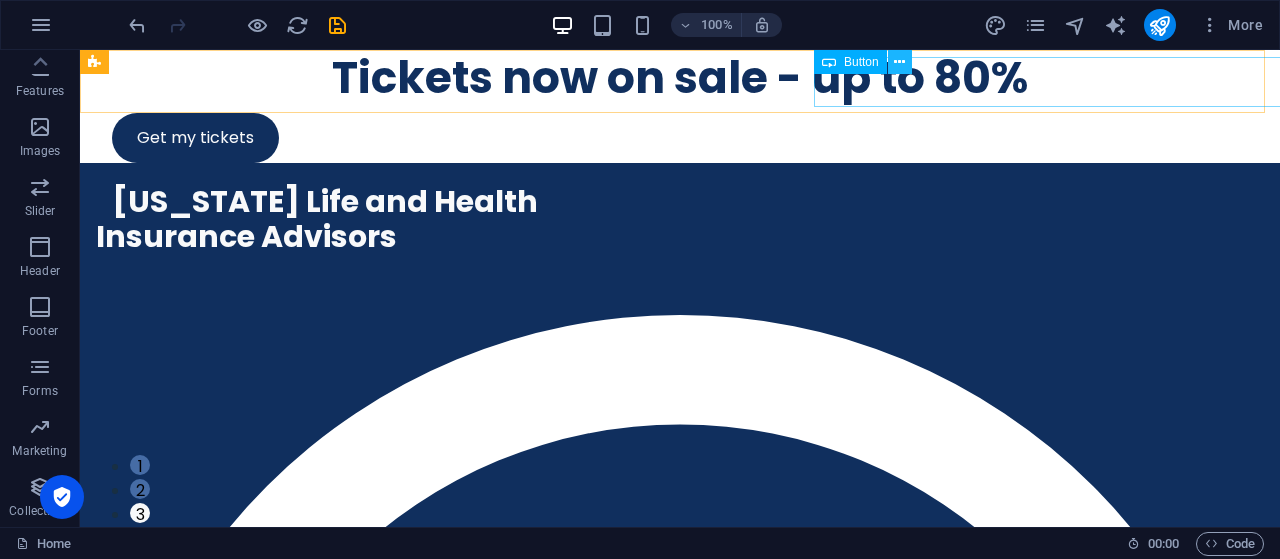 click at bounding box center (899, 62) 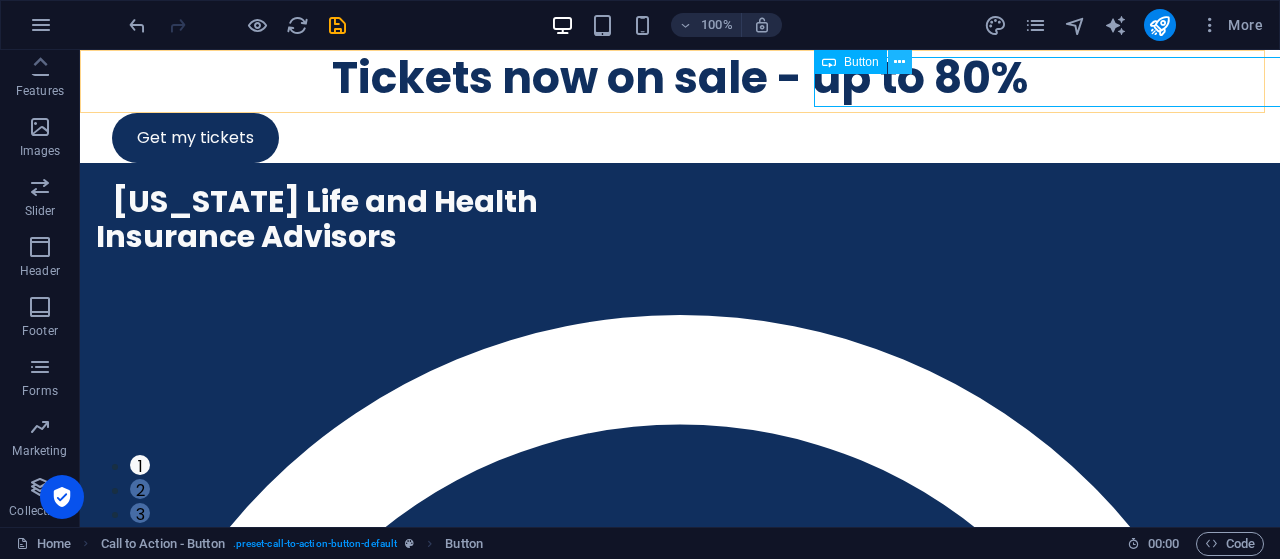 click at bounding box center (899, 62) 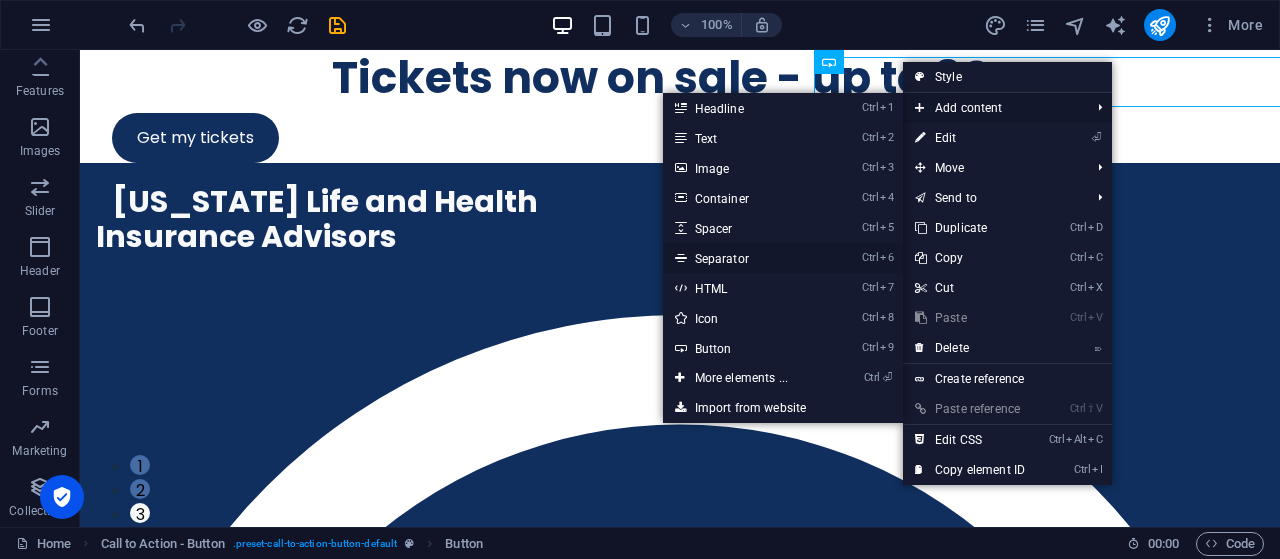 click on "Ctrl 6  Separator" at bounding box center (745, 258) 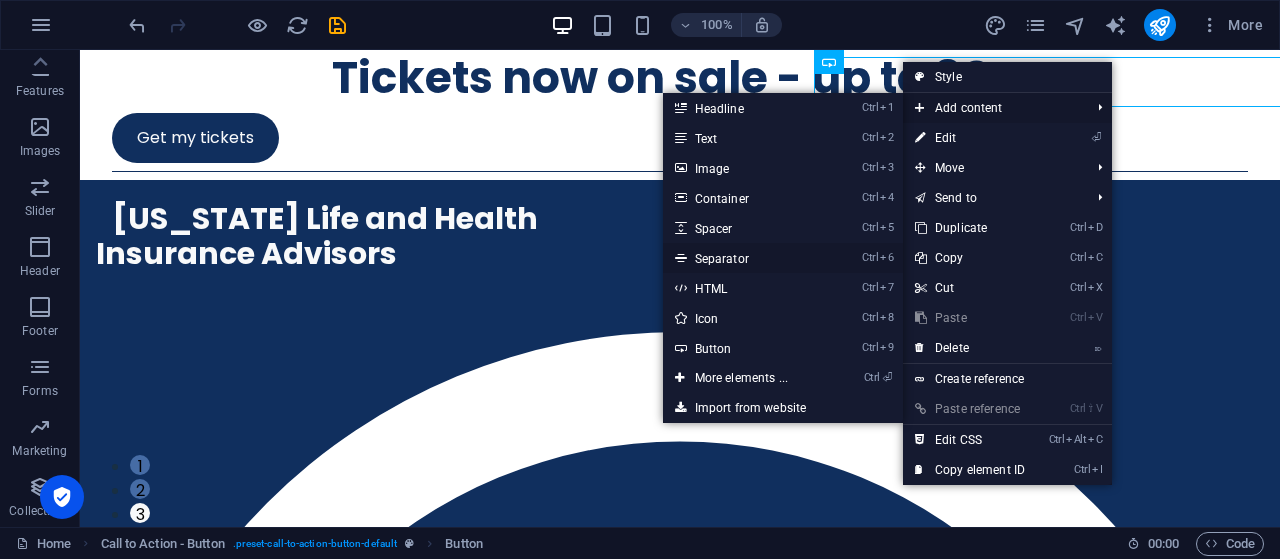 select on "%" 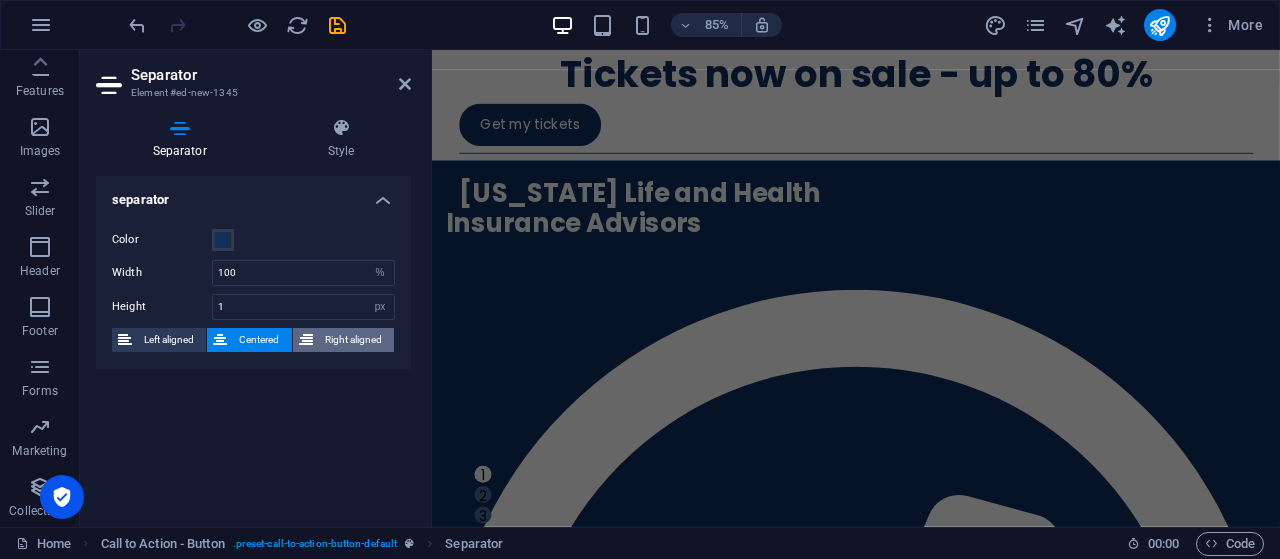 click on "Right aligned" at bounding box center (353, 340) 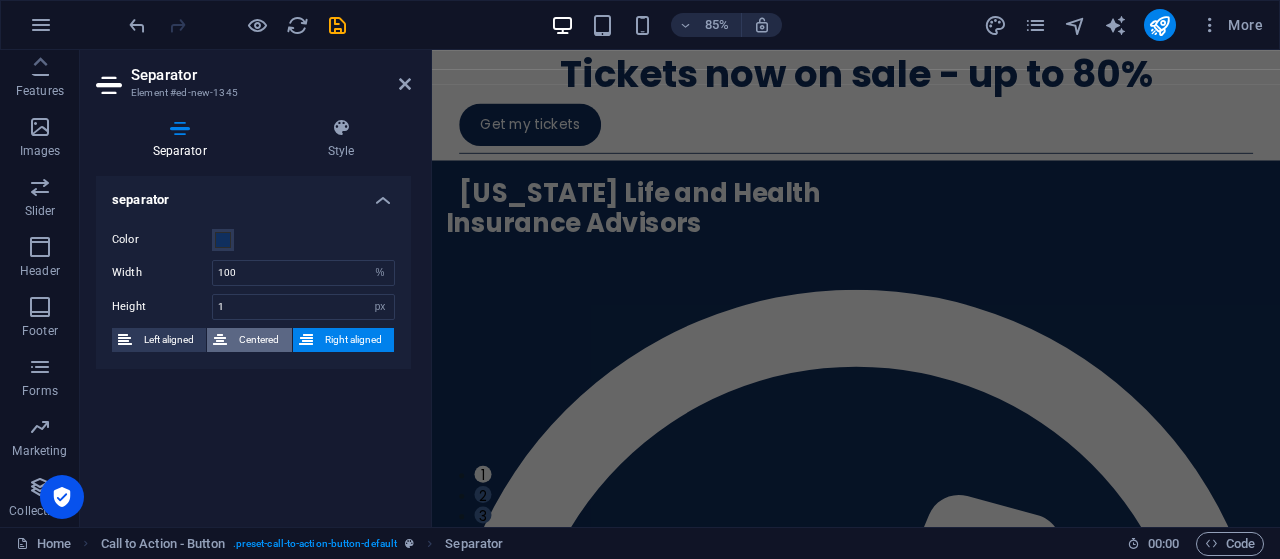 click on "Centered" at bounding box center (259, 340) 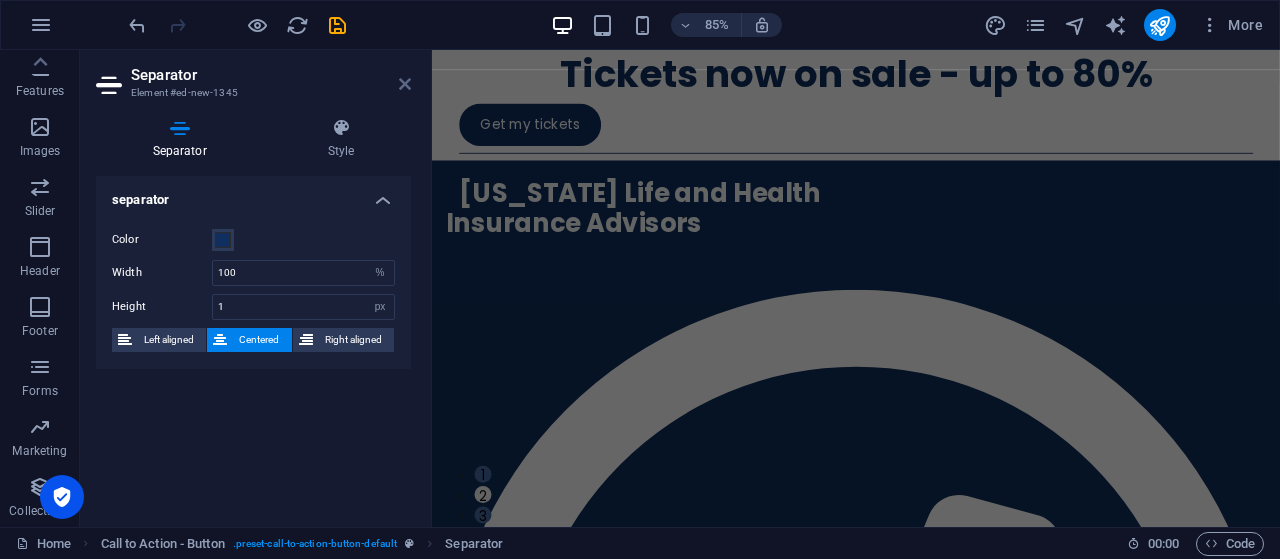 click at bounding box center [405, 84] 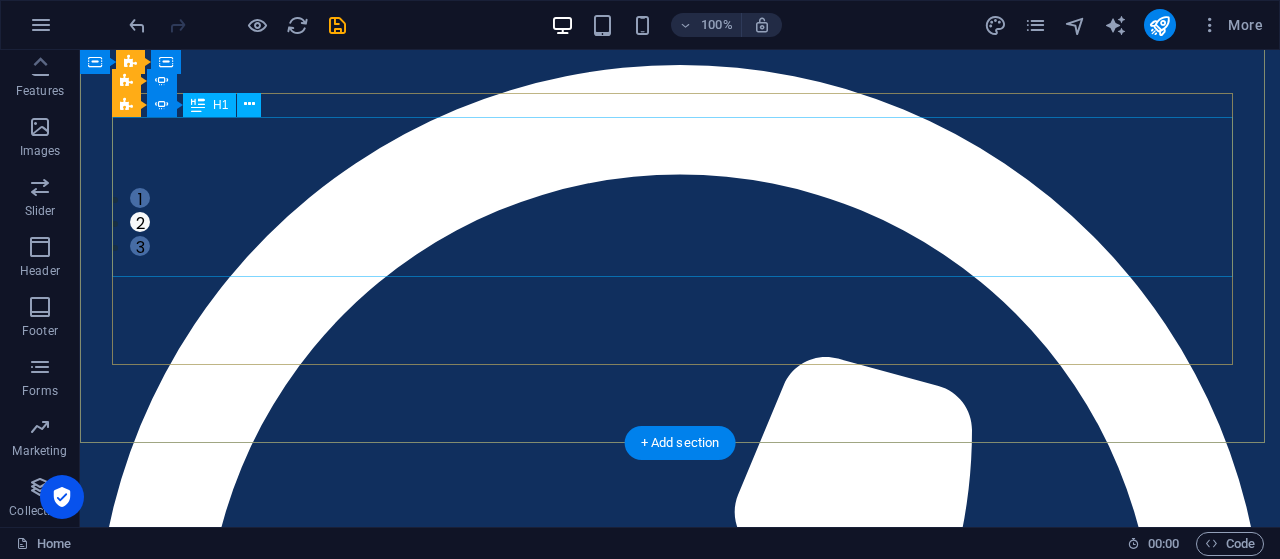 scroll, scrollTop: 0, scrollLeft: 0, axis: both 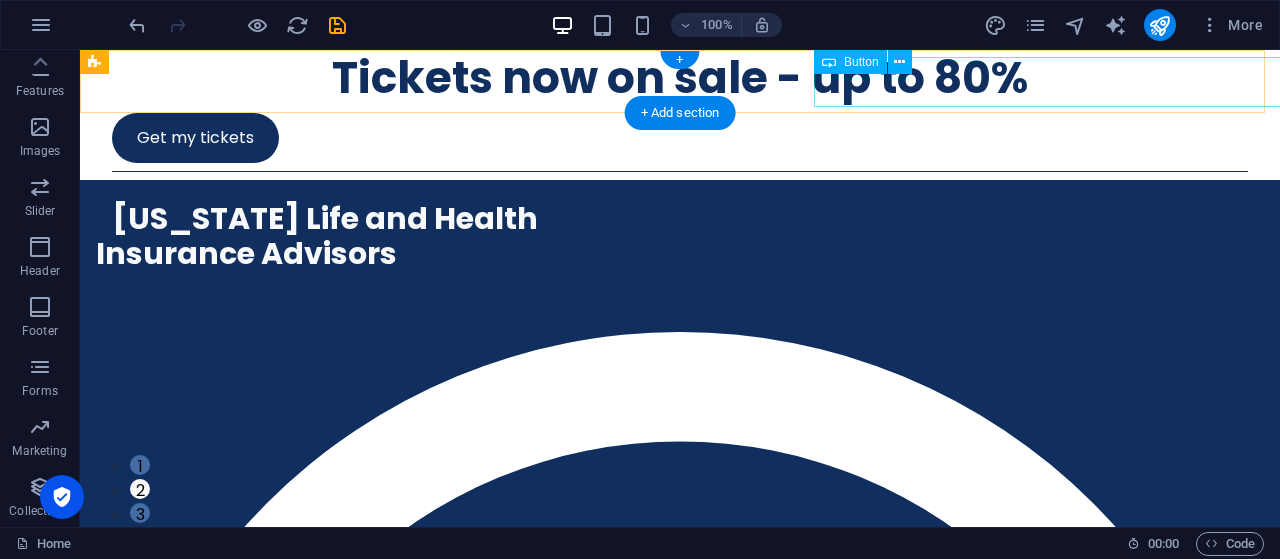 click on "Get my tickets" at bounding box center [680, 138] 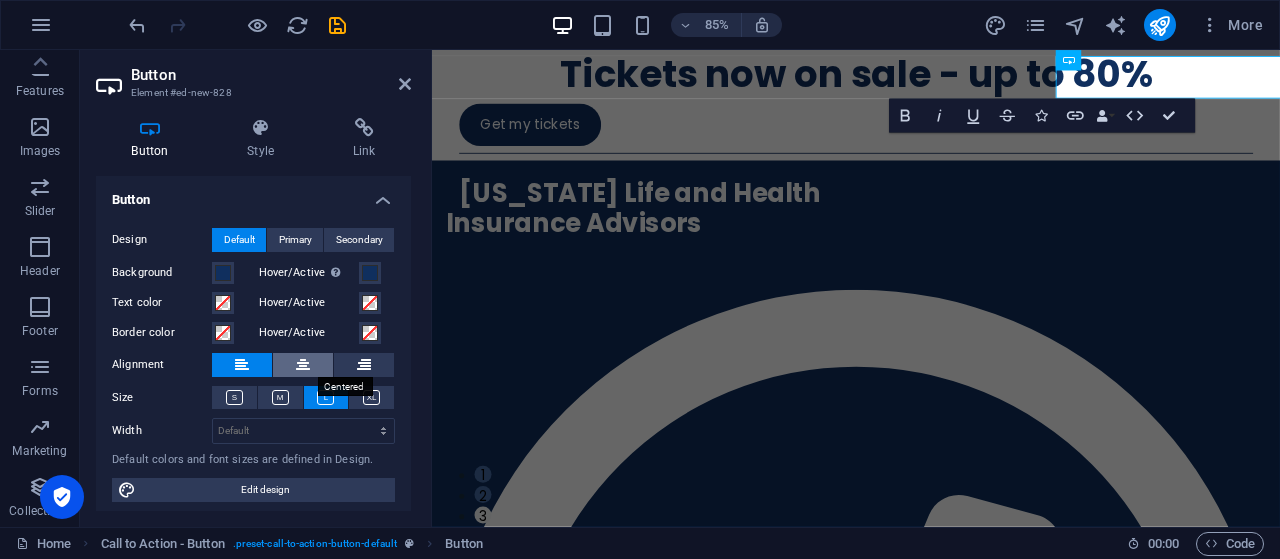 click at bounding box center (303, 365) 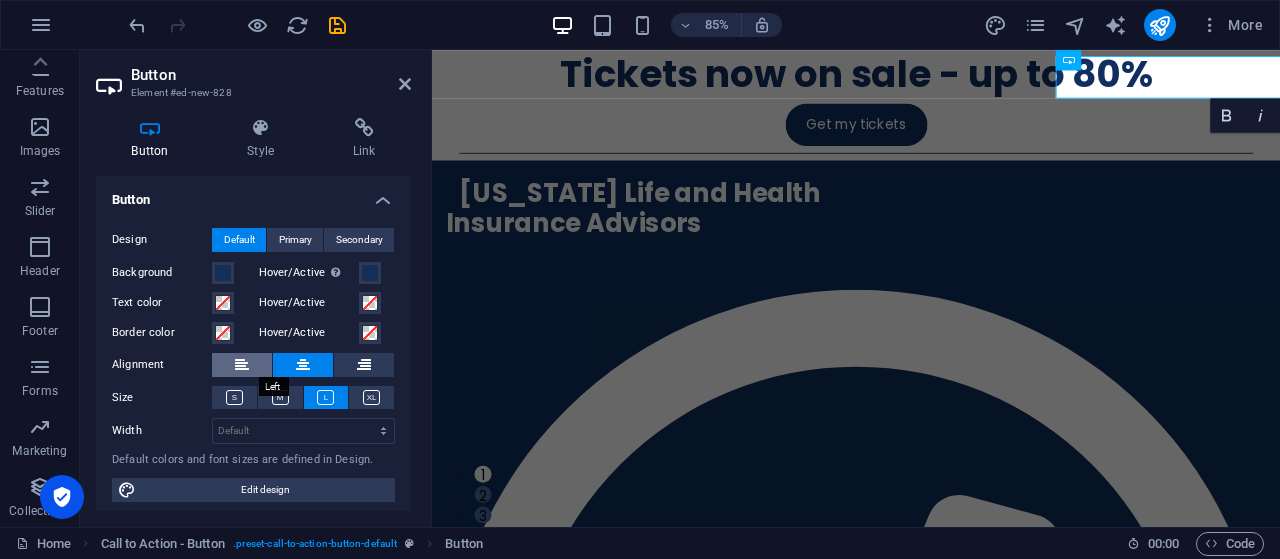 click at bounding box center (242, 365) 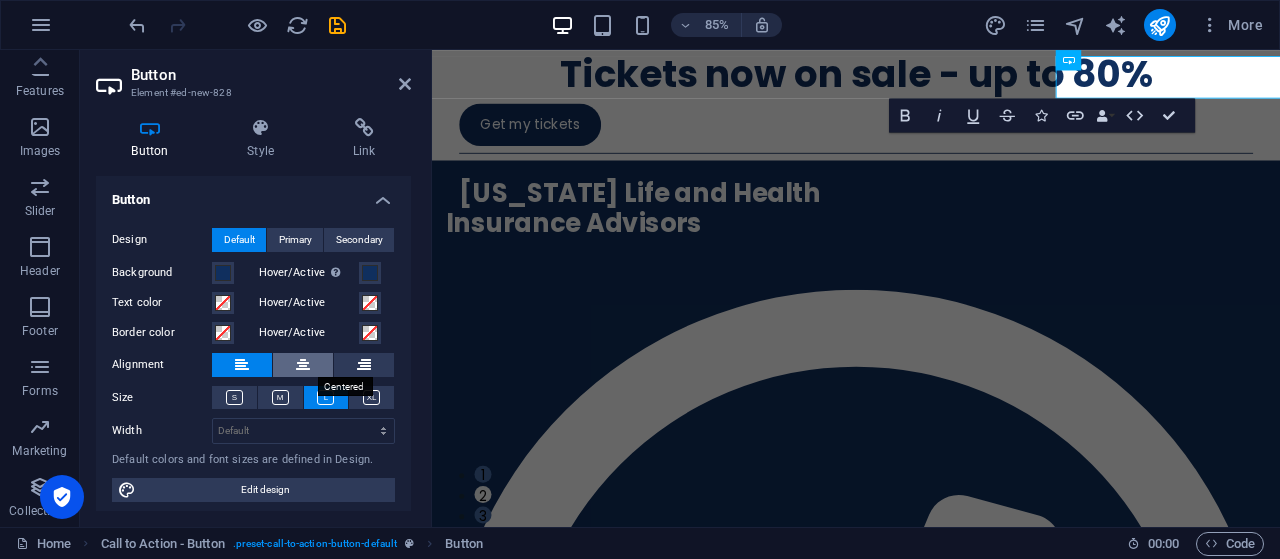 click at bounding box center (303, 365) 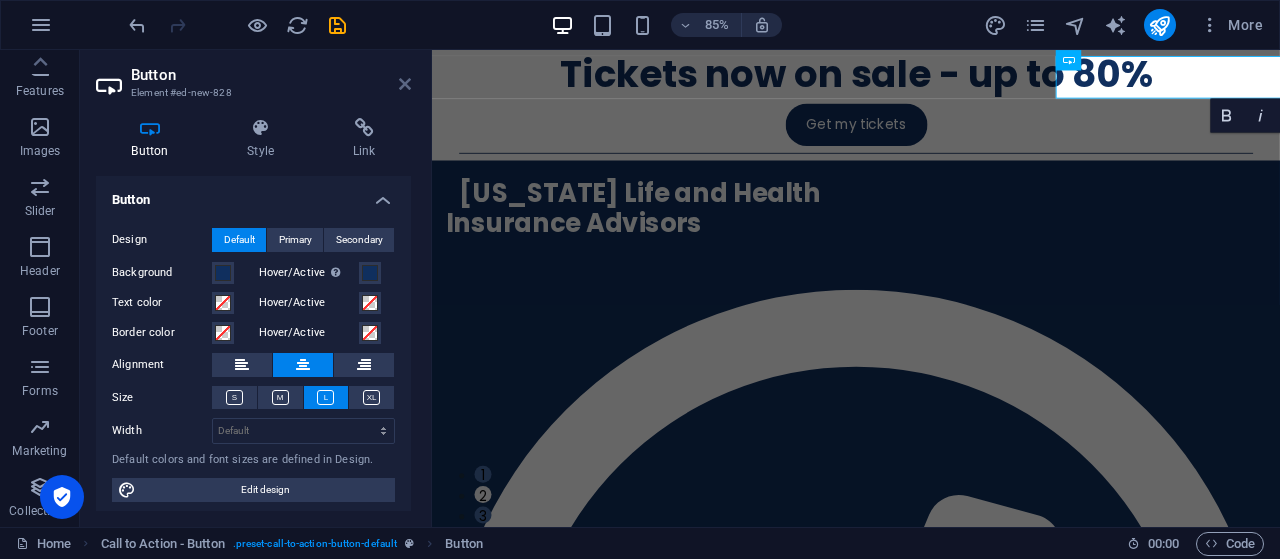 click at bounding box center (405, 84) 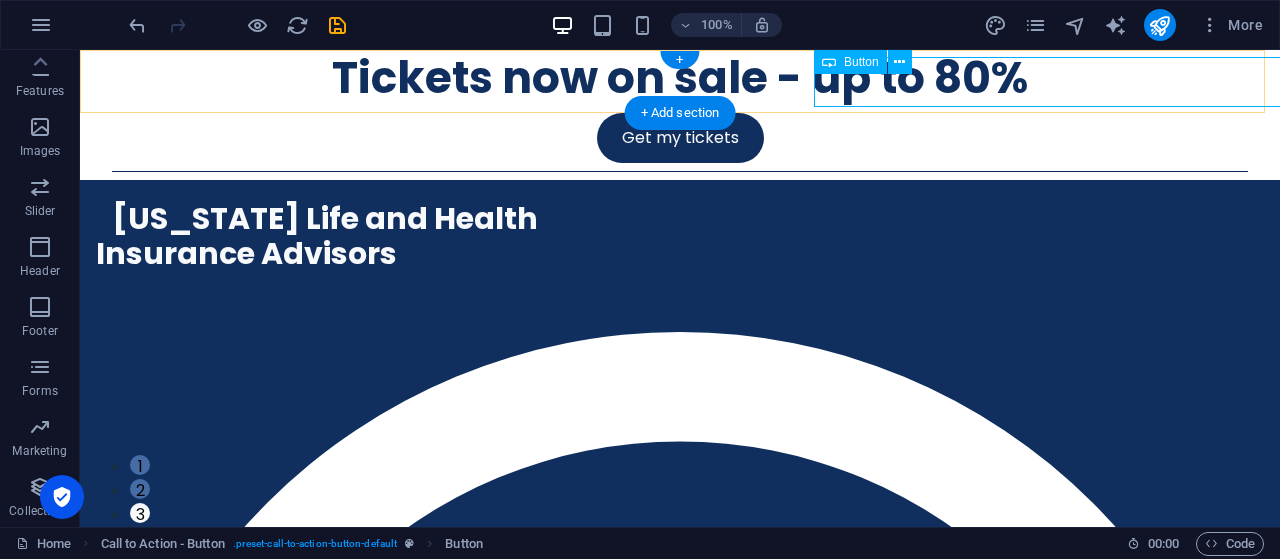 click on "Get my tickets" at bounding box center [680, 138] 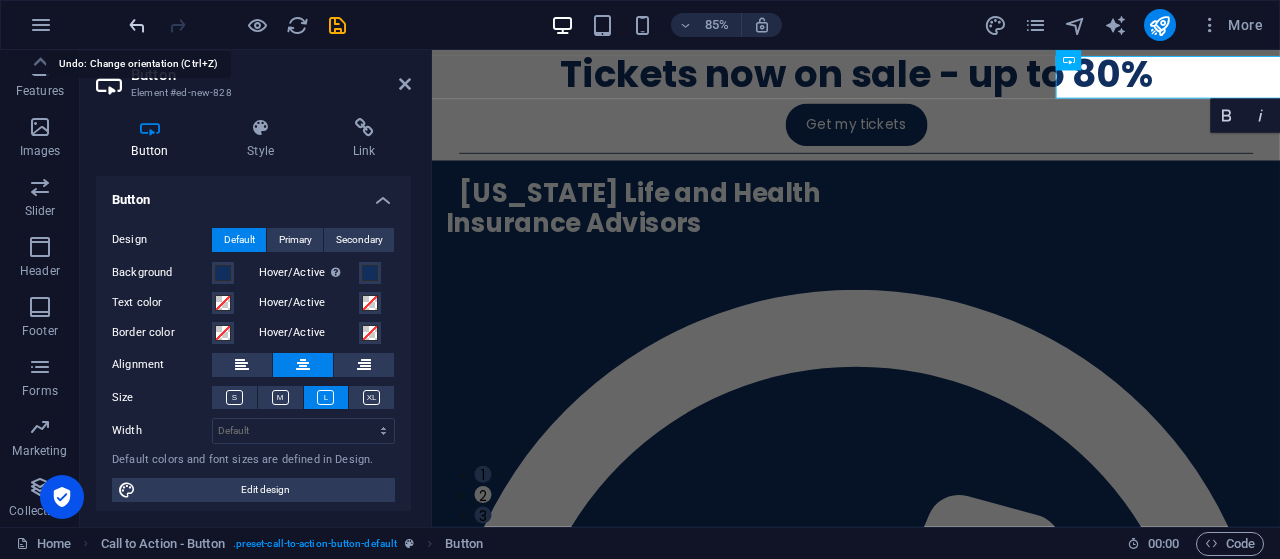 click at bounding box center [137, 25] 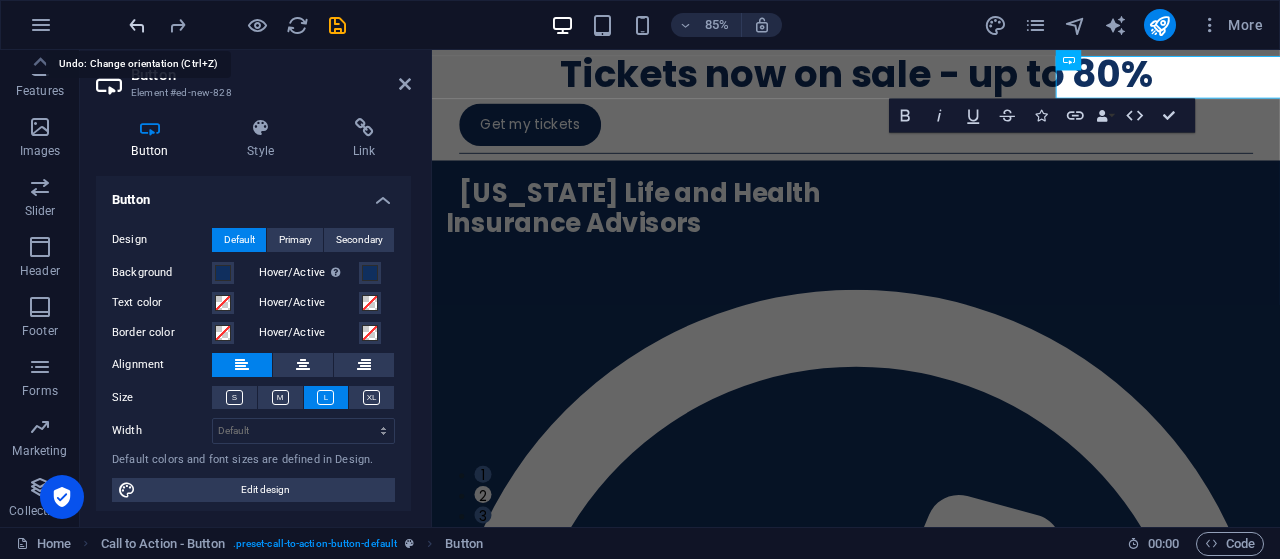 click at bounding box center [137, 25] 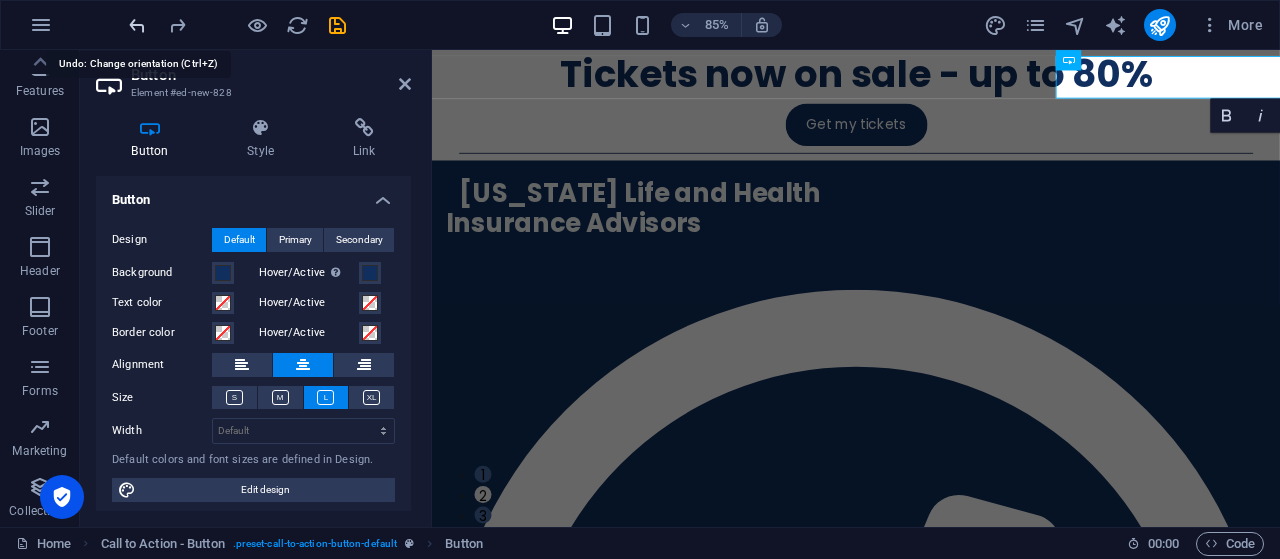 click at bounding box center (137, 25) 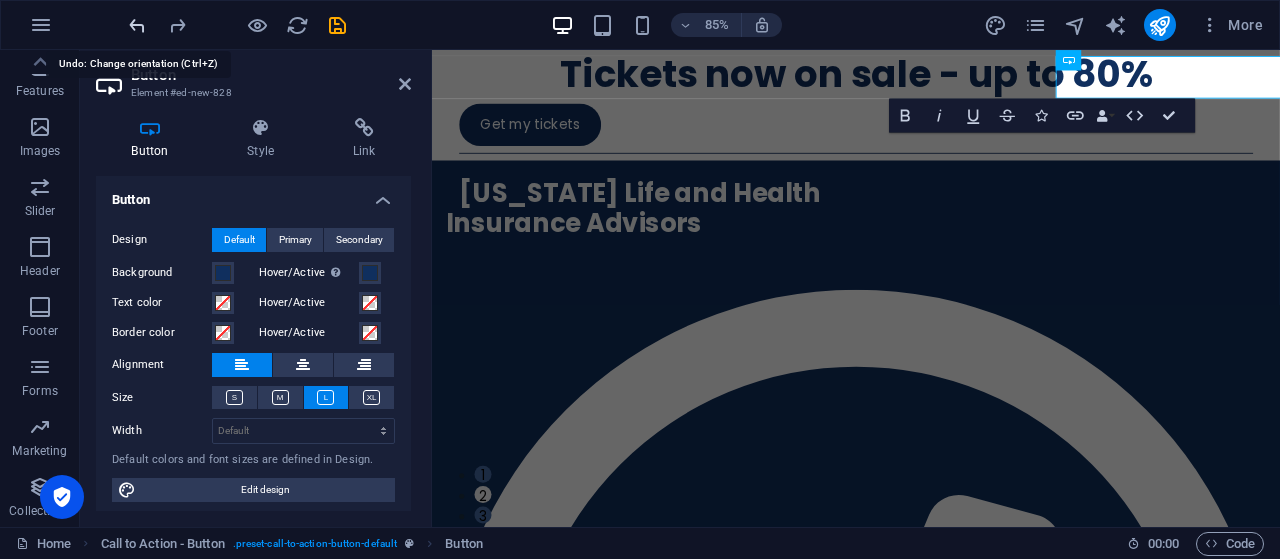 click at bounding box center [137, 25] 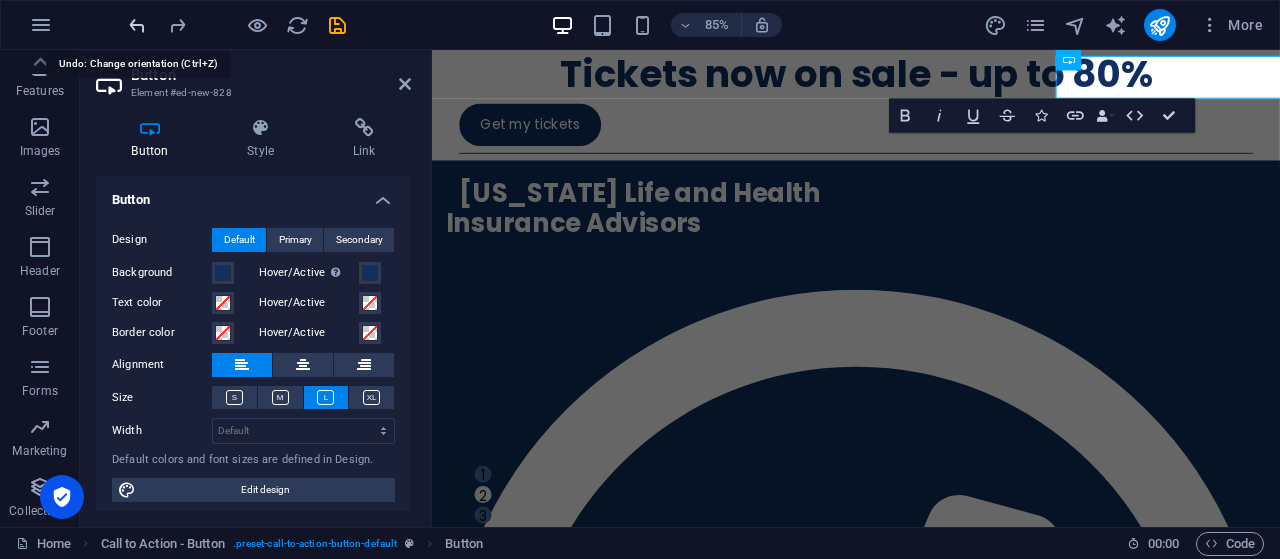 click at bounding box center (137, 25) 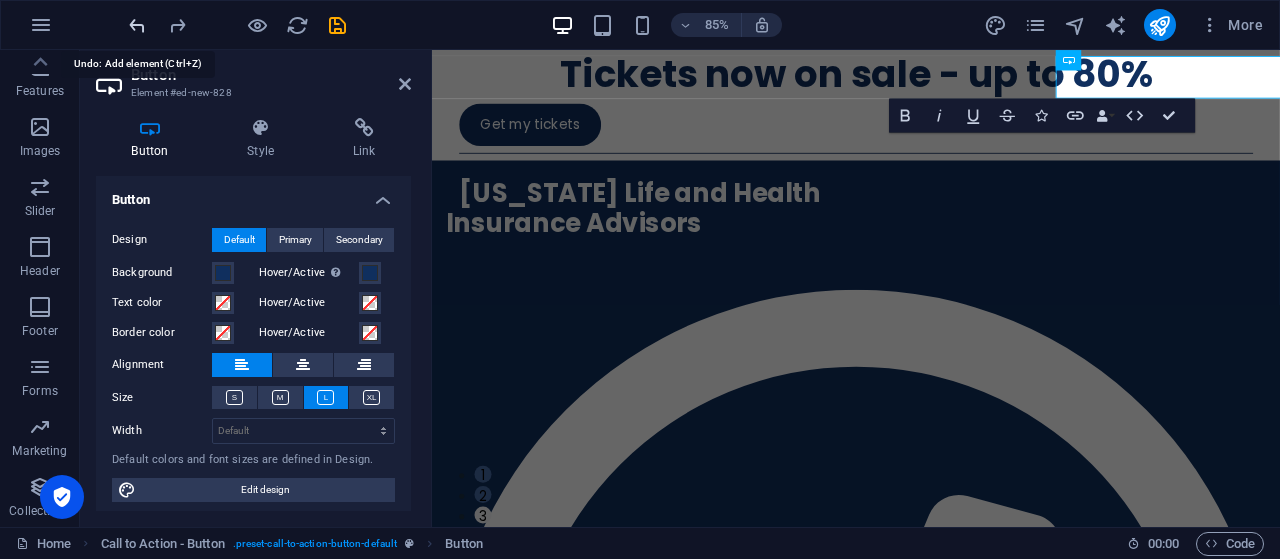 click at bounding box center [137, 25] 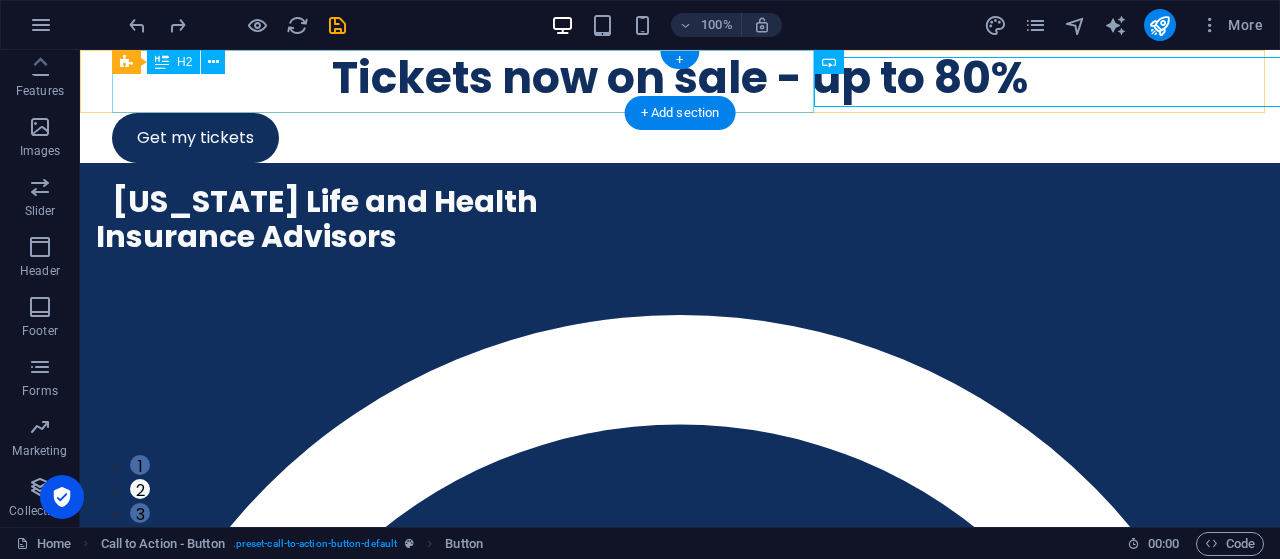 click on "Tickets now on sale - up to 80%" at bounding box center (680, 77) 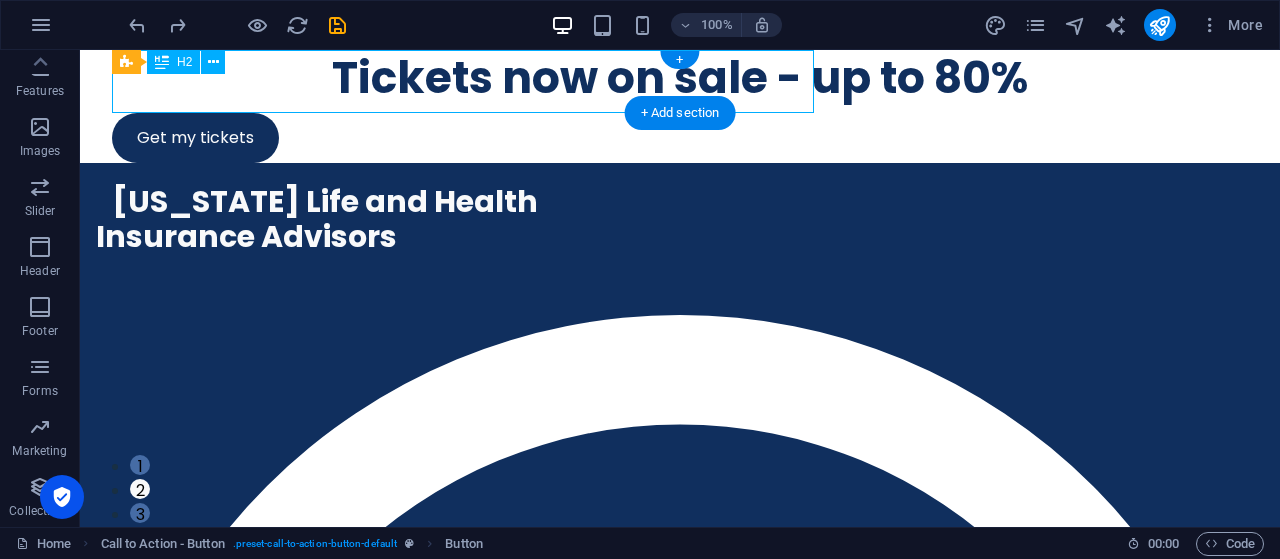 click on "Tickets now on sale - up to 80%" at bounding box center [680, 77] 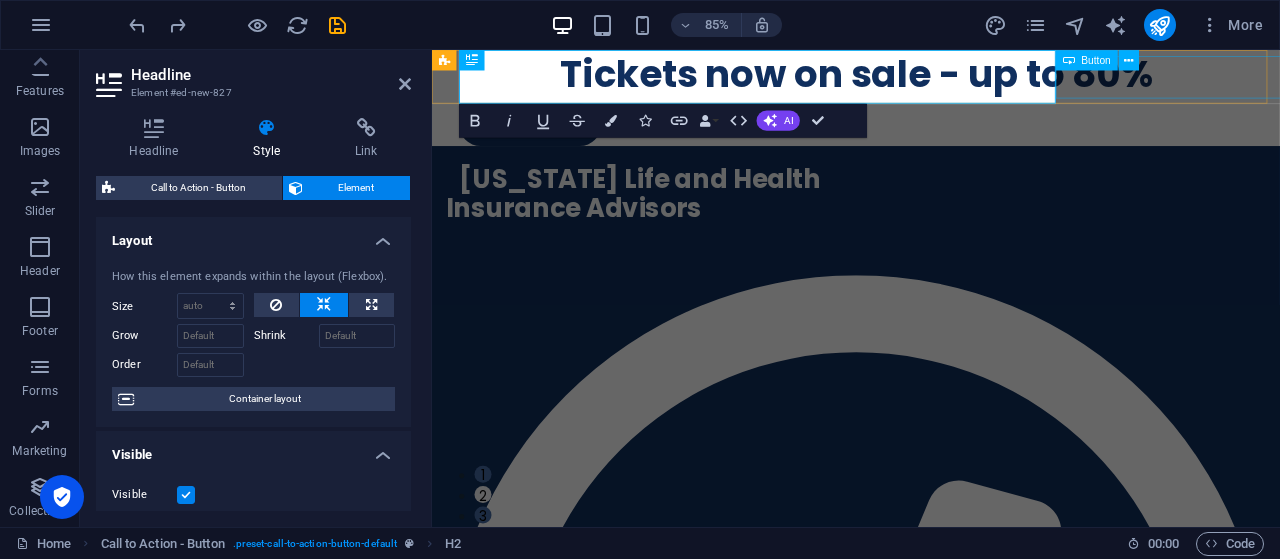 click on "Get my tickets" at bounding box center [931, 138] 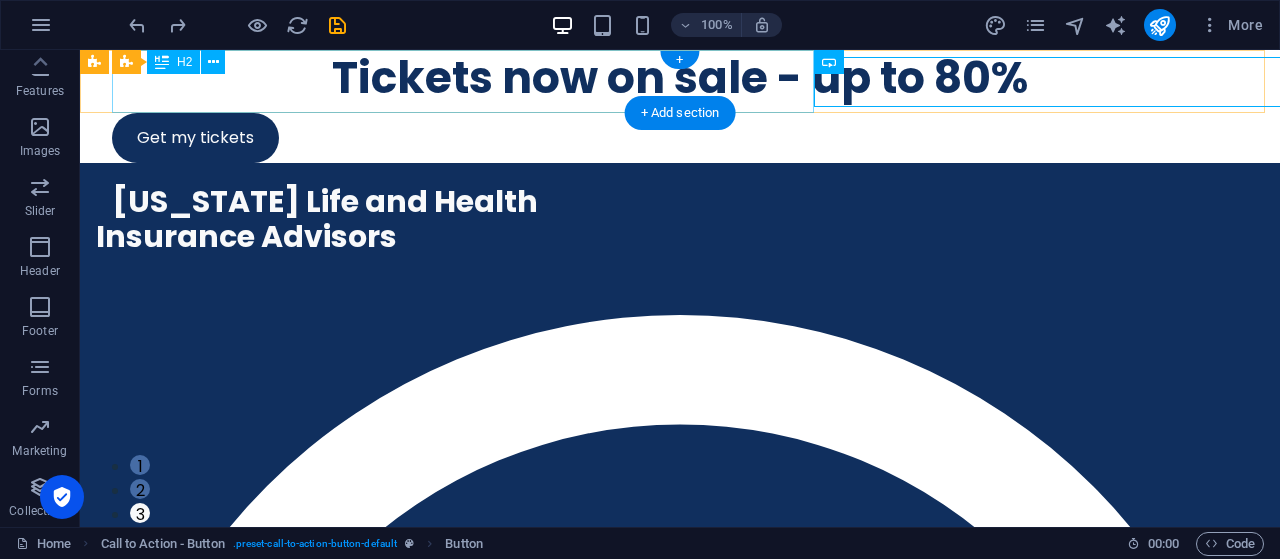 click on "Tickets now on sale - up to 80%" at bounding box center (680, 77) 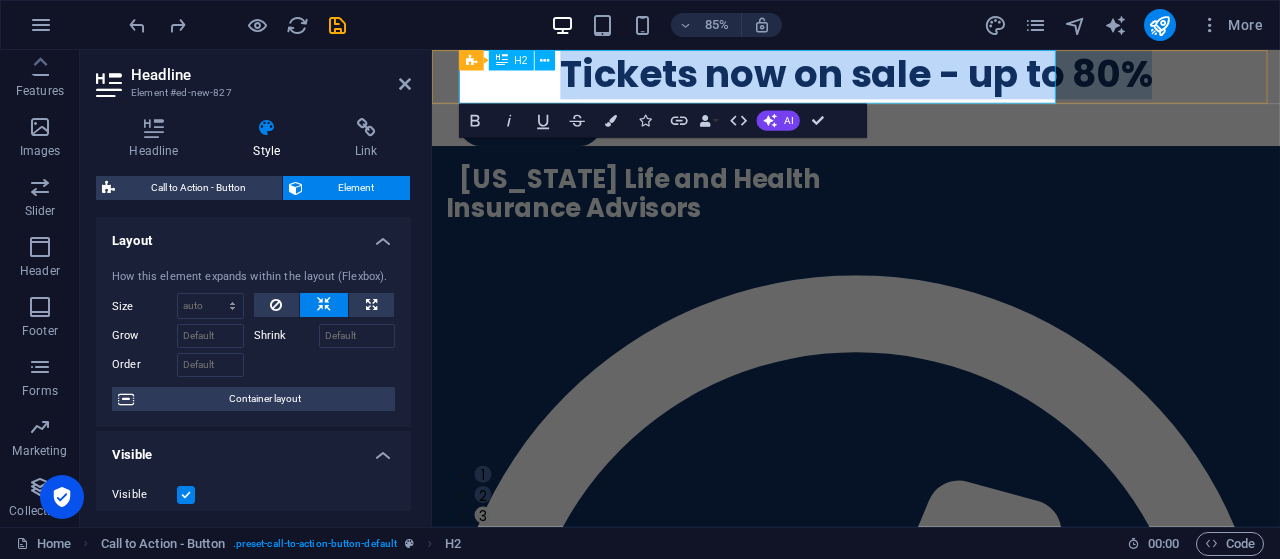 click on "Tickets now on sale - up to 80%" at bounding box center [931, 77] 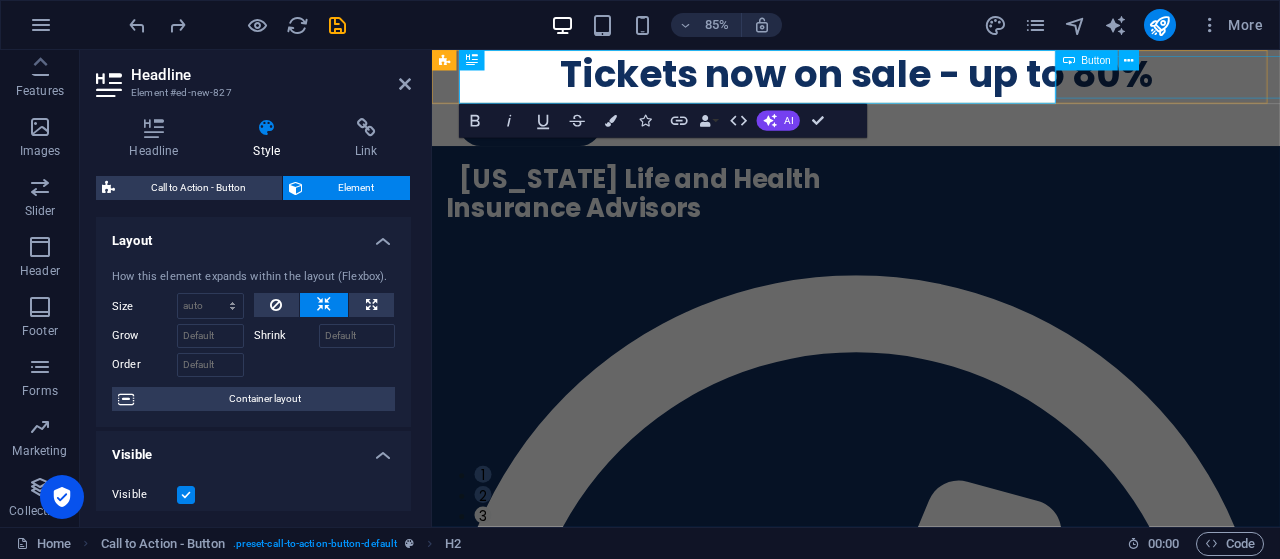 type 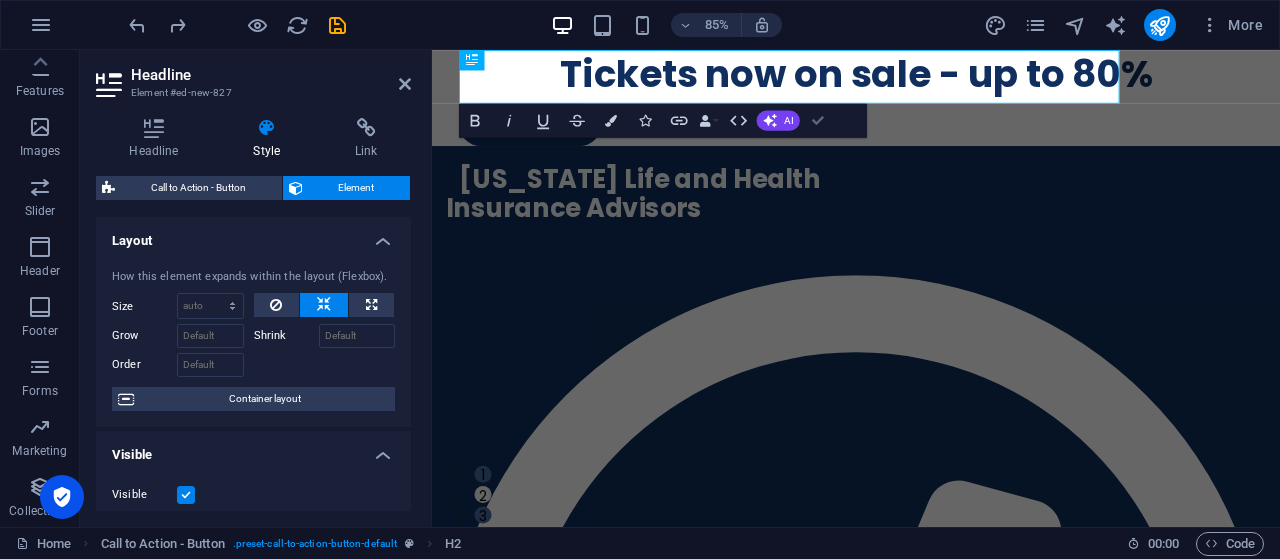 drag, startPoint x: 822, startPoint y: 117, endPoint x: 743, endPoint y: 67, distance: 93.49332 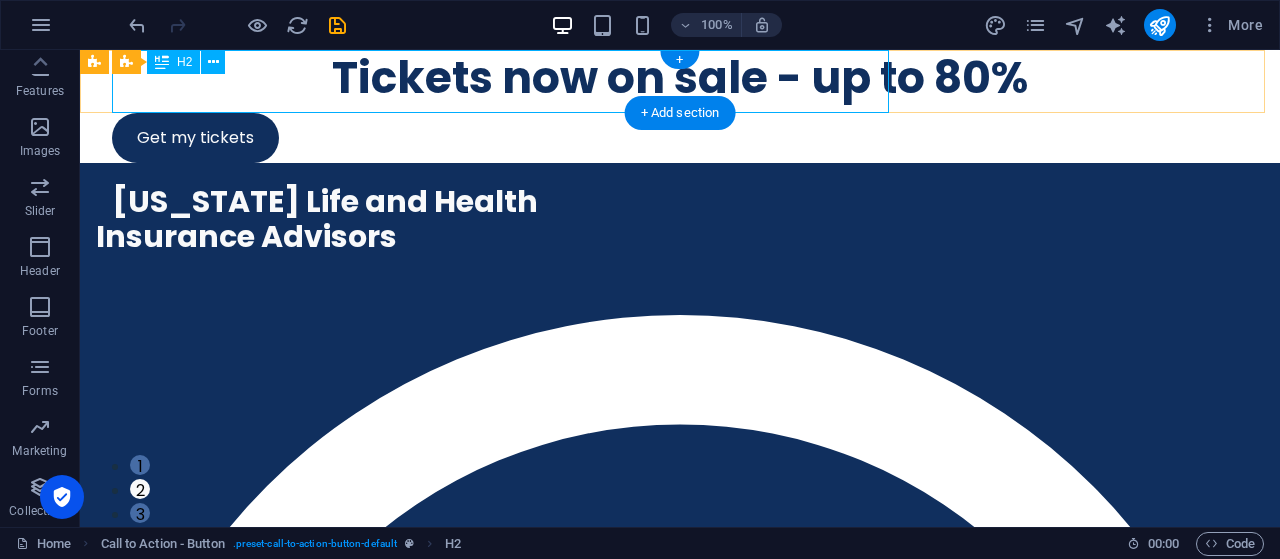 click on "Tickets now on sale - up to 80%" at bounding box center [680, 77] 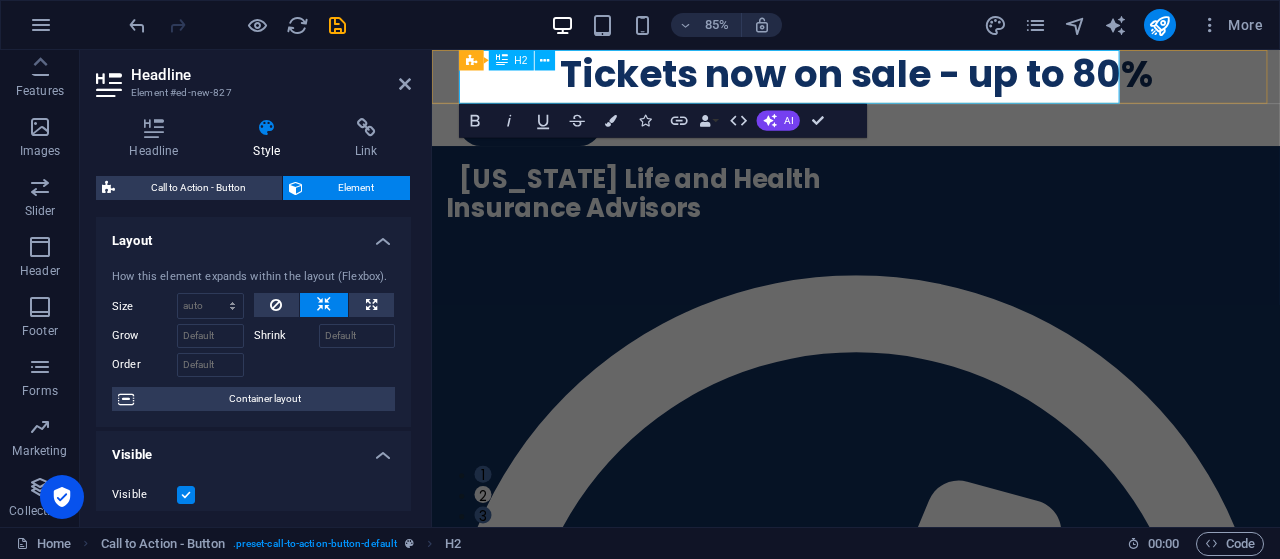 click on "Tickets now on sale - up to 80%" at bounding box center (931, 77) 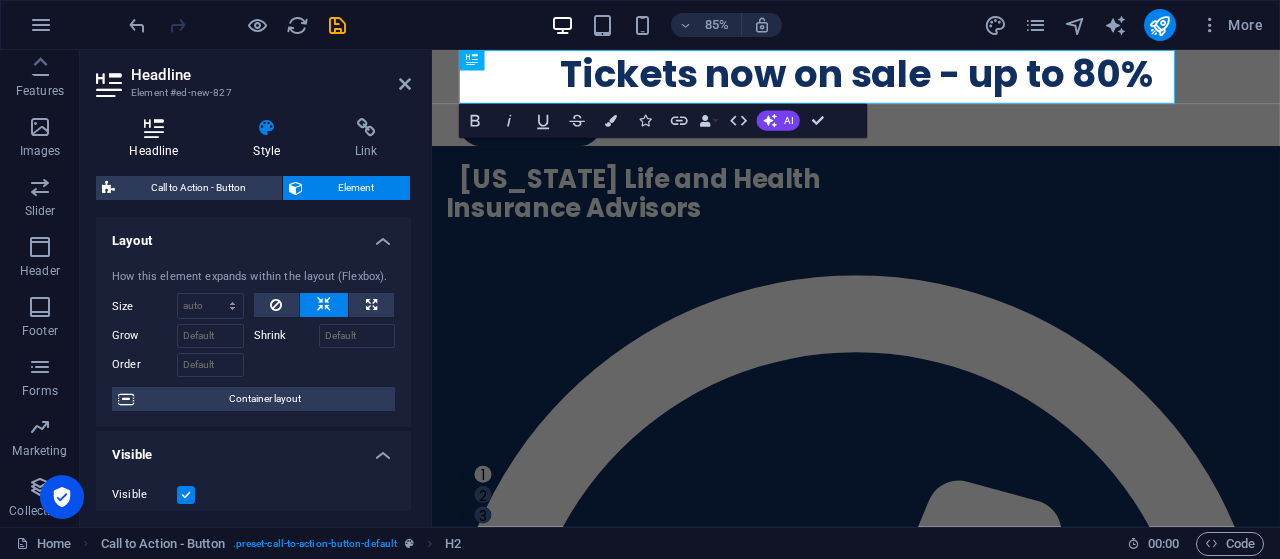 click at bounding box center [154, 128] 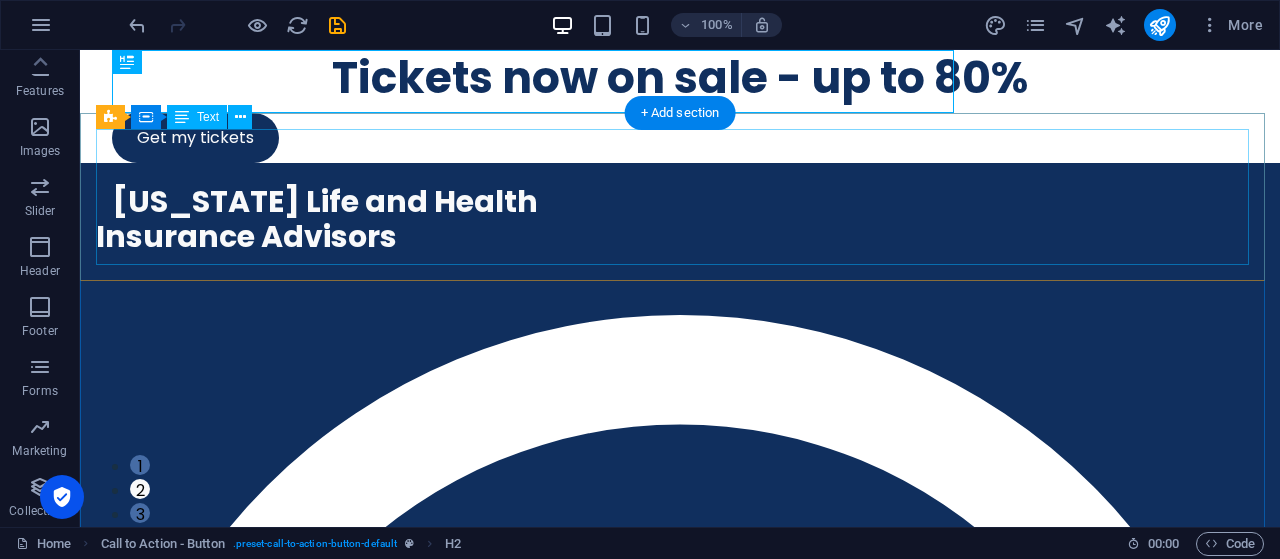 click on "[US_STATE] Life and Health      Insurance Advisors                   (281) 770 - 6642" at bounding box center [680, 871] 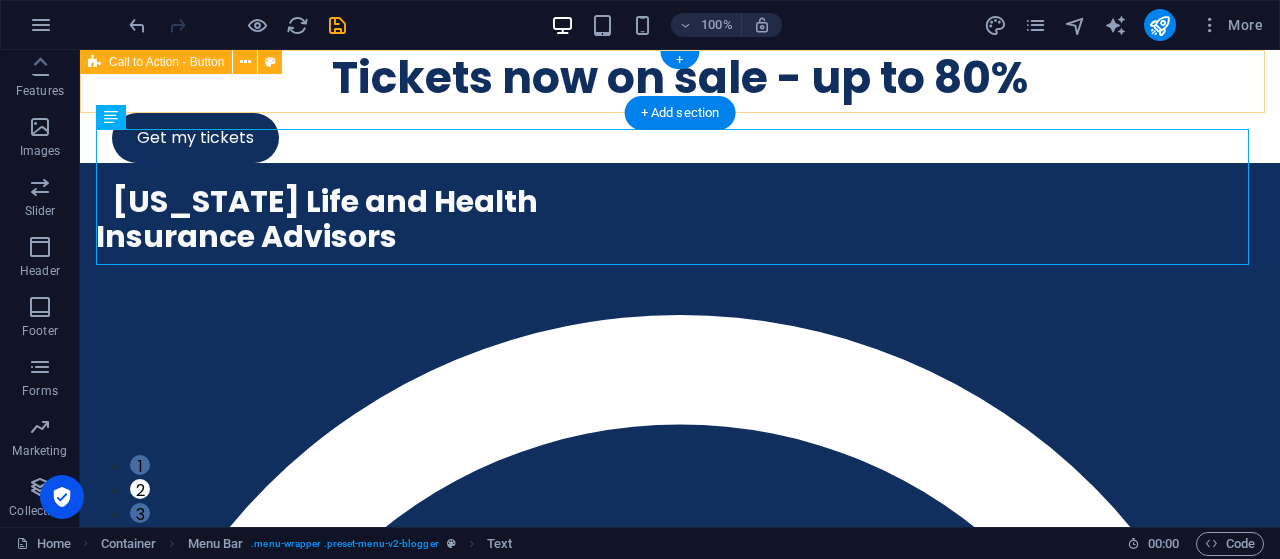 click on "Tickets now on sale - up to 80%                Get my tickets" at bounding box center [680, 106] 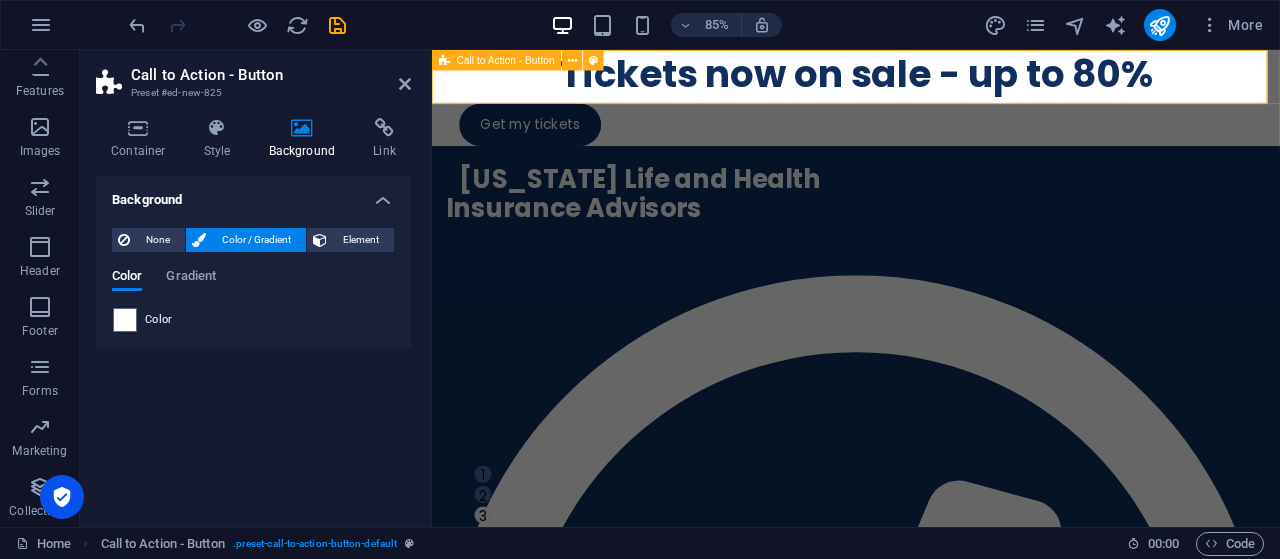 click on "Tickets now on sale - up to 80%                Get my tickets" at bounding box center [931, 106] 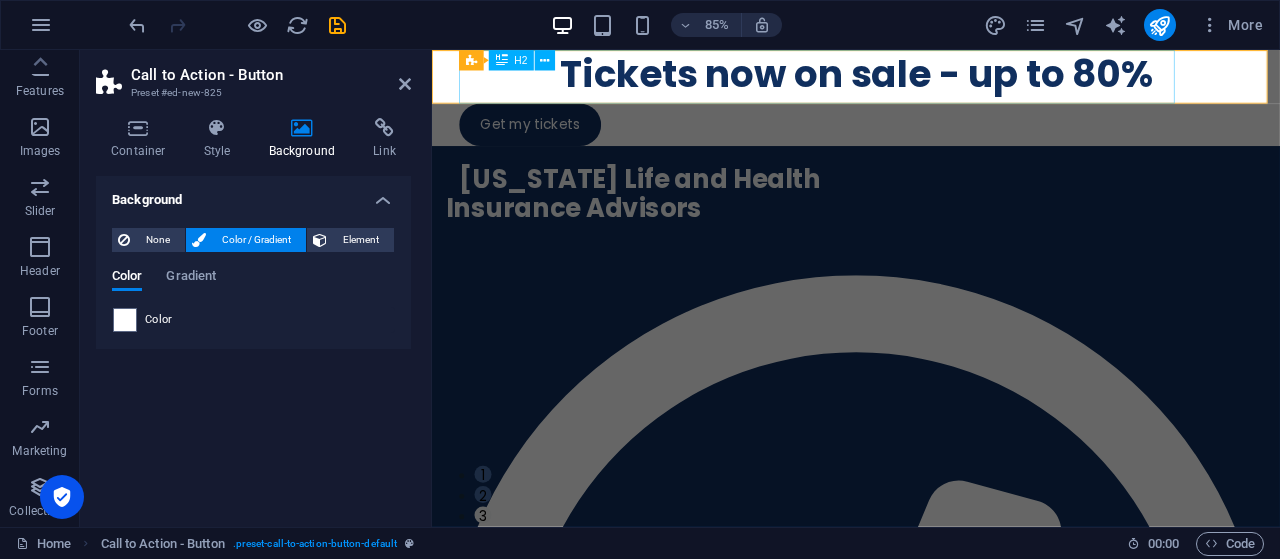 click on "Tickets now on sale - up to 80%" at bounding box center [931, 77] 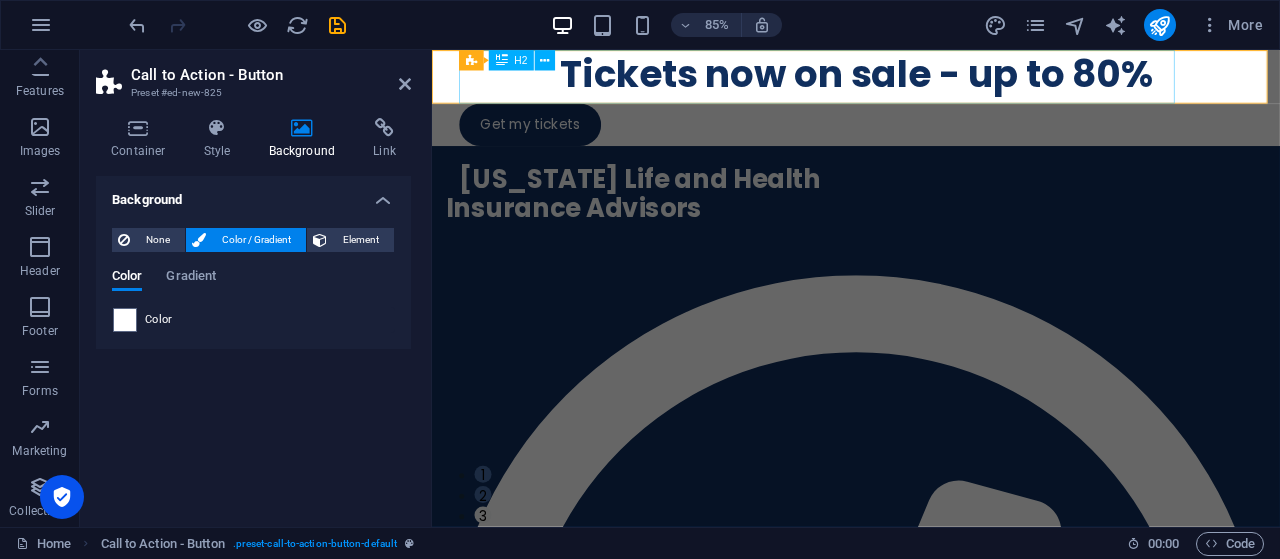 click on "Tickets now on sale - up to 80%" at bounding box center (931, 77) 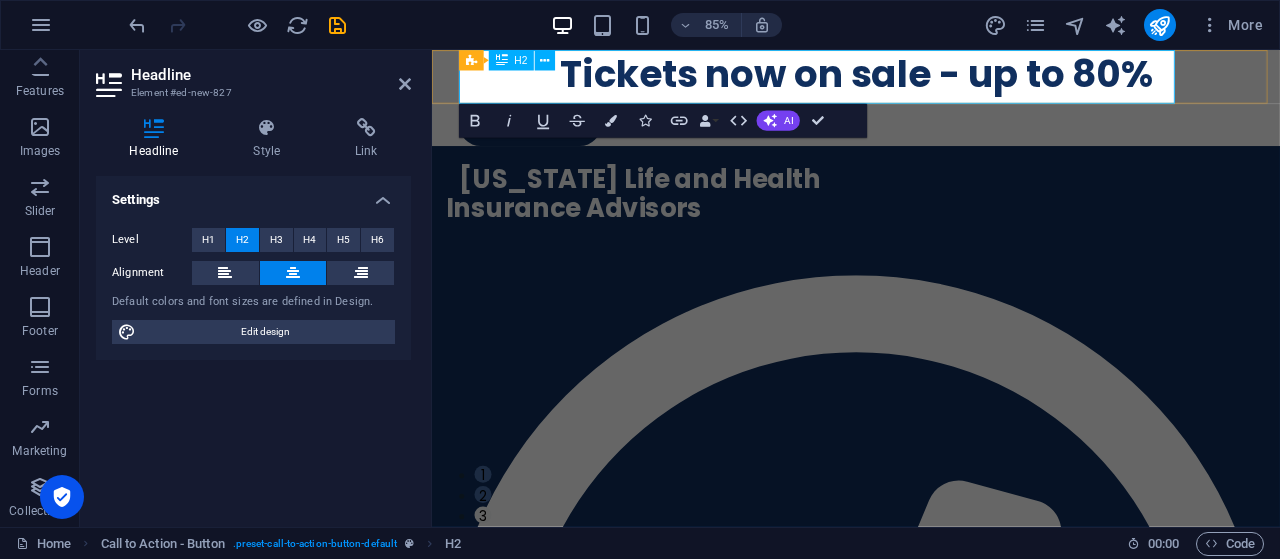 click on "Tickets now on sale - up to 80%" at bounding box center (931, 77) 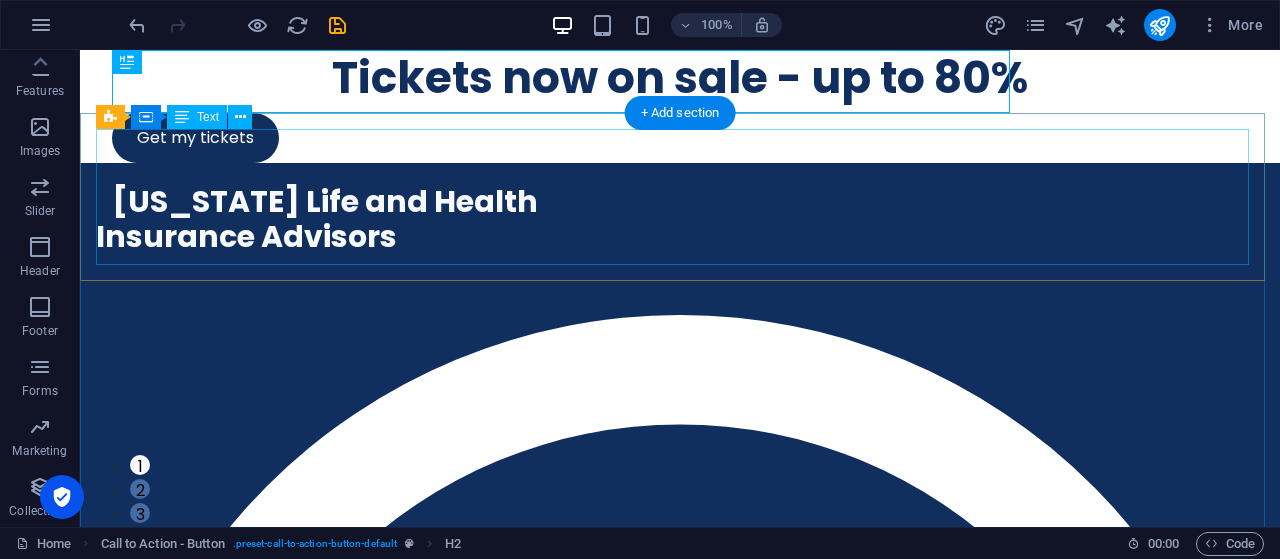 click on "[US_STATE] Life and Health      Insurance Advisors                   (281) 770 - 6642" at bounding box center (680, 871) 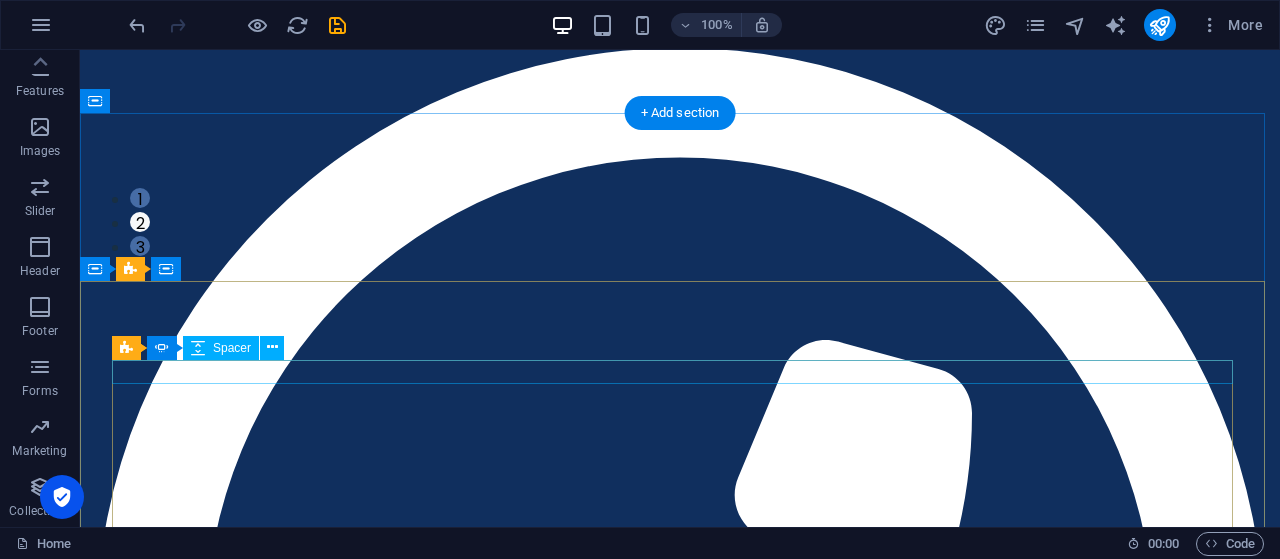 scroll, scrollTop: 0, scrollLeft: 0, axis: both 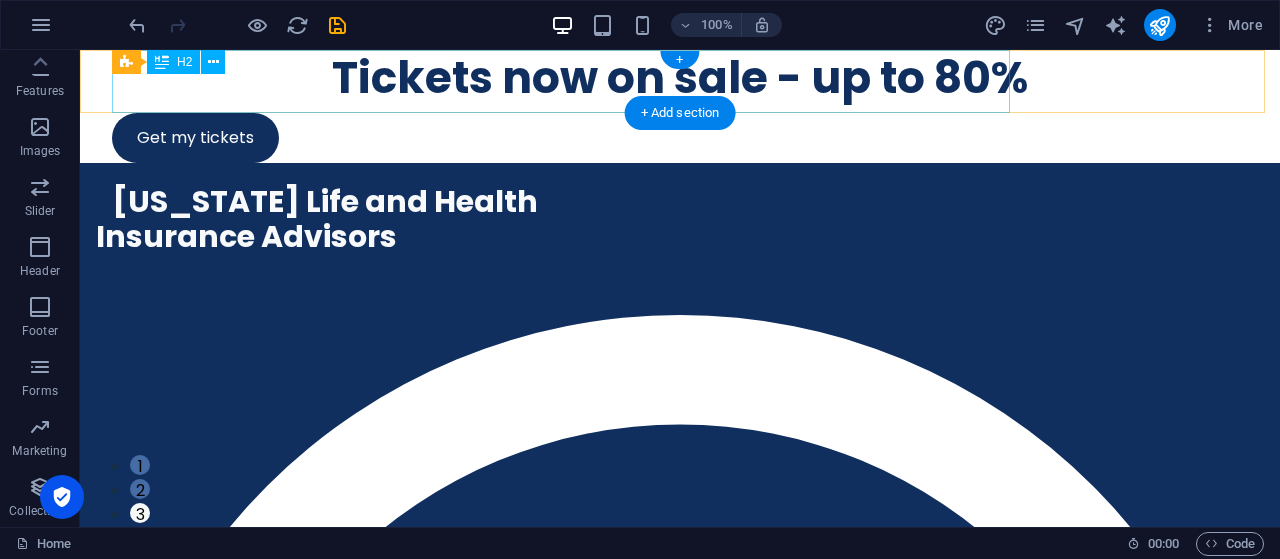 click on "Tickets now on sale - up to 80%" at bounding box center [680, 77] 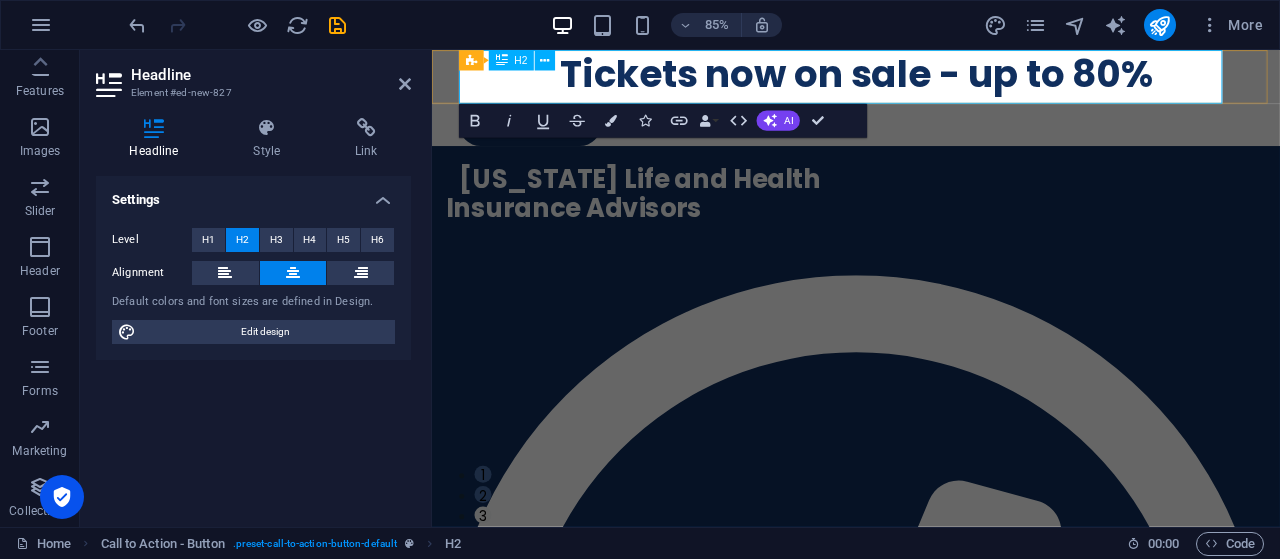 click on "Tickets now on sale - up to 80%" at bounding box center (931, 77) 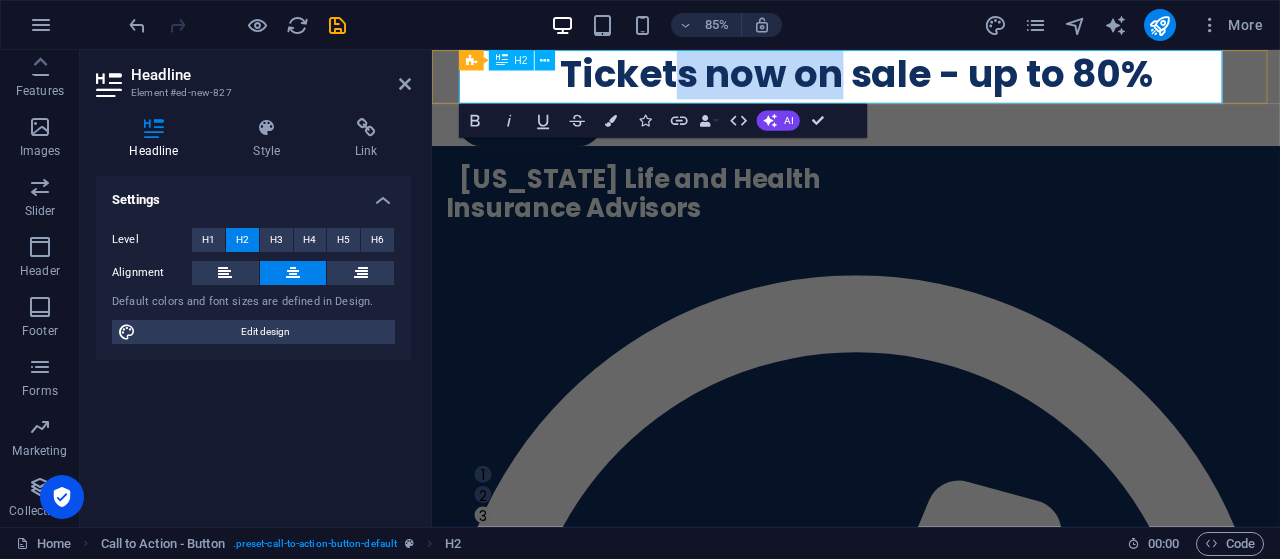 click on "Tickets now on sale - up to 80%" at bounding box center (931, 77) 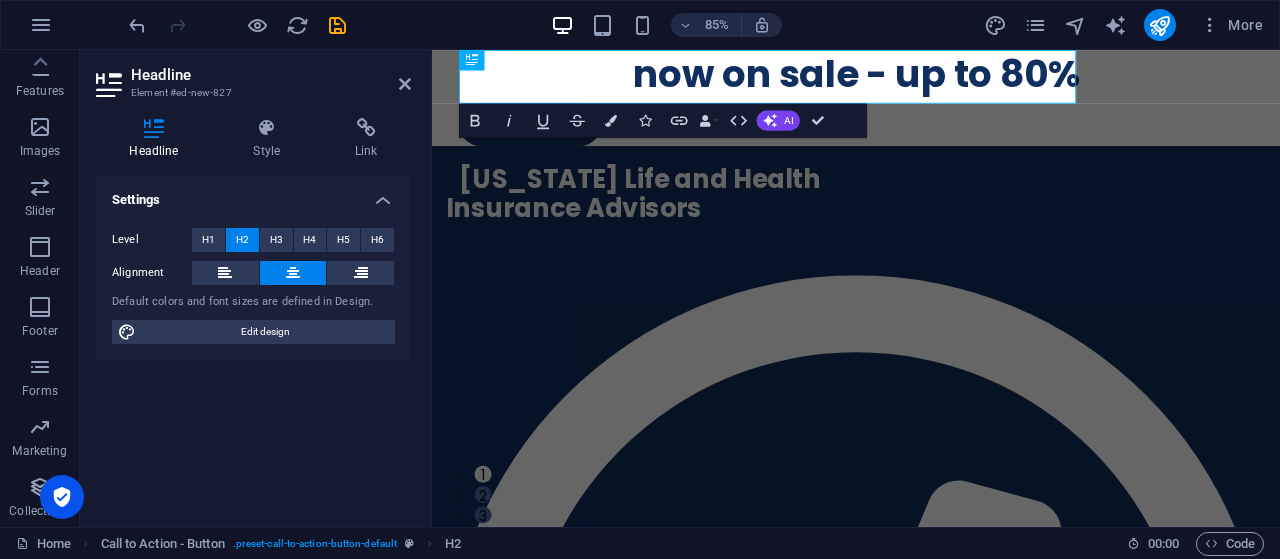 type 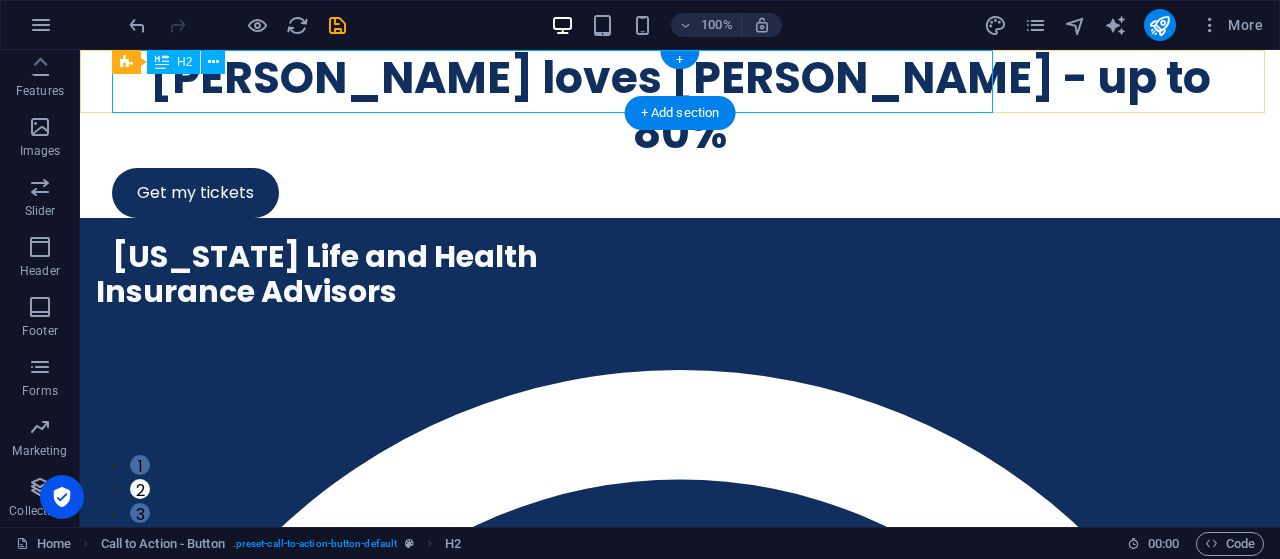 click on "[PERSON_NAME] loves [PERSON_NAME] - up to 80%" at bounding box center (680, 105) 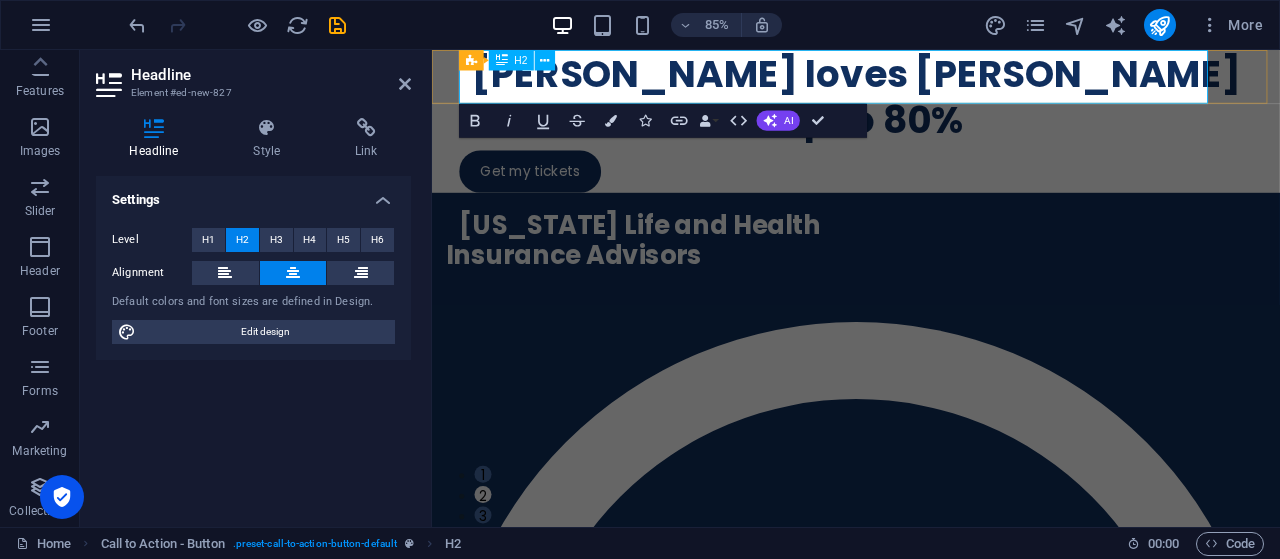 click on "[PERSON_NAME] loves [PERSON_NAME] - up to 80%" at bounding box center (931, 105) 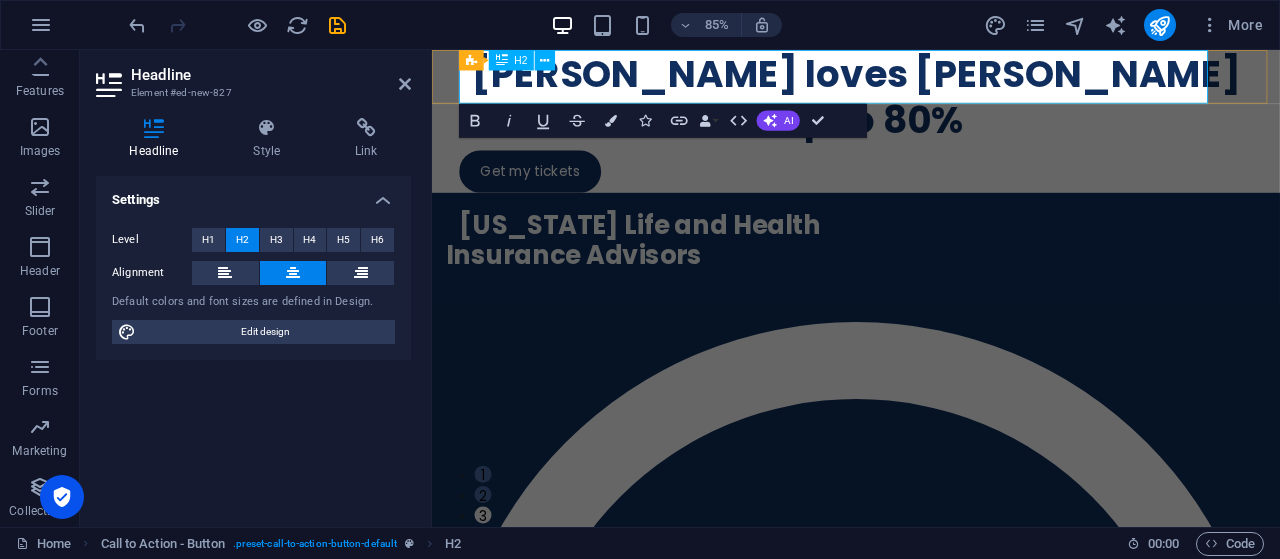 click on "[PERSON_NAME] loves [PERSON_NAME] - up to 80%" at bounding box center (931, 105) 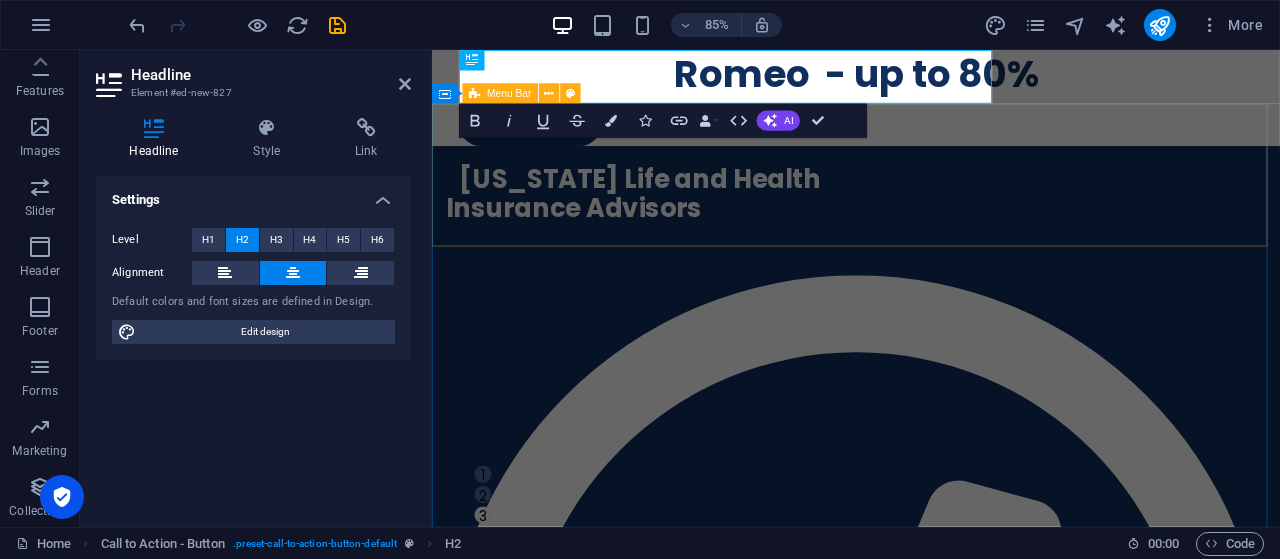 type 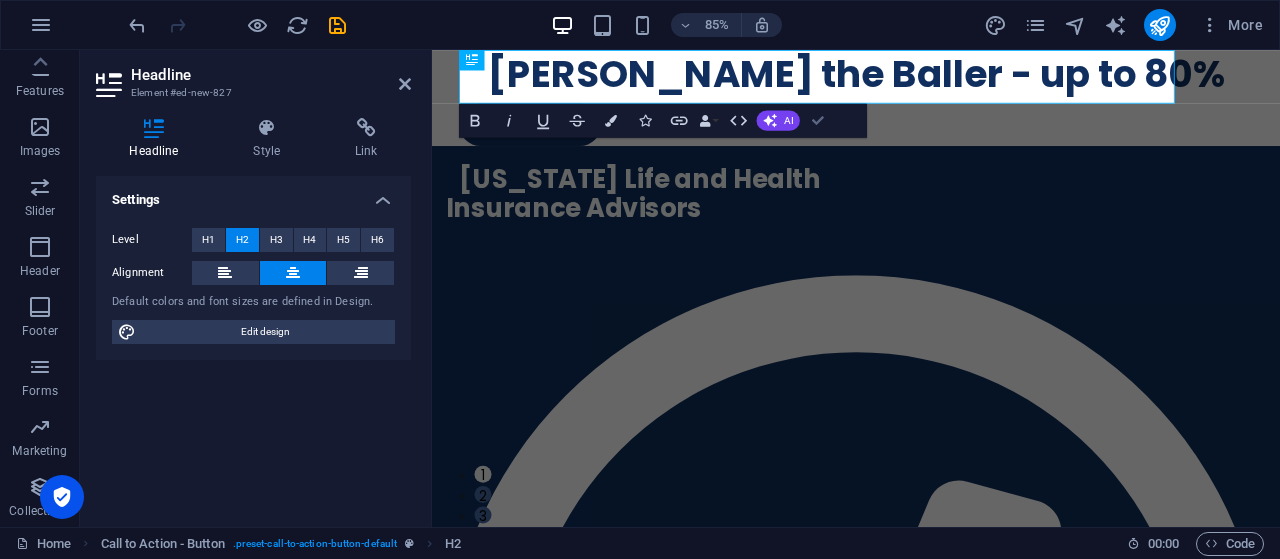 drag, startPoint x: 818, startPoint y: 118, endPoint x: 864, endPoint y: 185, distance: 81.27115 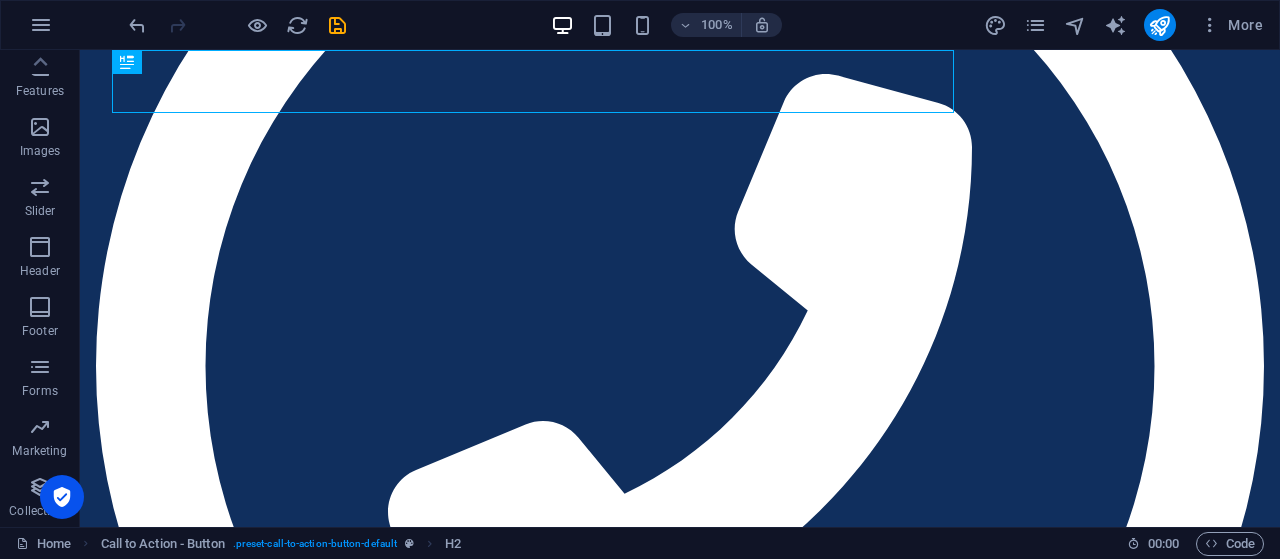 scroll, scrollTop: 0, scrollLeft: 0, axis: both 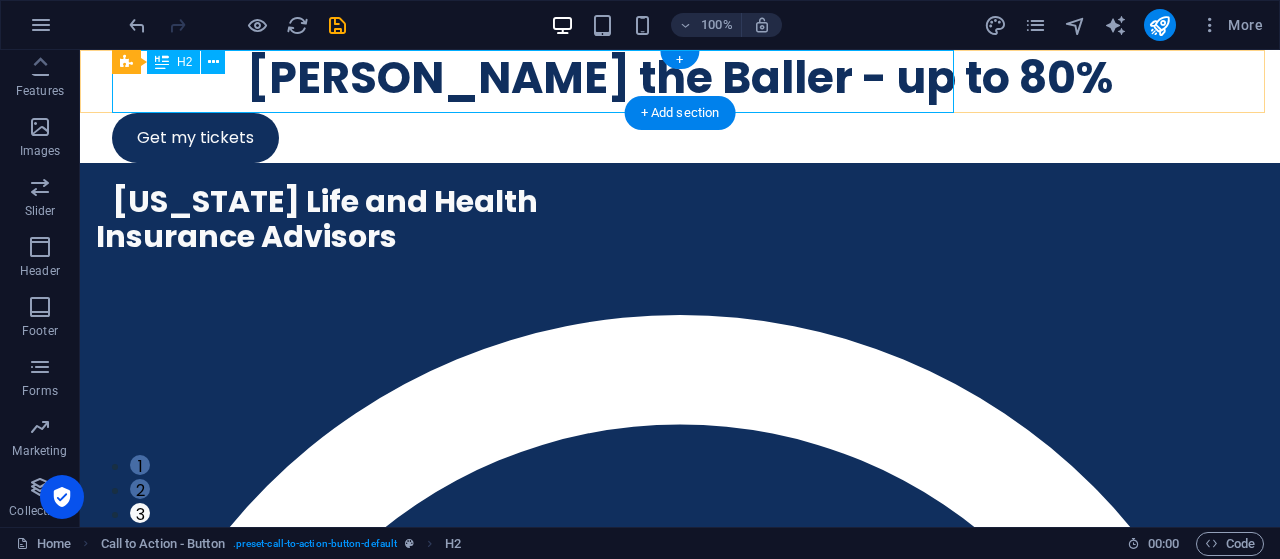 click on "[PERSON_NAME] the Baller - up to 80%" at bounding box center (680, 77) 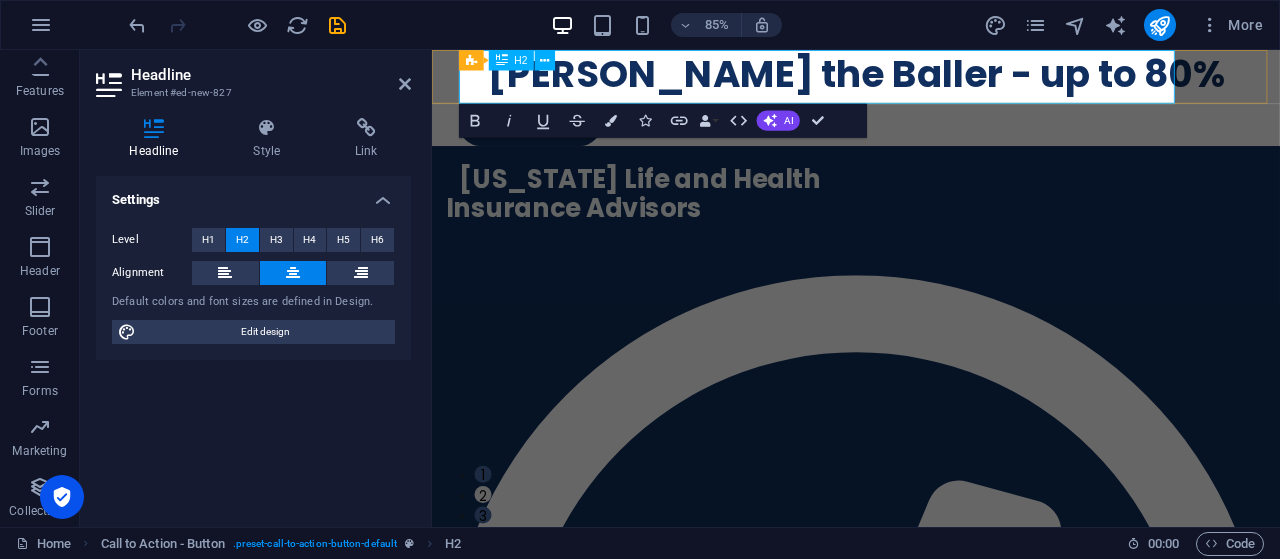 click on "[PERSON_NAME] the Baller - up to 80%" at bounding box center (931, 77) 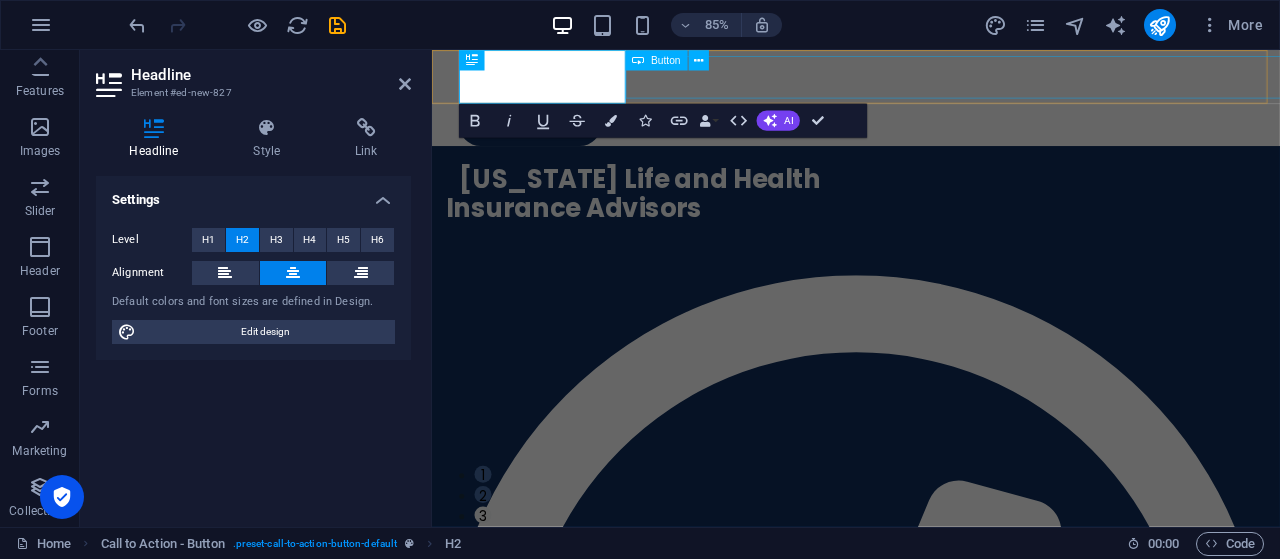type 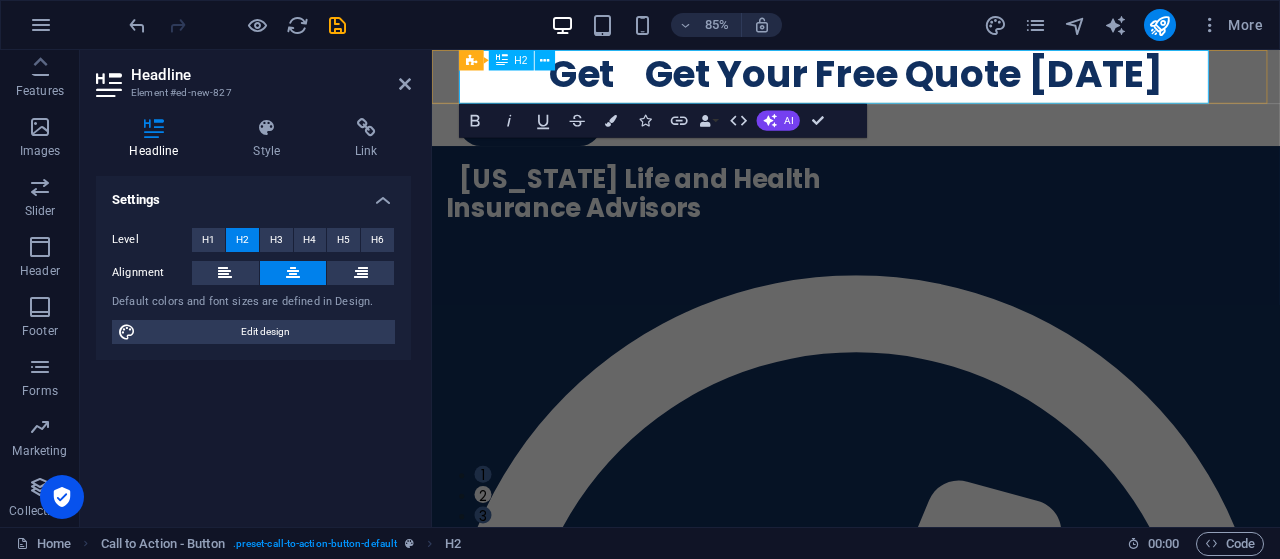 click on "Get    Get Your Free Quote [DATE]" at bounding box center [931, 77] 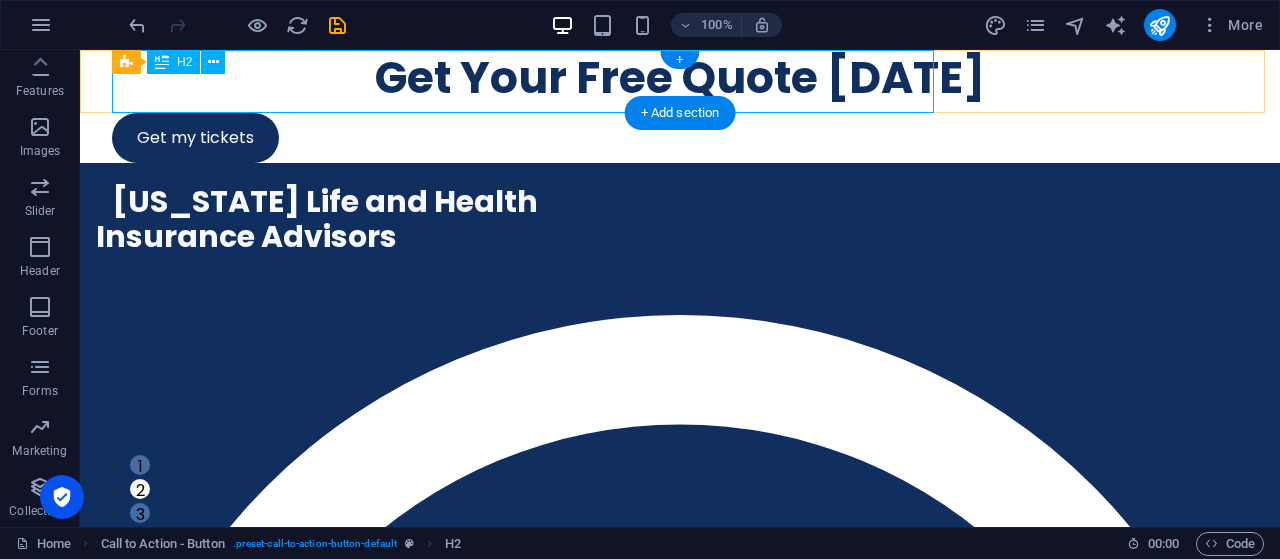 click on "Get Your Free Quote [DATE]" at bounding box center [680, 77] 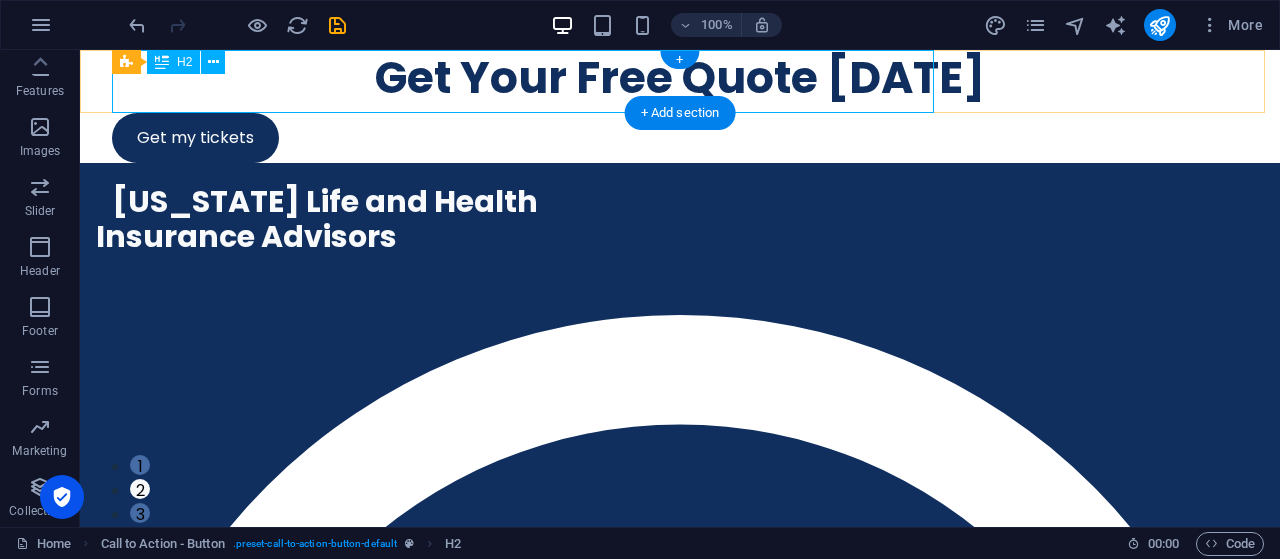 click on "Get Your Free Quote [DATE]" at bounding box center (680, 77) 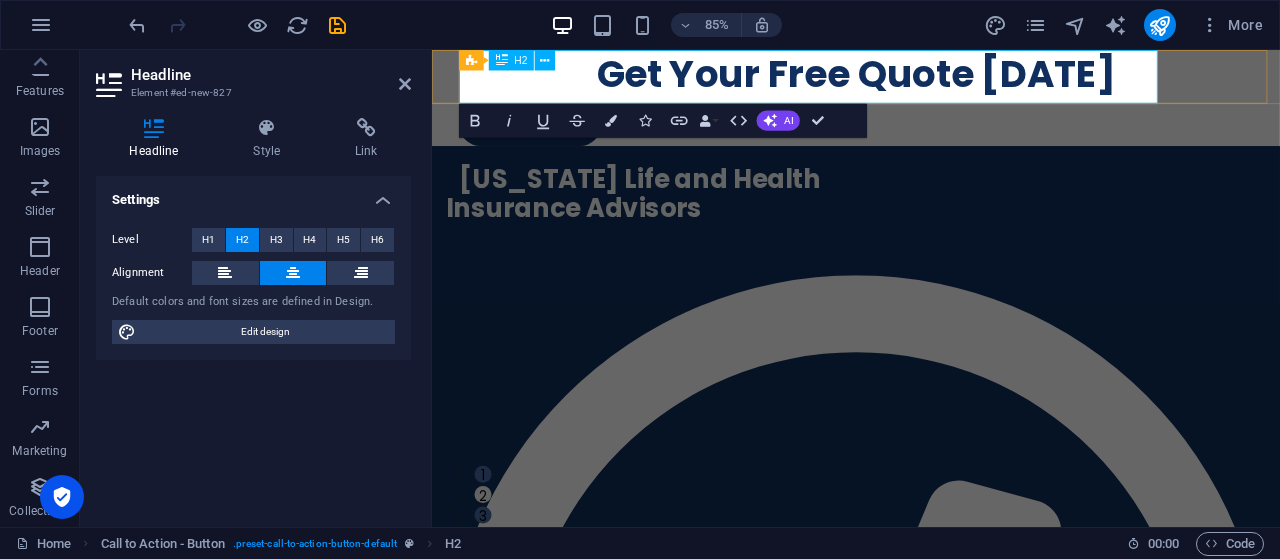click on "Get Your Free Quote [DATE]" at bounding box center [931, 77] 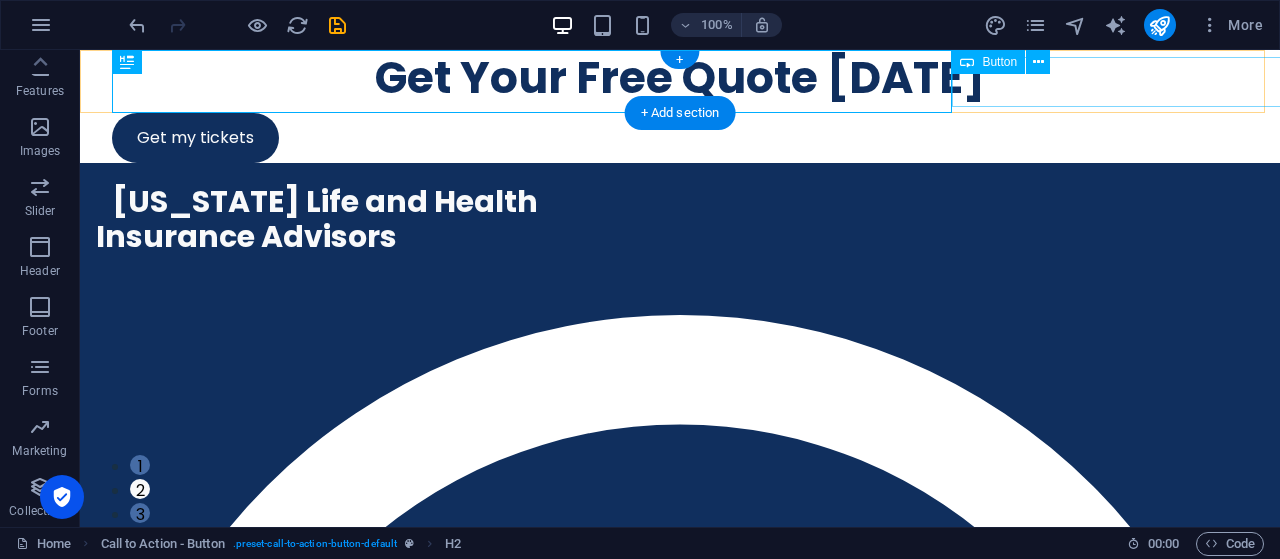 click on "Get my tickets" at bounding box center (680, 138) 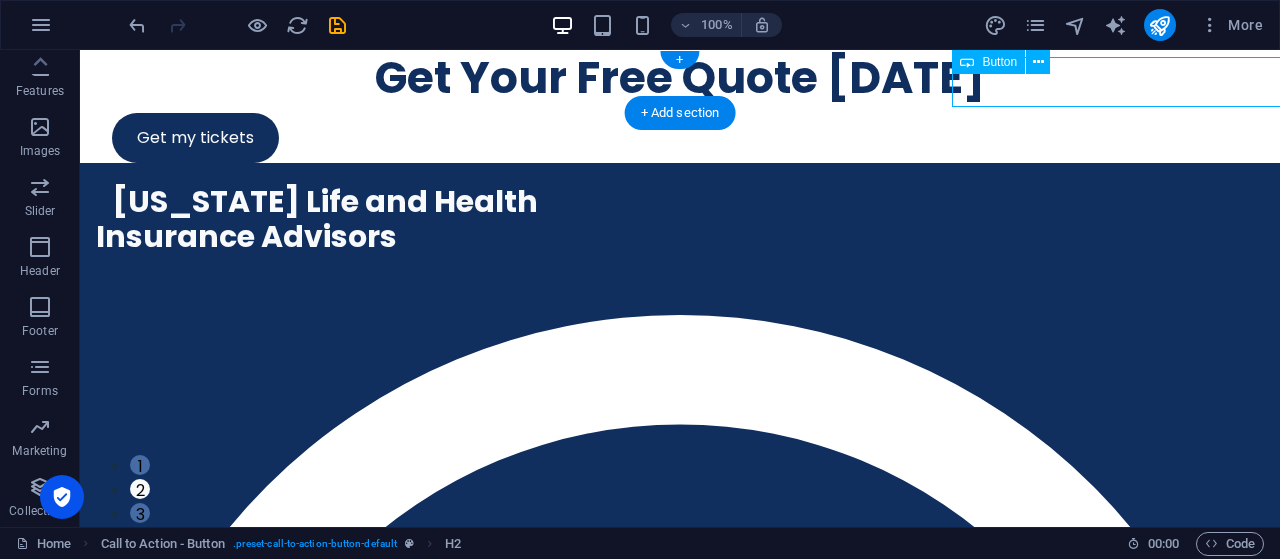 click on "Get my tickets" at bounding box center (680, 138) 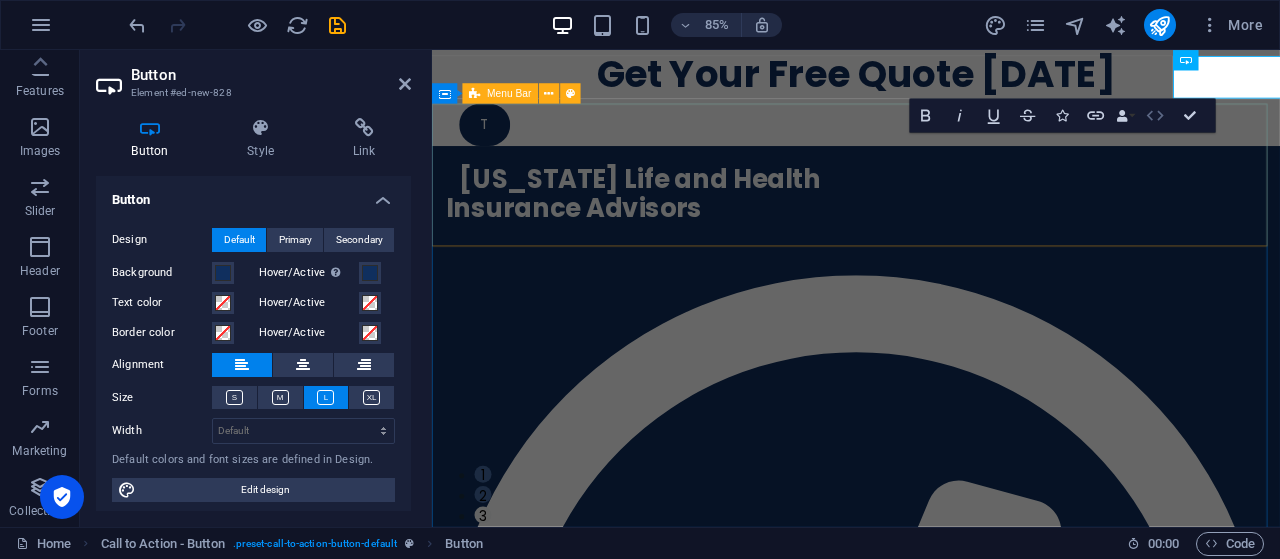 type 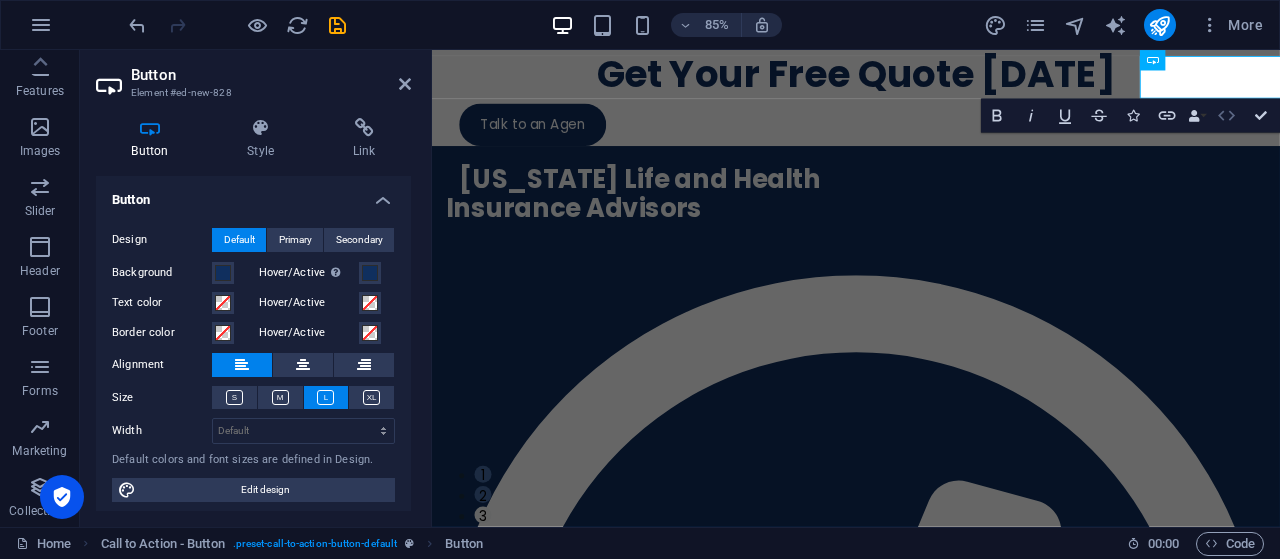 scroll, scrollTop: 0, scrollLeft: 45, axis: horizontal 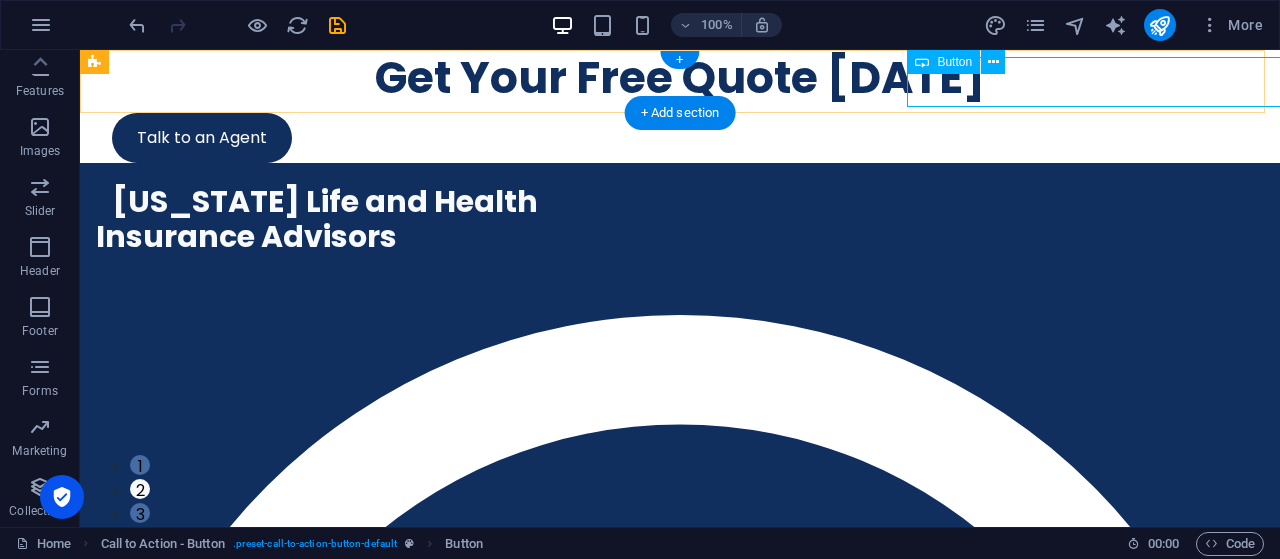 click on "Talk to an Agent" at bounding box center (680, 138) 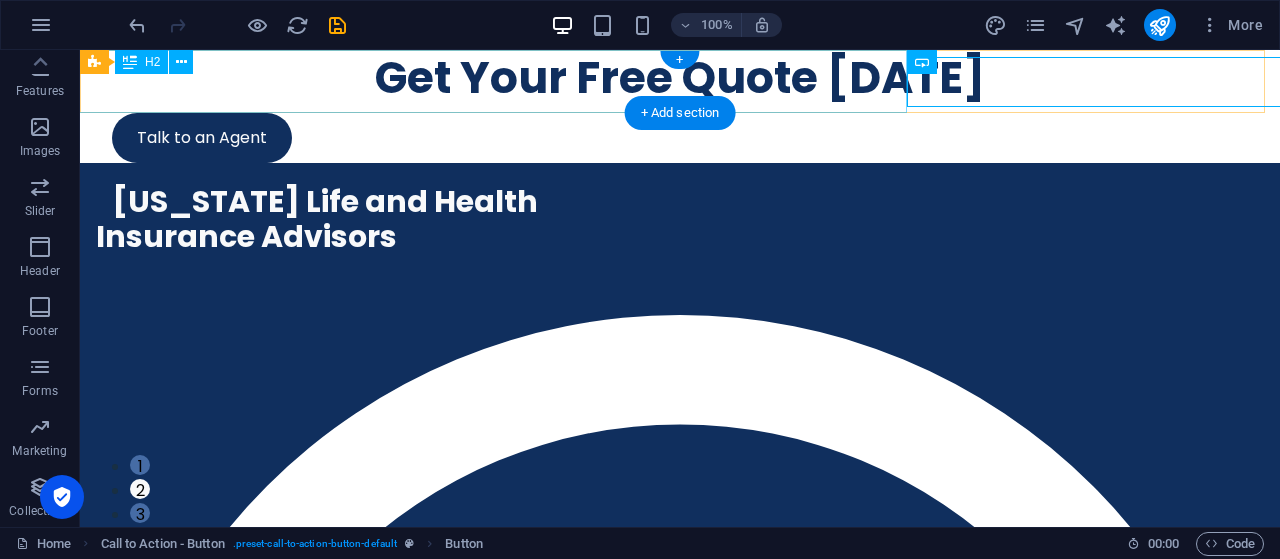 click on "Get Your Free Quote [DATE]" at bounding box center (680, 77) 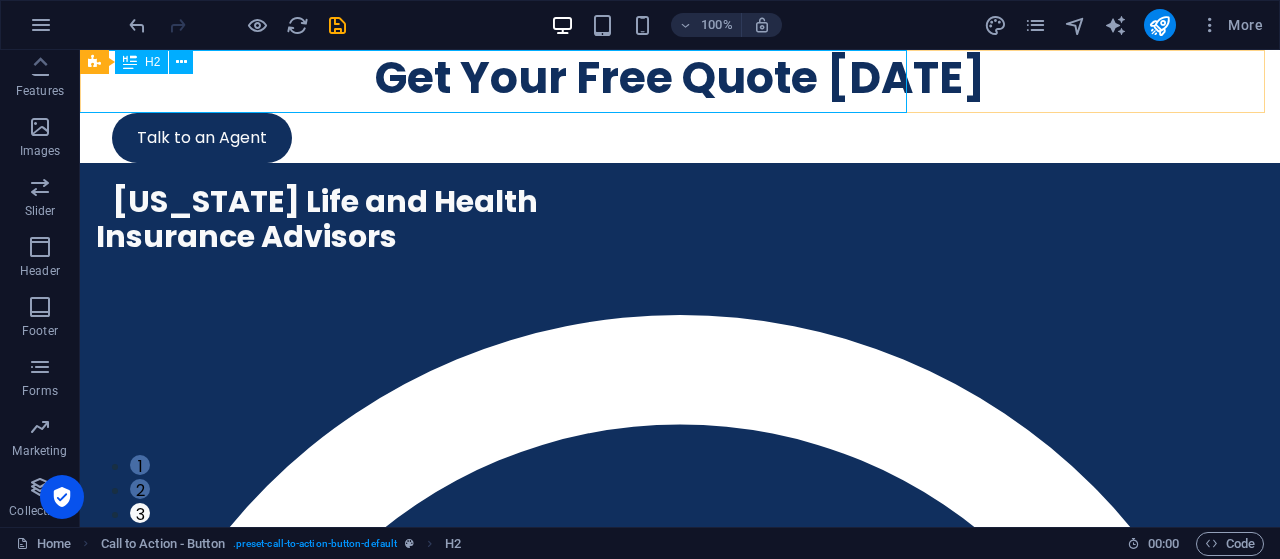 click on "Call to Action - Button   H2" at bounding box center (143, 62) 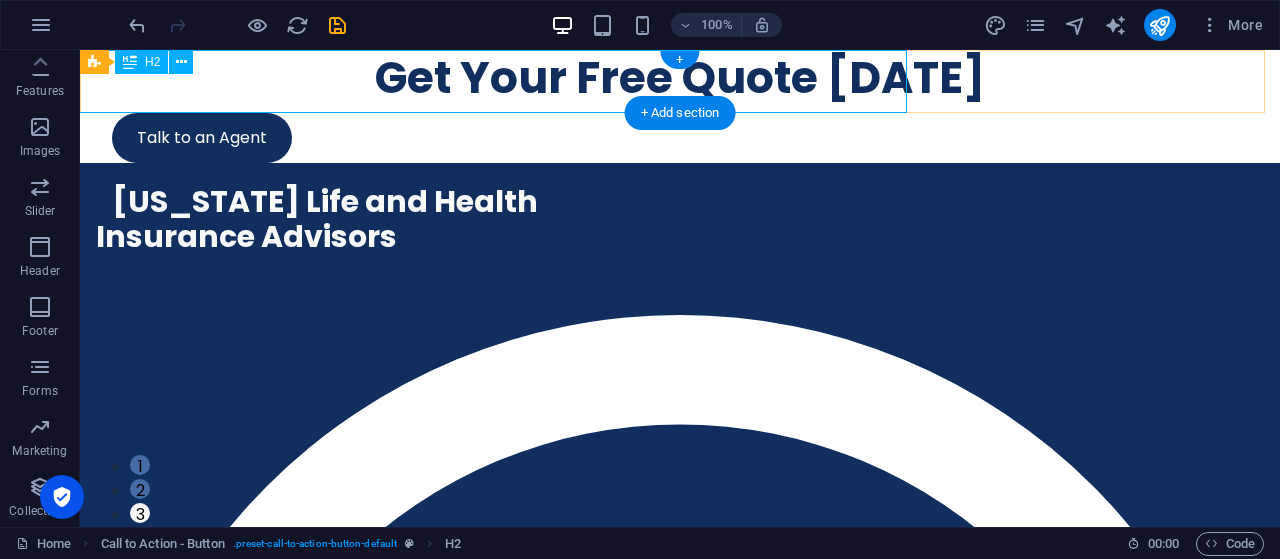 click on "Get Your Free Quote [DATE]" at bounding box center (680, 77) 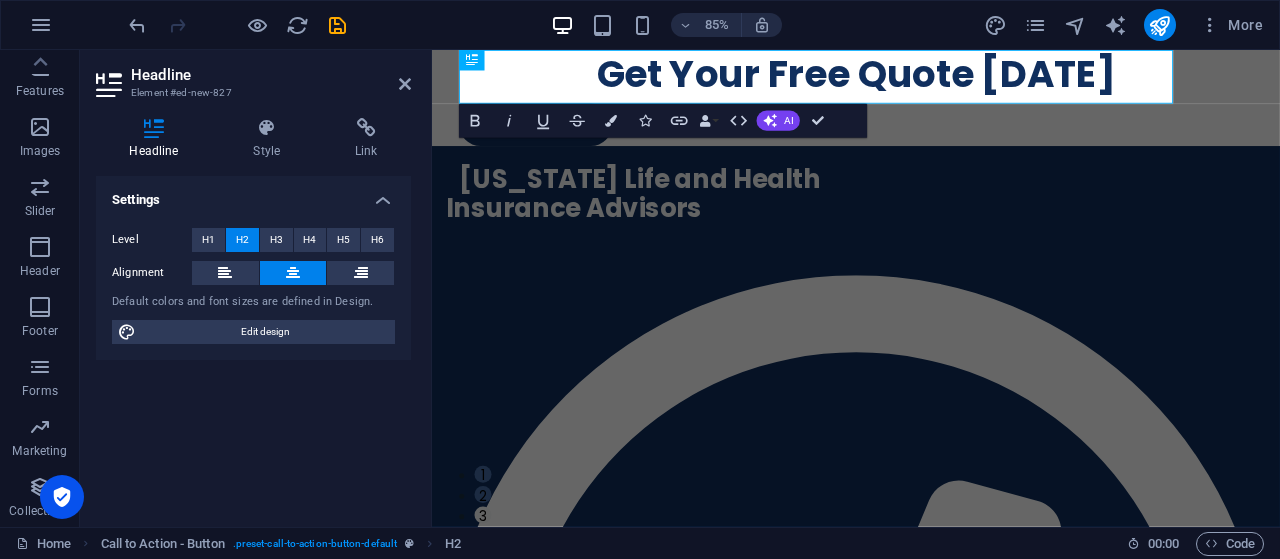 scroll, scrollTop: 0, scrollLeft: 0, axis: both 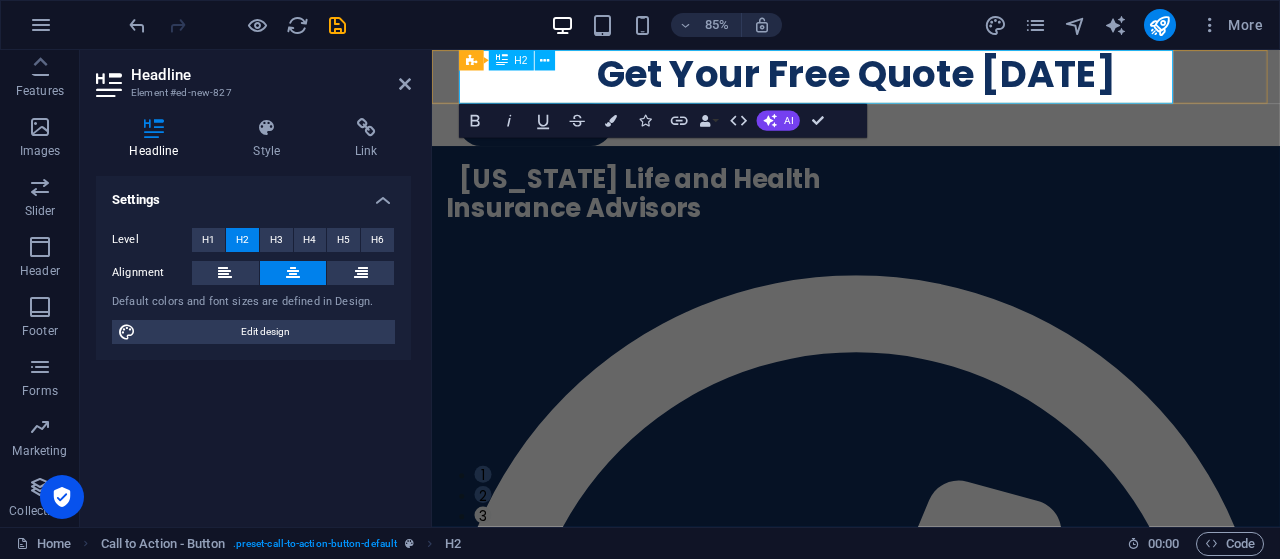 click on "Get Your Free Quote [DATE]" at bounding box center [931, 77] 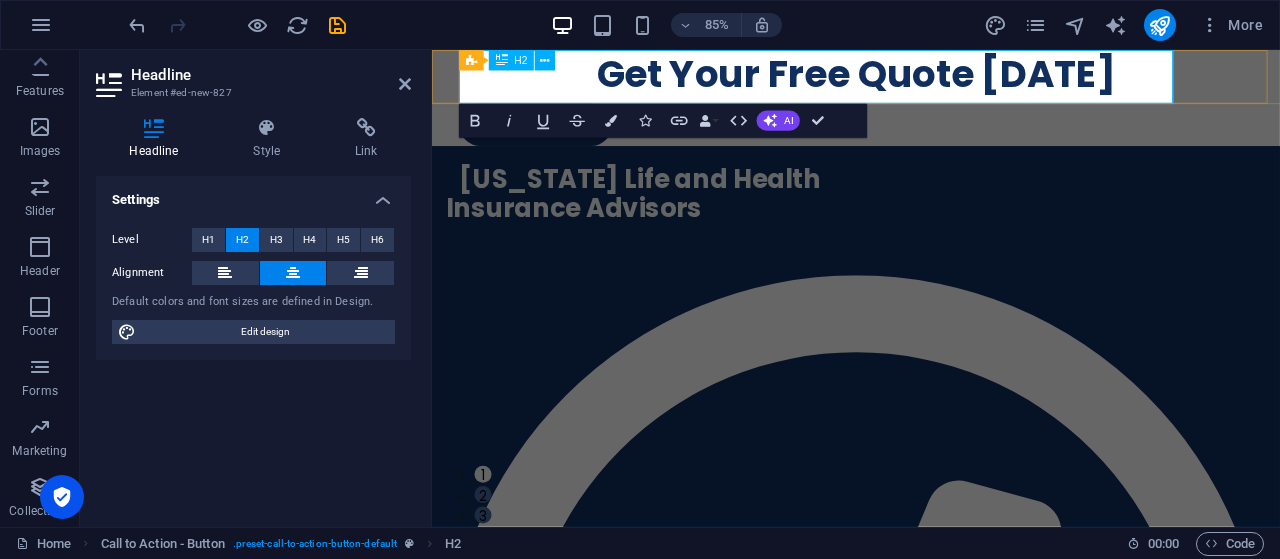 type 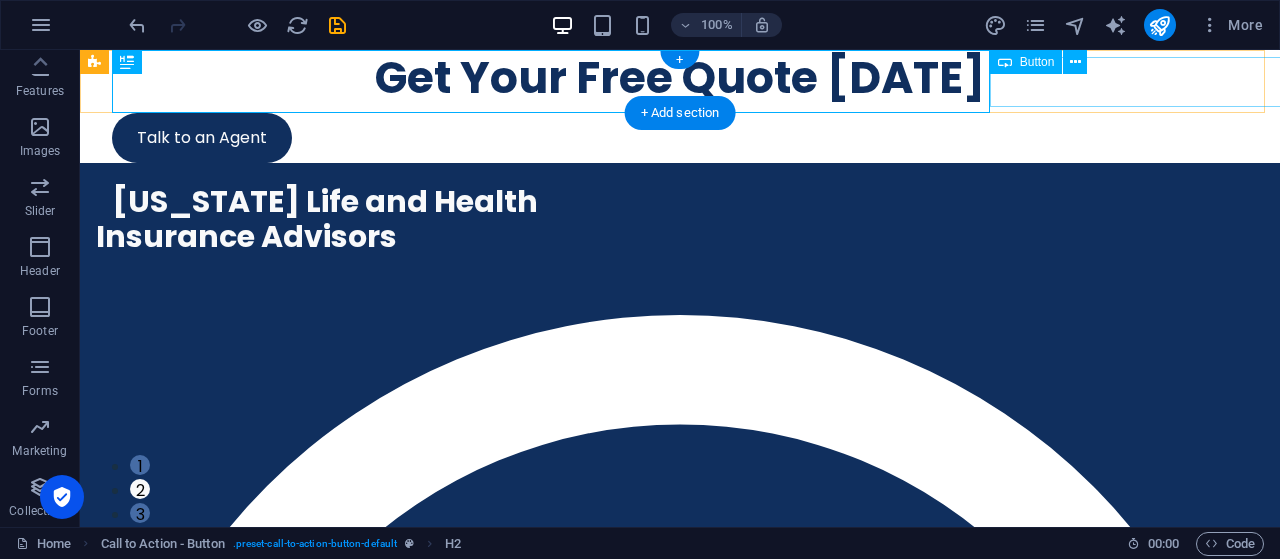 click on "Talk to an Agent" at bounding box center [680, 138] 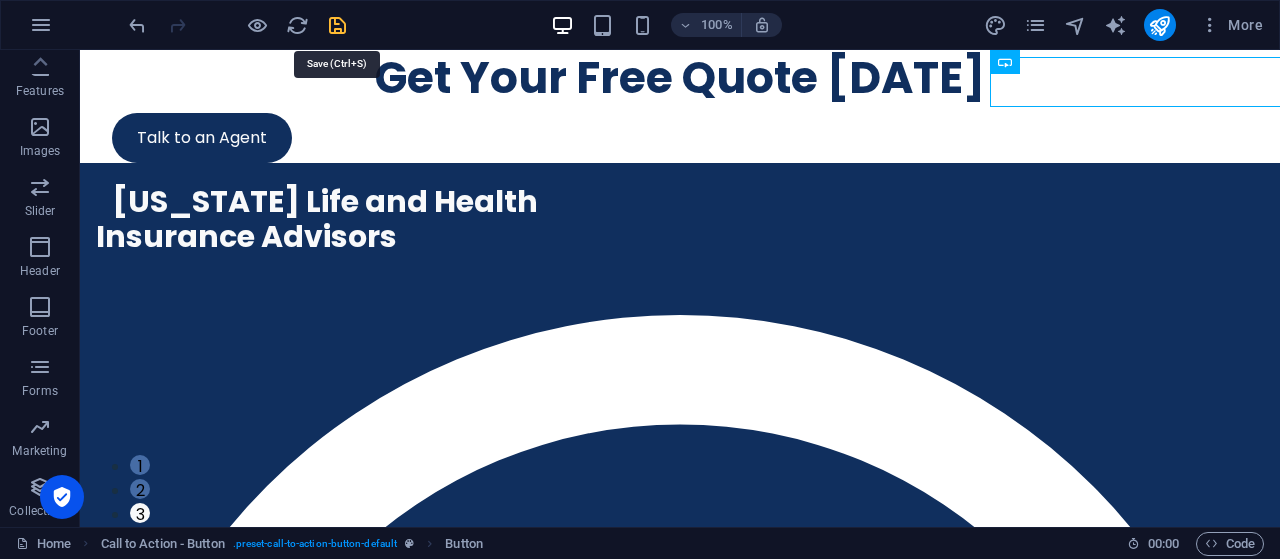 click at bounding box center [337, 25] 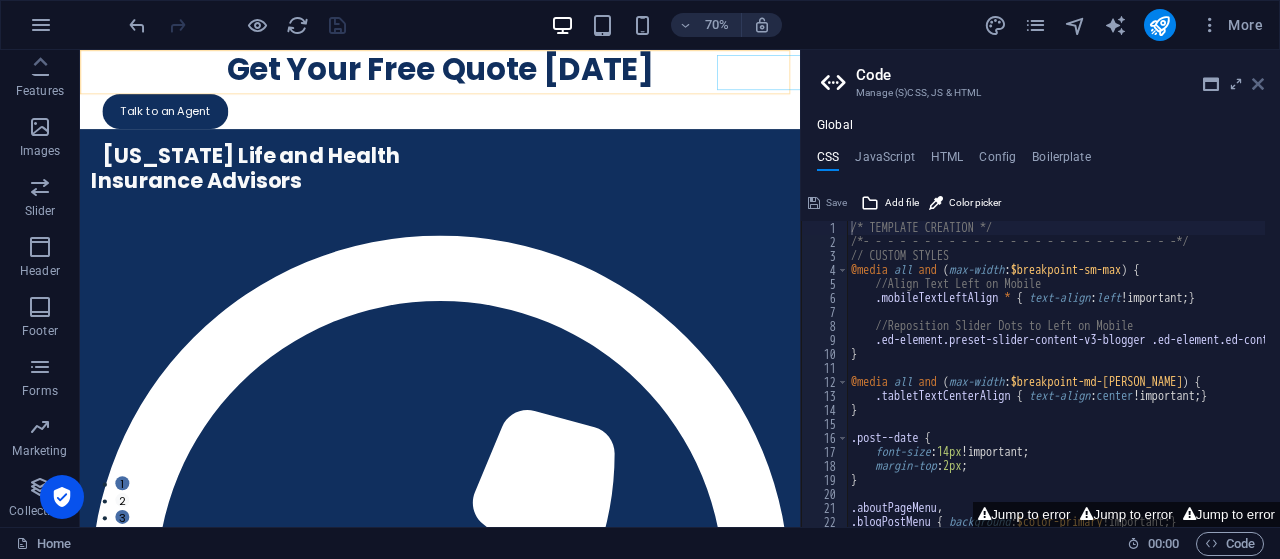 click at bounding box center (1258, 84) 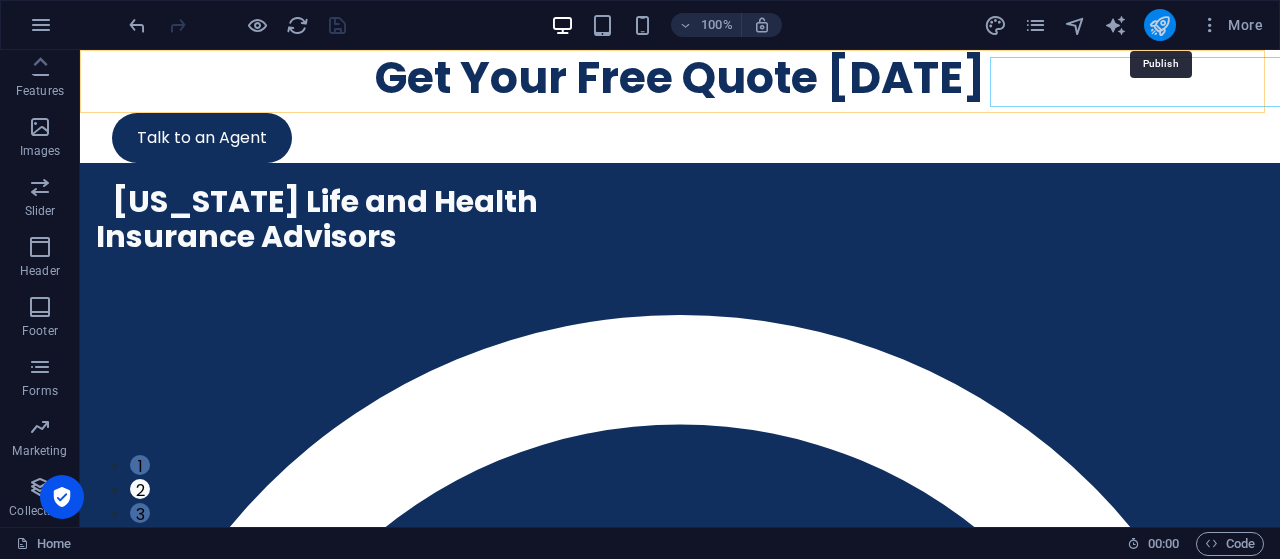 click at bounding box center [1159, 25] 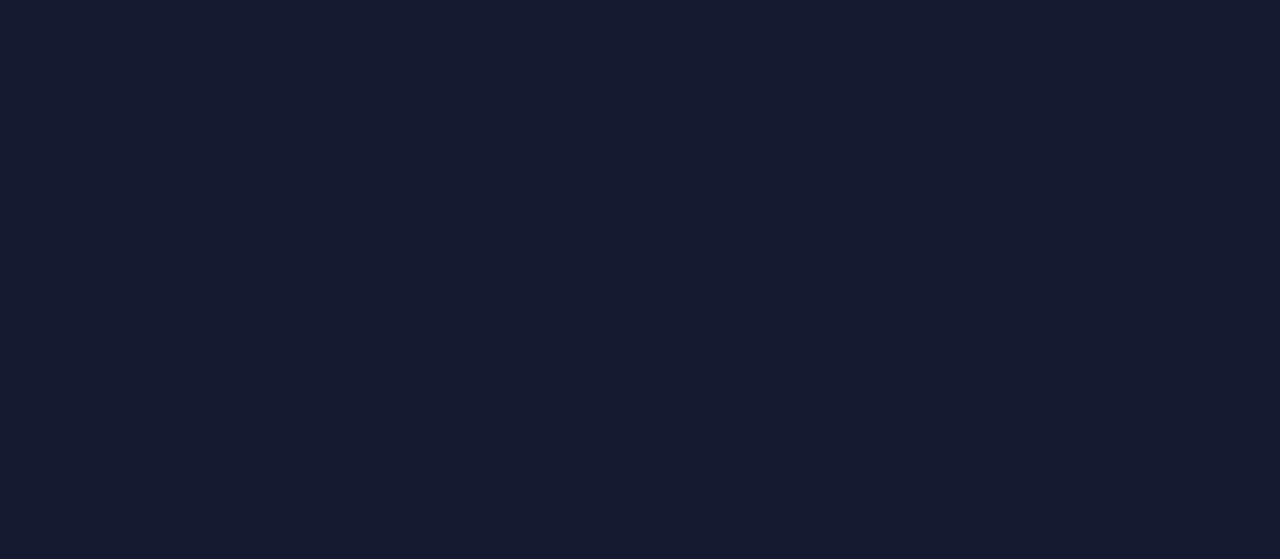 scroll, scrollTop: 0, scrollLeft: 0, axis: both 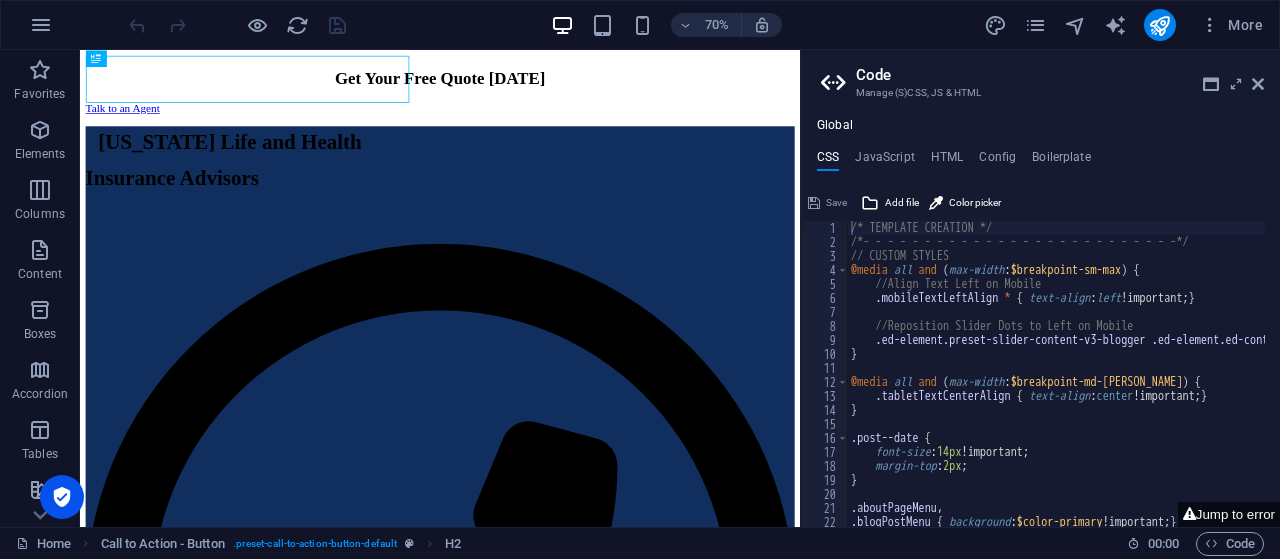click on "Code Manage (S)CSS, JS & HTML Global CSS JavaScript HTML Config Boilerplate /* TEMPLATE CREATION */ 1 2 3 4 5 6 7 8 9 10 11 12 13 14 15 16 17 18 19 20 21 22 23 24 /* TEMPLATE CREATION */ /*- - - - - - - - - - - - - - - - - - - - - - - - - -*/ // CUSTOM STYLES @media   all   and   ( max-width :  $breakpoint-sm-max )   {      //Align Text Left on Mobile      .mobileTextLeftAlign   *   {   text-align :  left !important;  }      //Reposition Slider Dots to Left on Mobile      .ed-element.preset-slider-content-v3-blogger   .ed-element.ed-content-slider   .slick-dots   {   left :  4.5rem !important;  } } @media   all   and   ( max-width :  $breakpoint-md-max )   {      .tabletTextCenterAlign   {   text-align :  center !important;  } } .post--date   {      font-size :  14px !important;      margin-top :  2px ; } .aboutPageMenu , .blogPostMenu   {   background :  $color-primary !important;  }      Jump to error Save Add file Color picker     Save Add file     Save Add file" at bounding box center (1040, 288) 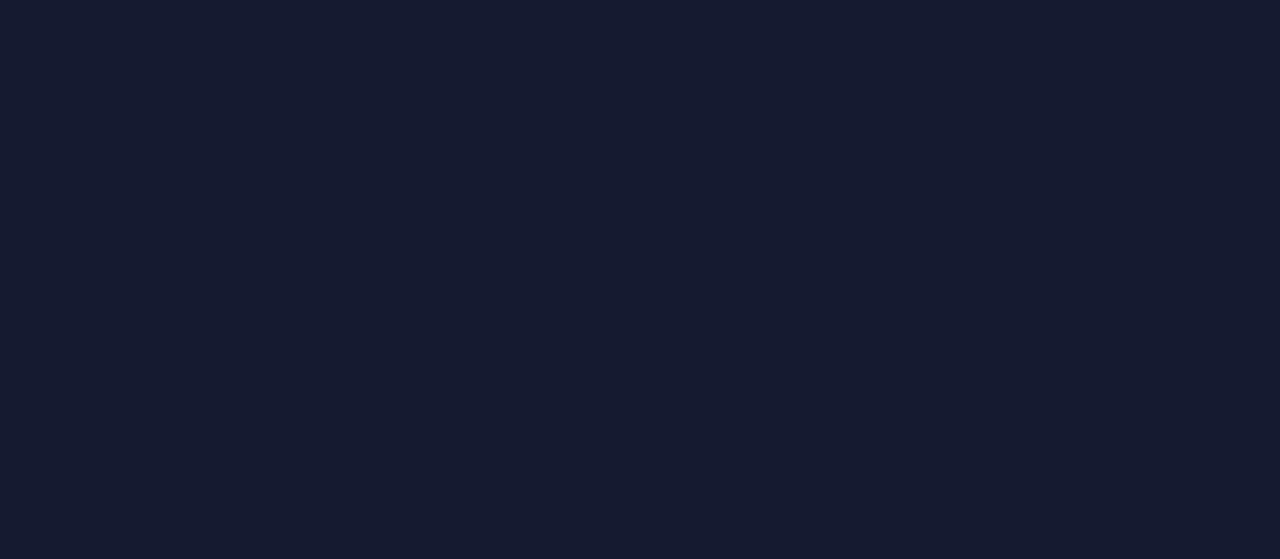 scroll, scrollTop: 0, scrollLeft: 0, axis: both 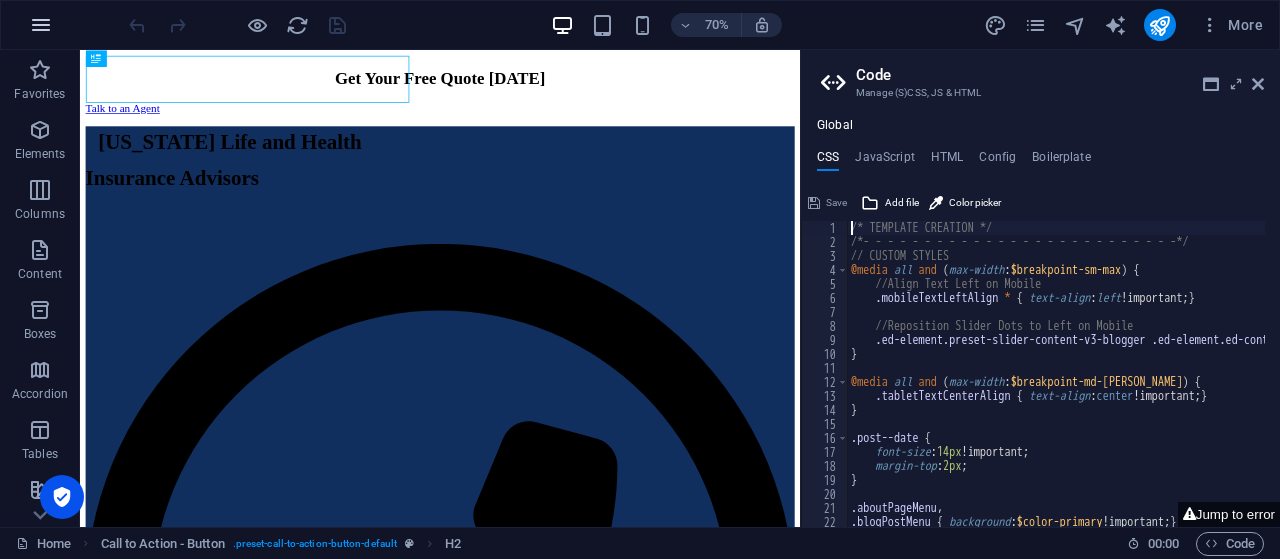 click at bounding box center [41, 25] 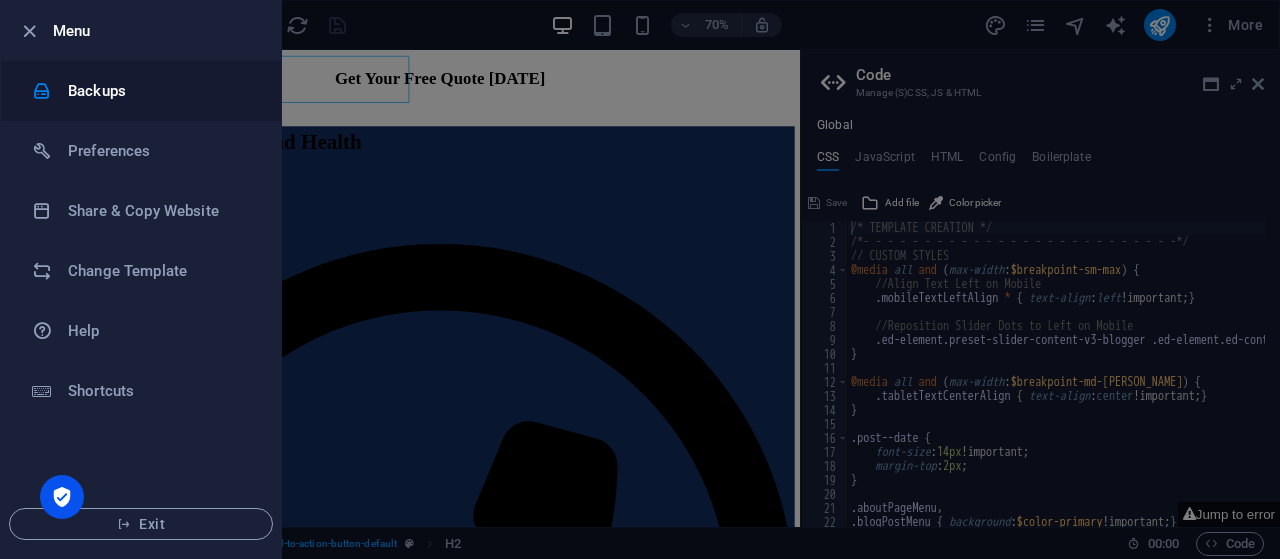 click on "Backups" at bounding box center (160, 91) 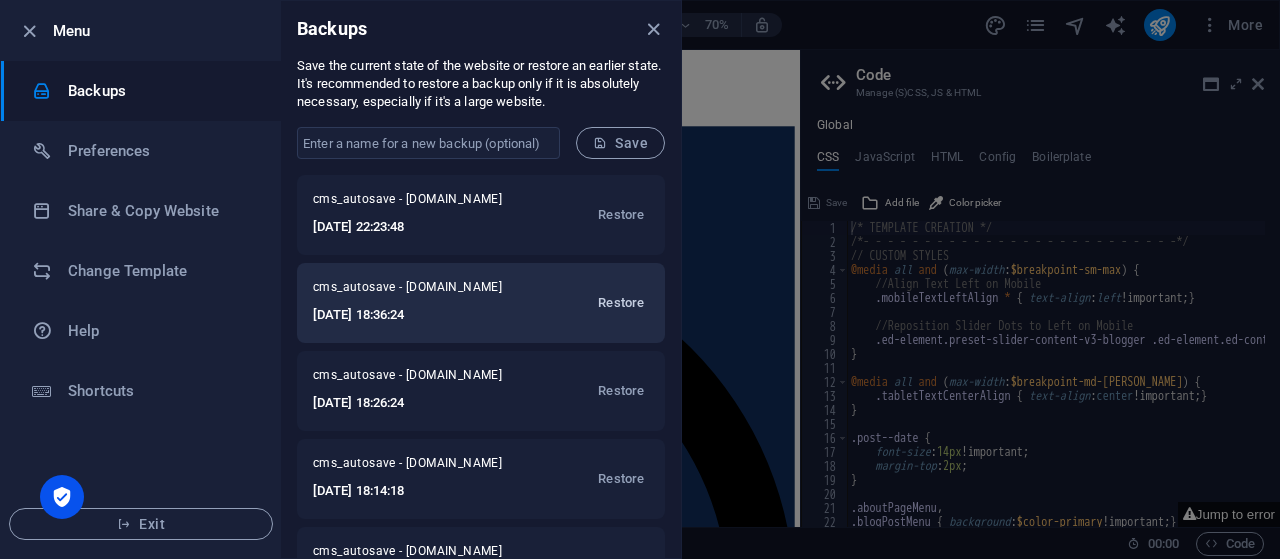 click on "Restore" at bounding box center (621, 303) 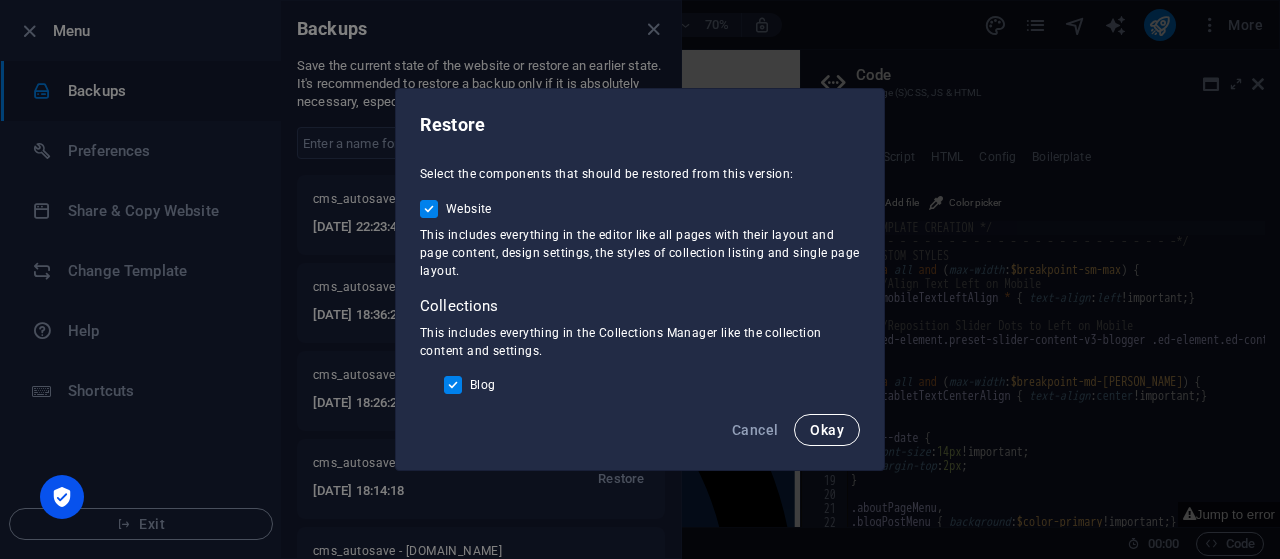 click on "Okay" at bounding box center [827, 430] 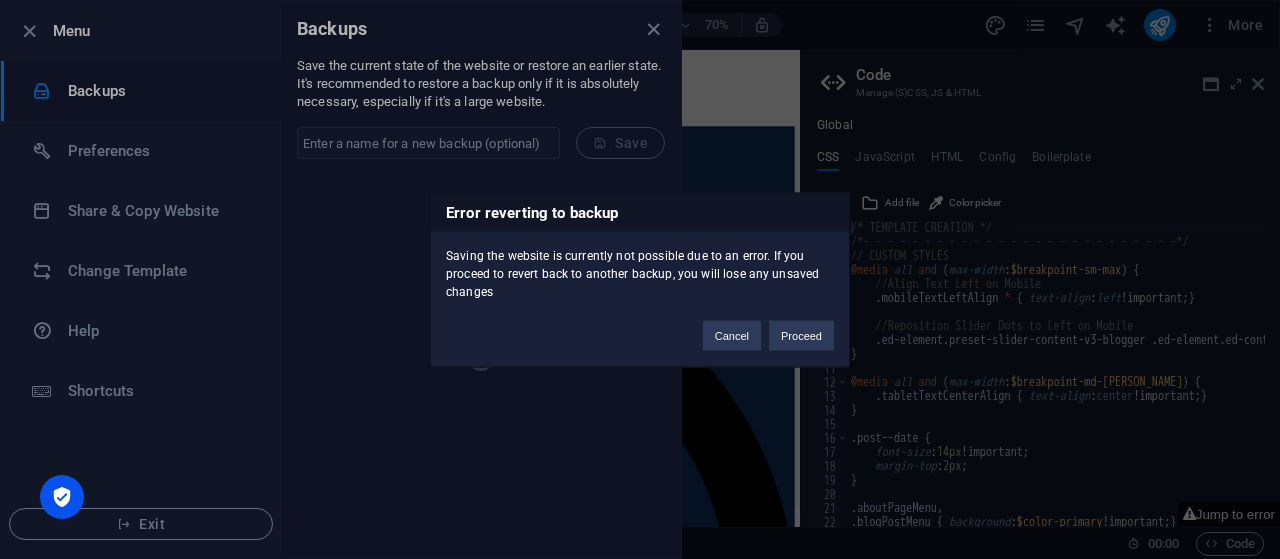 click on "Proceed" at bounding box center [801, 335] 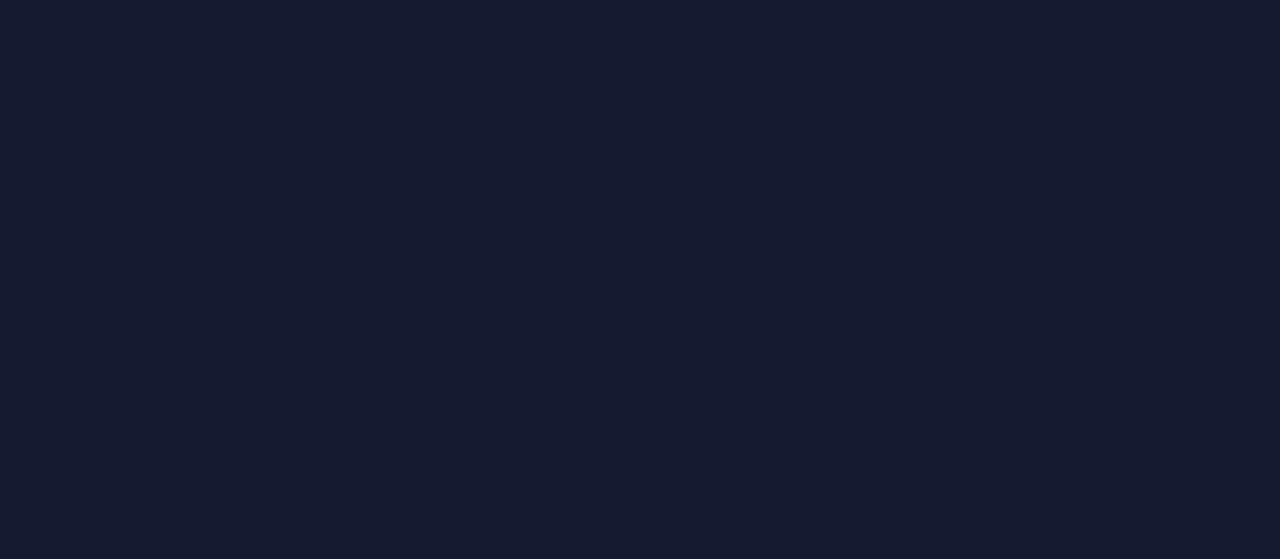 scroll, scrollTop: 0, scrollLeft: 0, axis: both 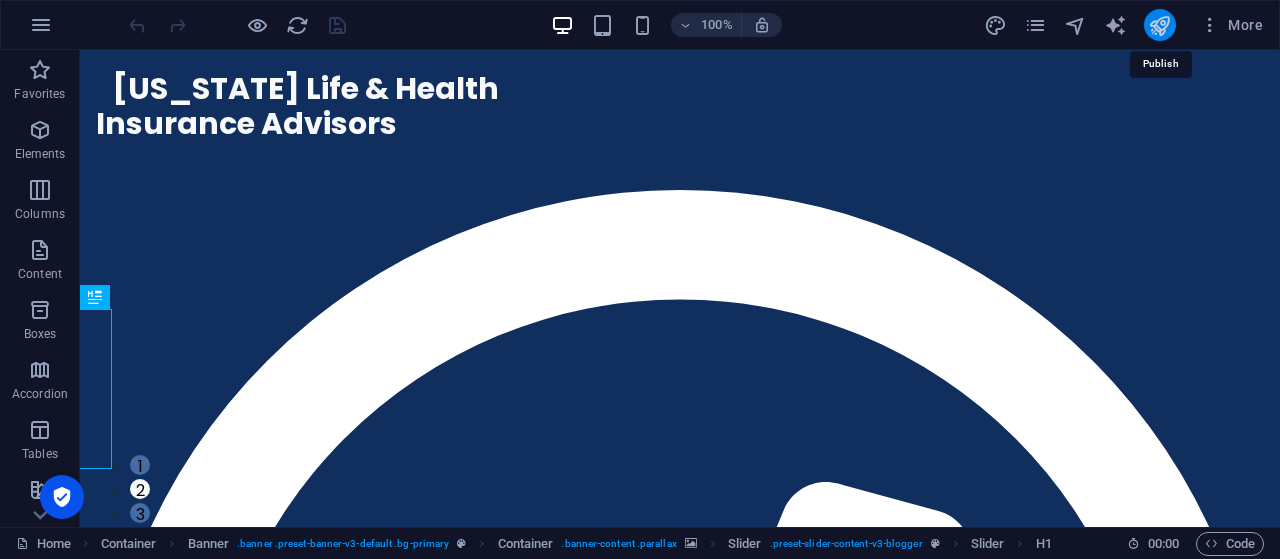 click at bounding box center [1159, 25] 